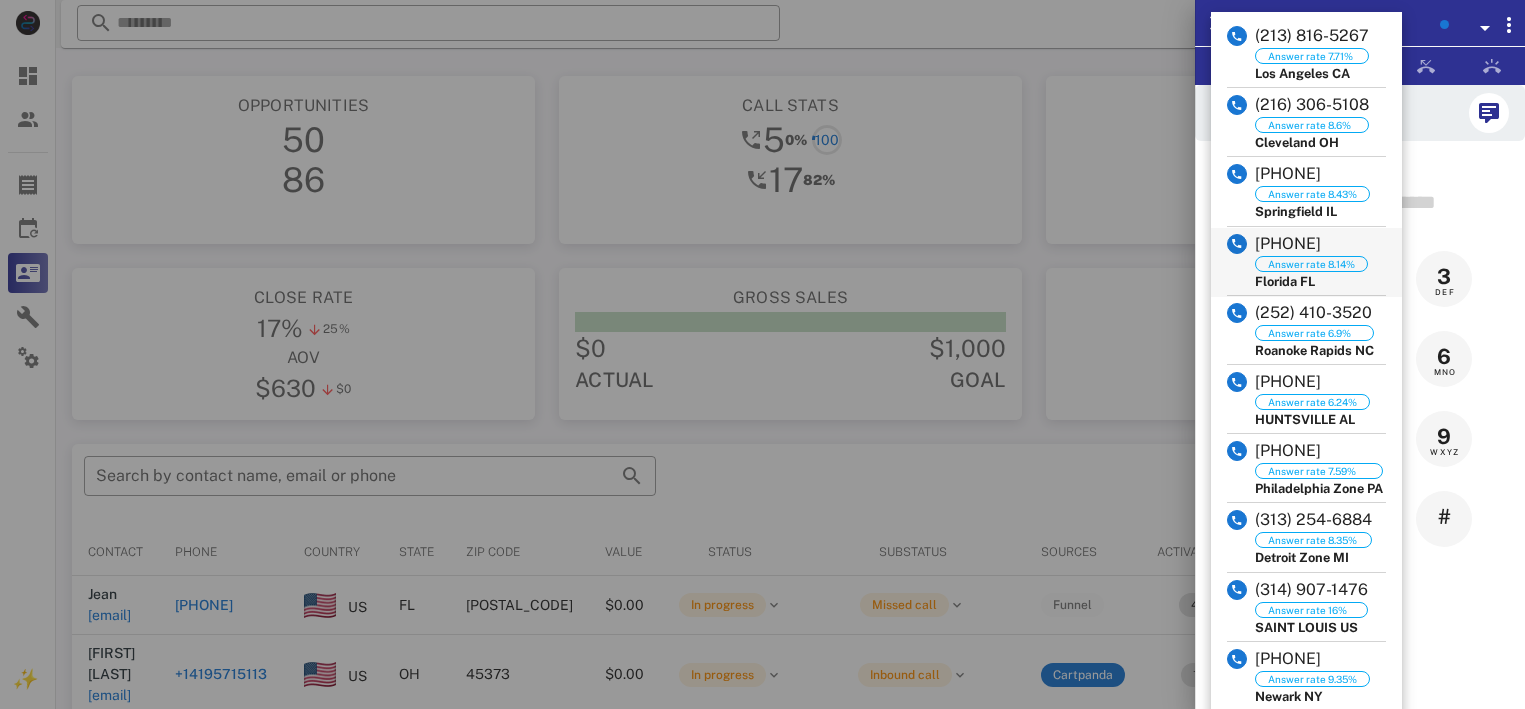 scroll, scrollTop: 0, scrollLeft: 0, axis: both 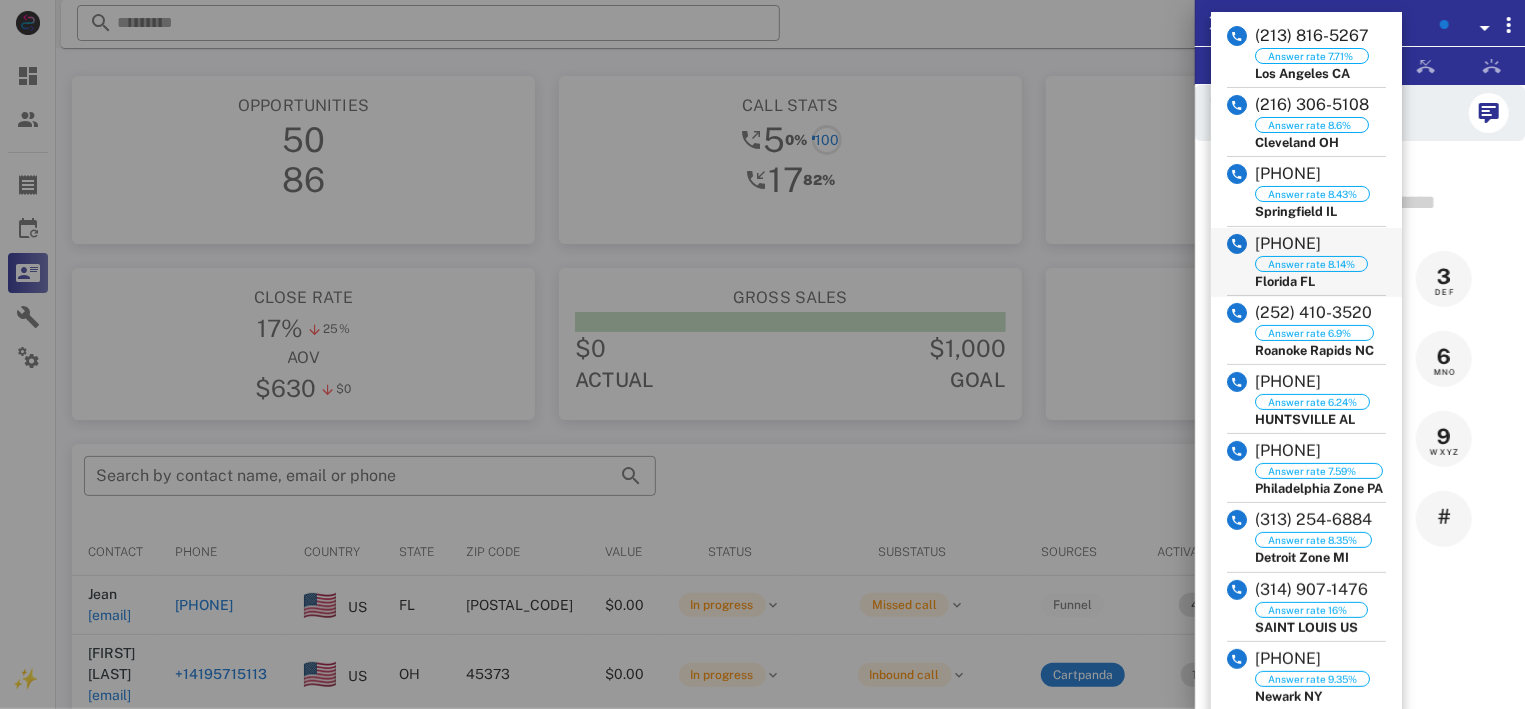 click on "Florida   FL" at bounding box center (1311, 281) 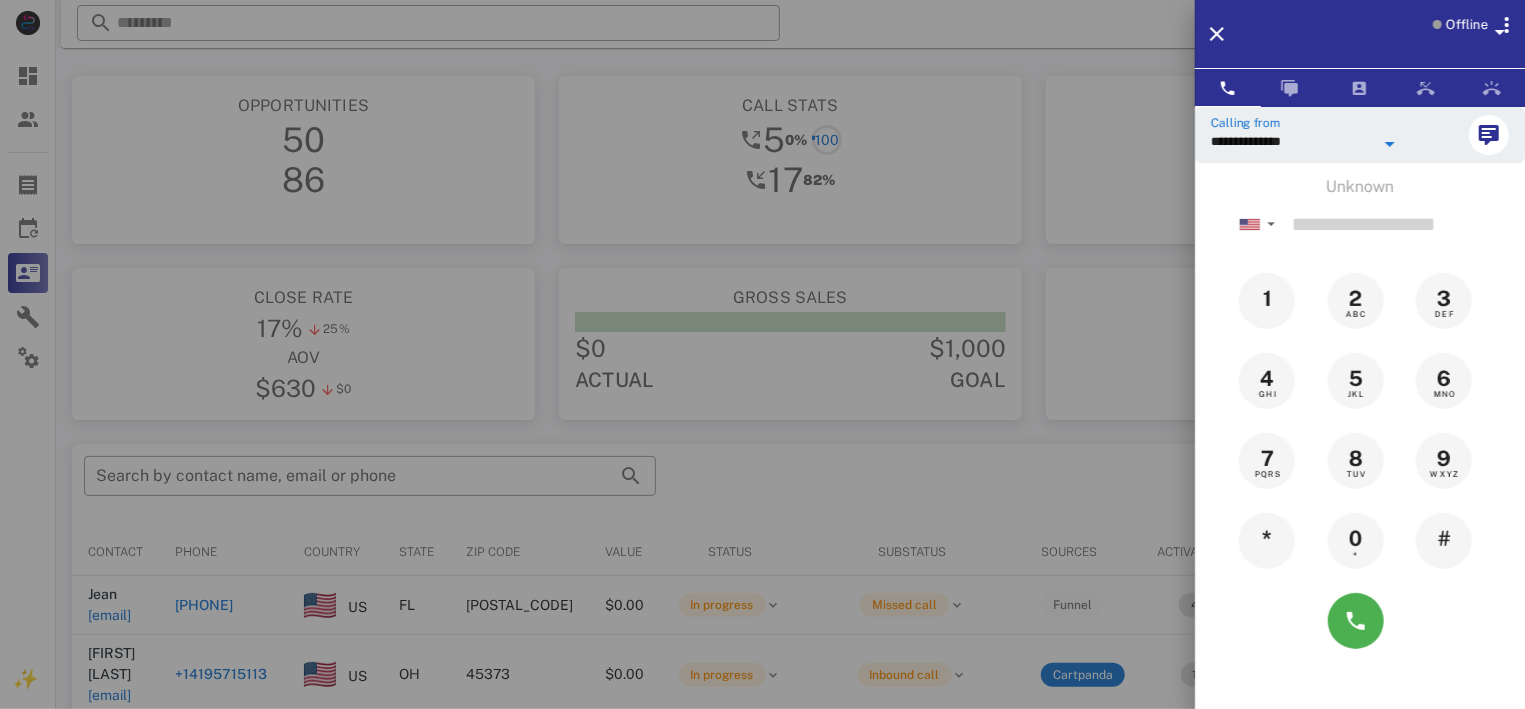 type on "**********" 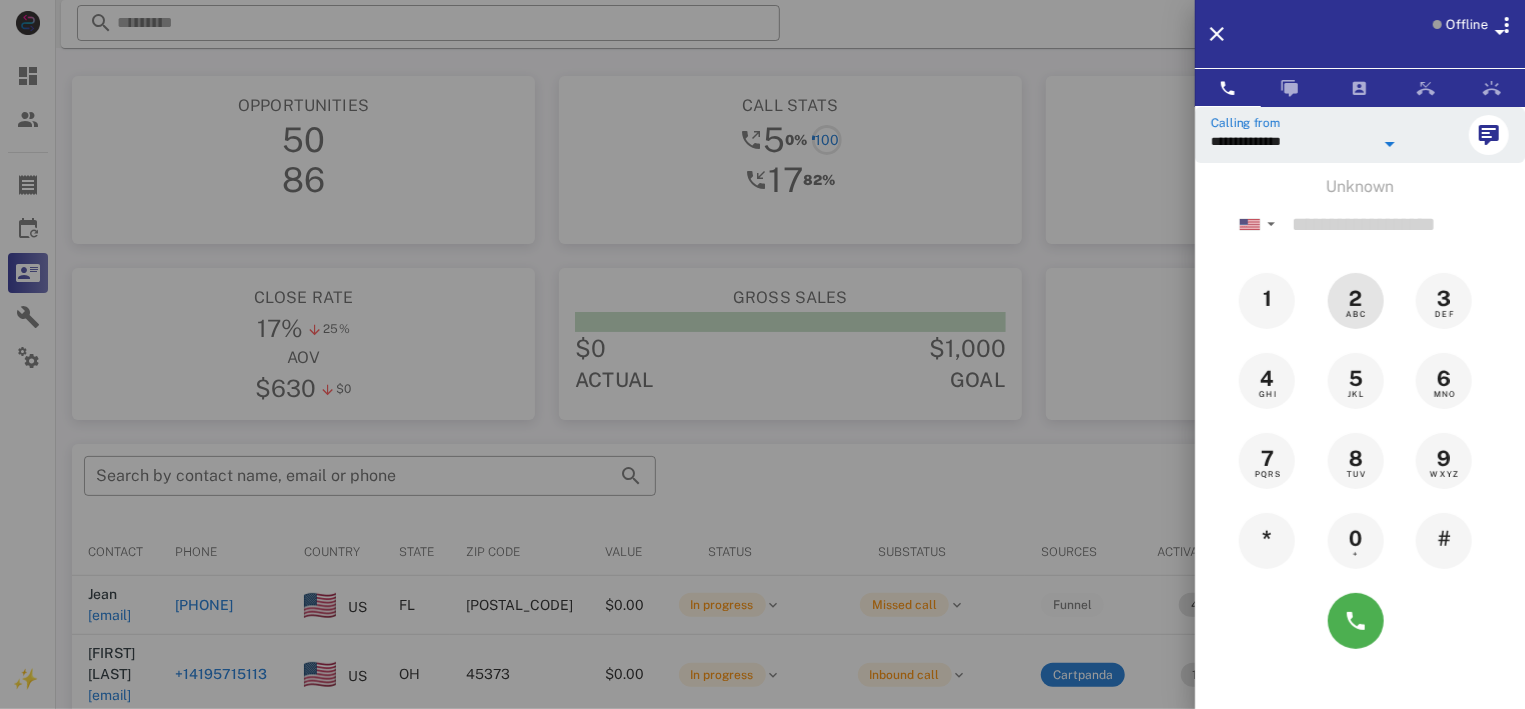 scroll, scrollTop: 0, scrollLeft: 0, axis: both 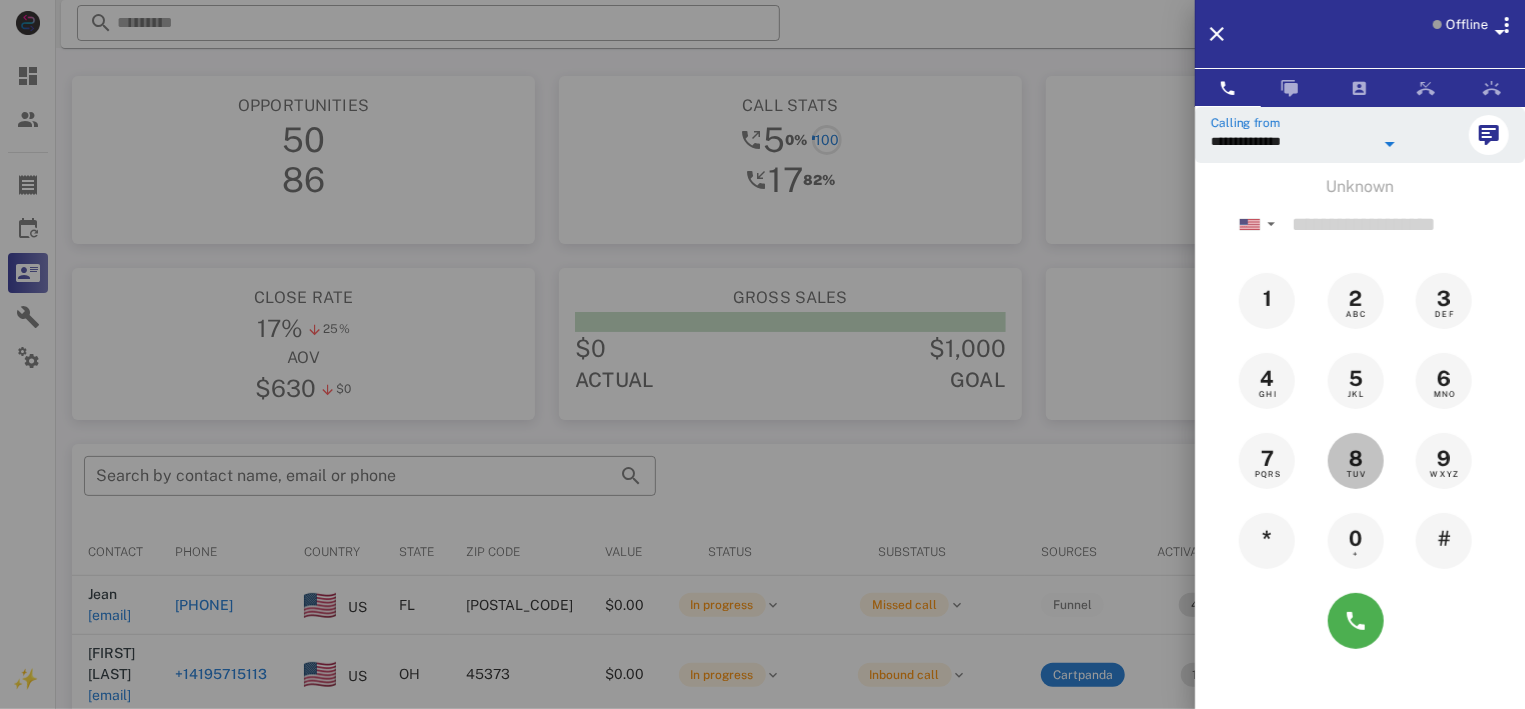 click on "8" at bounding box center [1356, 459] 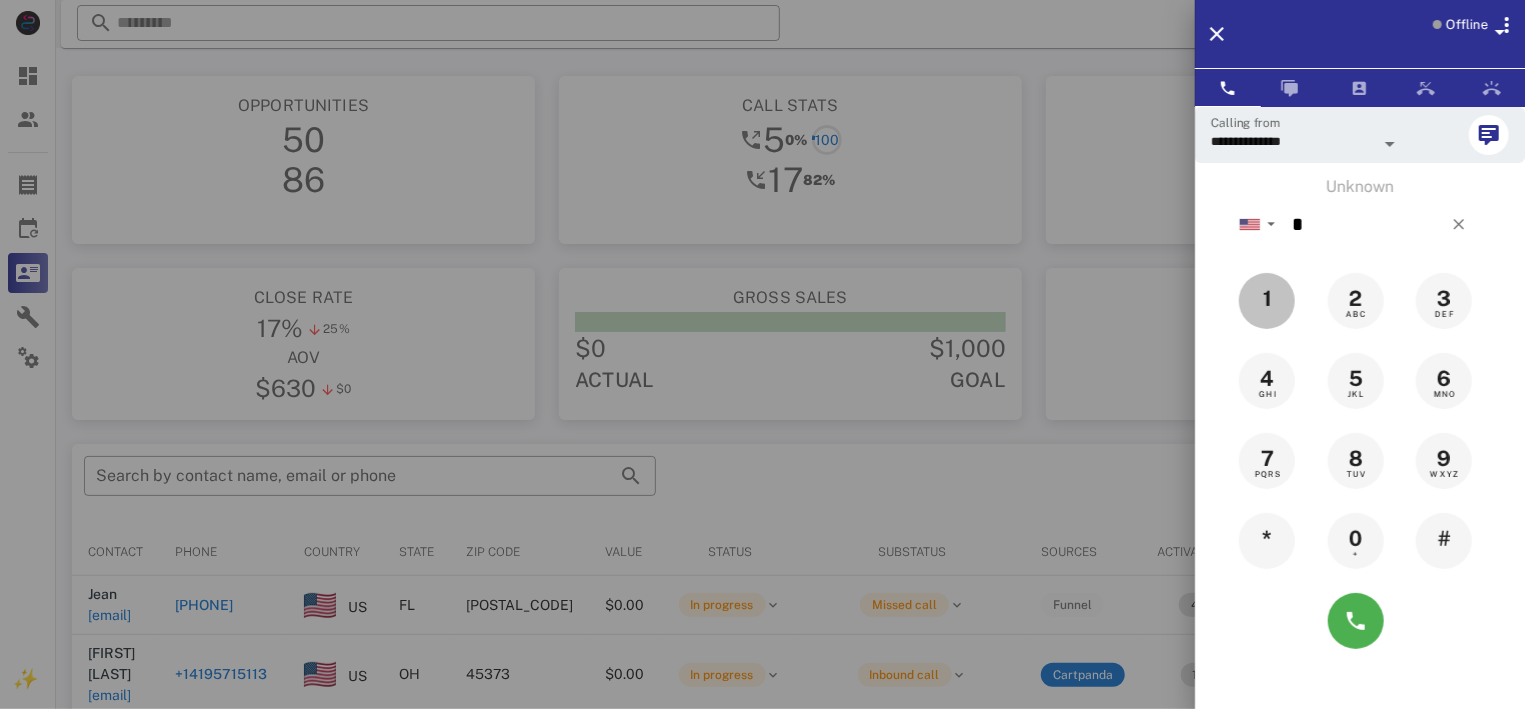 click on "1" at bounding box center [1267, 299] 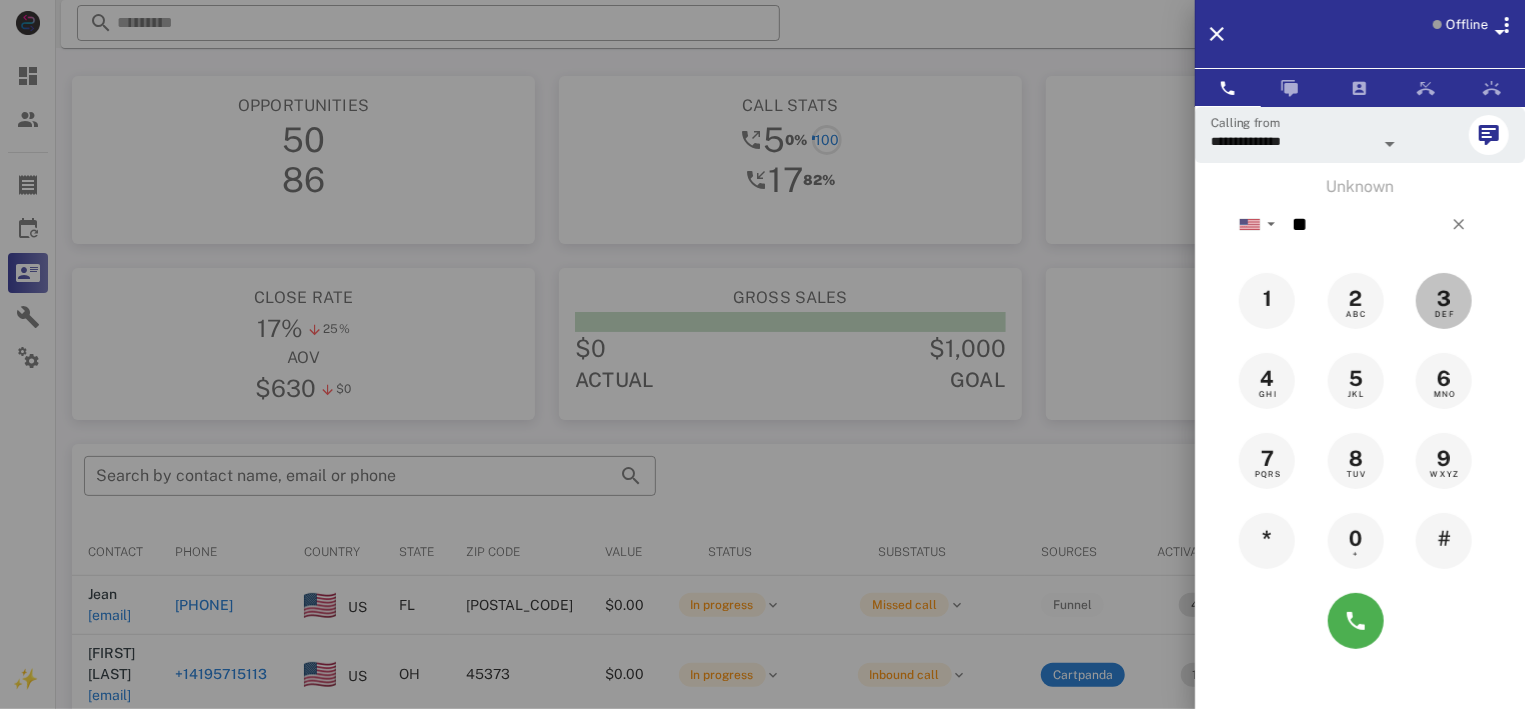 click on "DEF" at bounding box center [1444, 314] 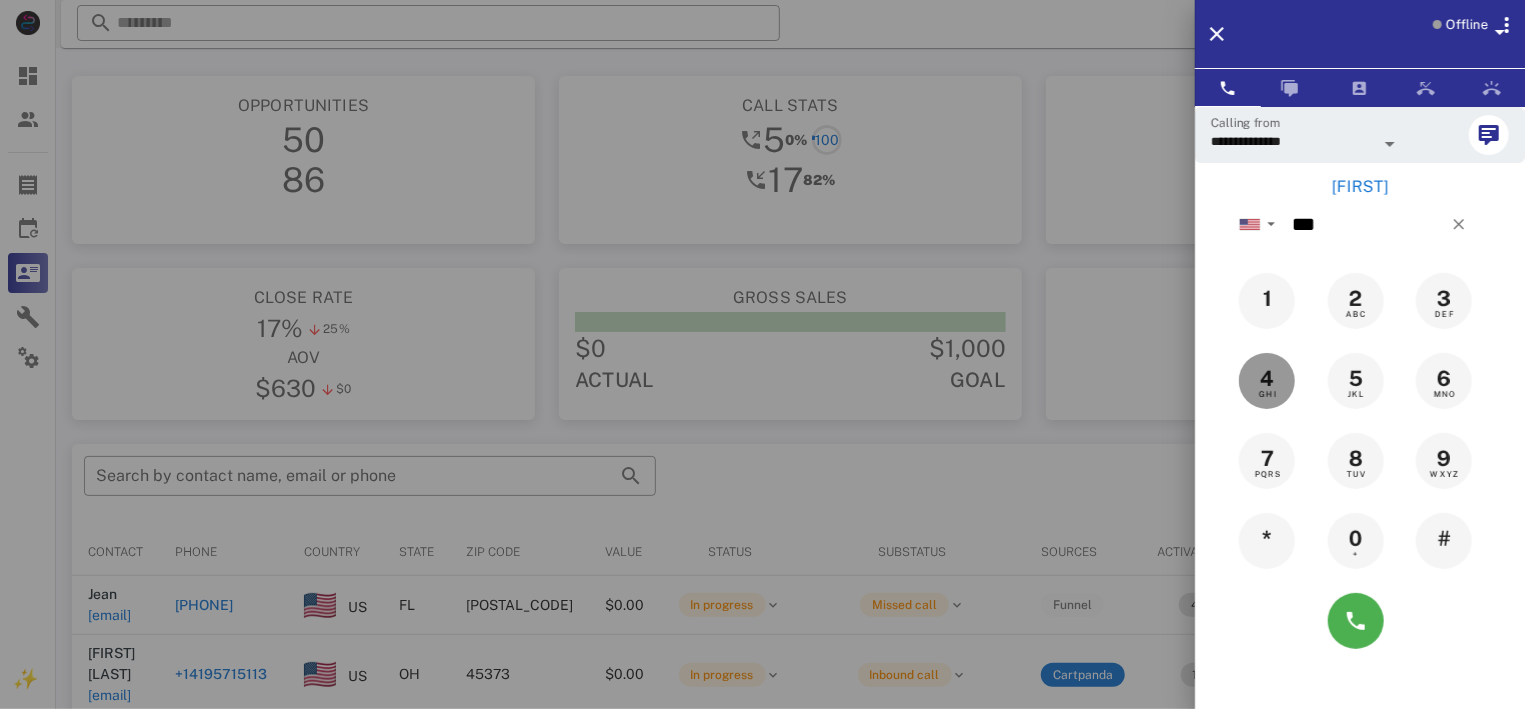 click on "4" at bounding box center [1267, 379] 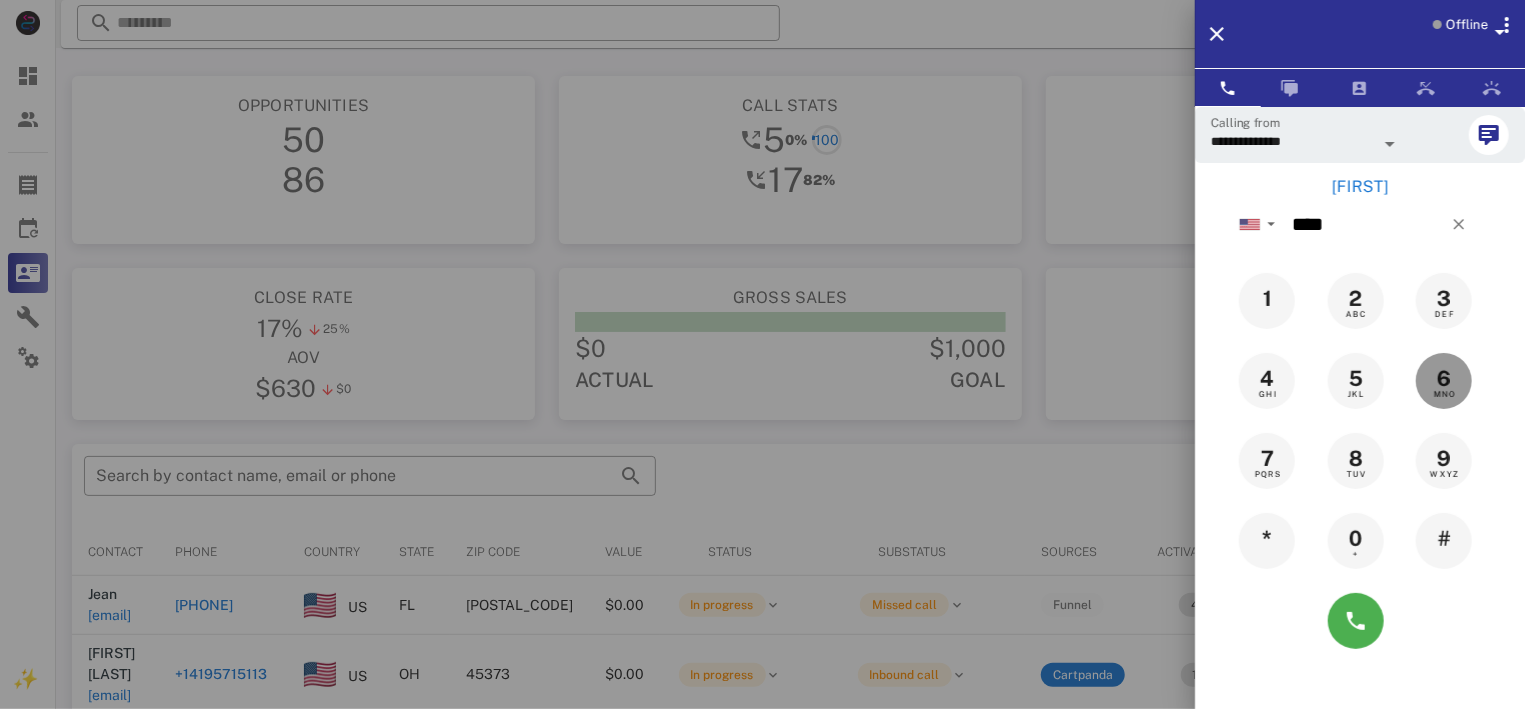 click on "6" at bounding box center [1444, 379] 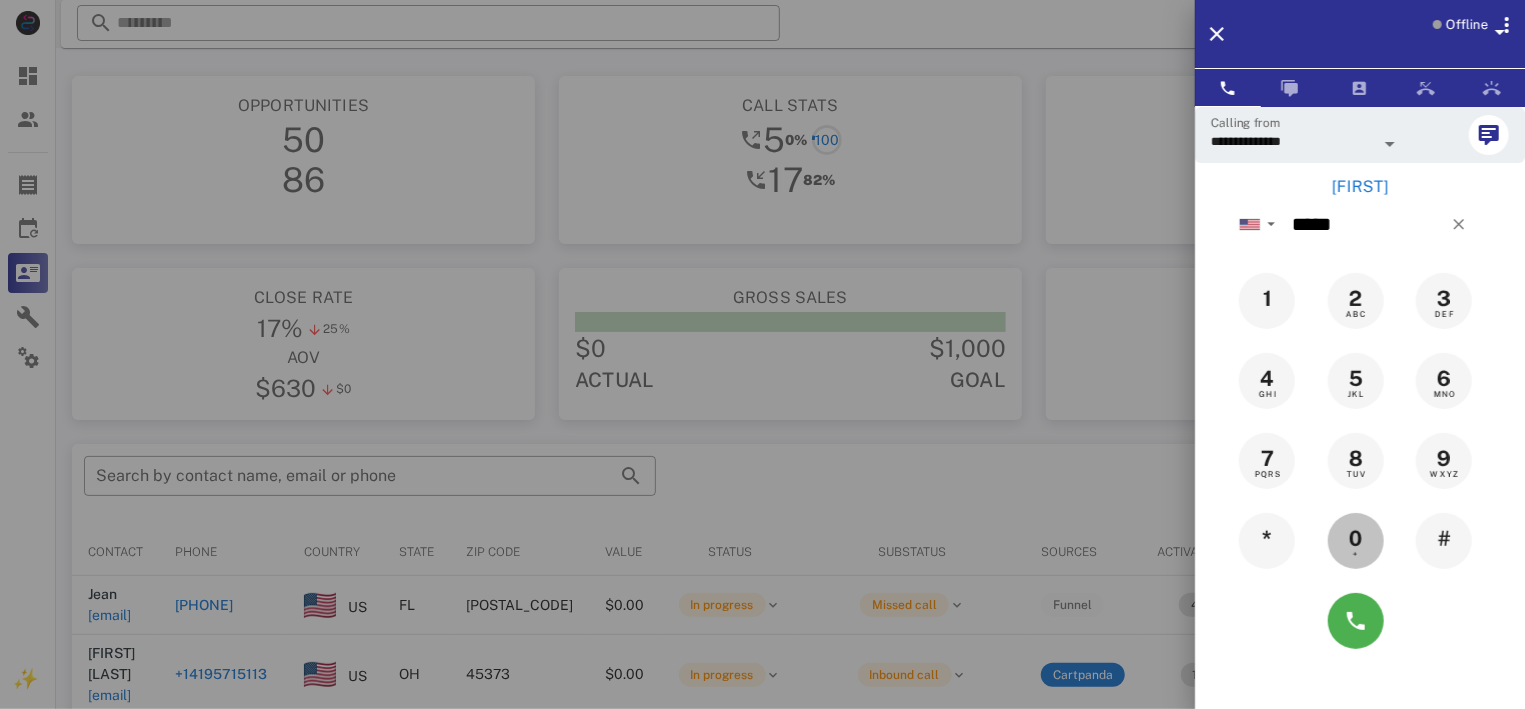 click on "0" at bounding box center [1356, 539] 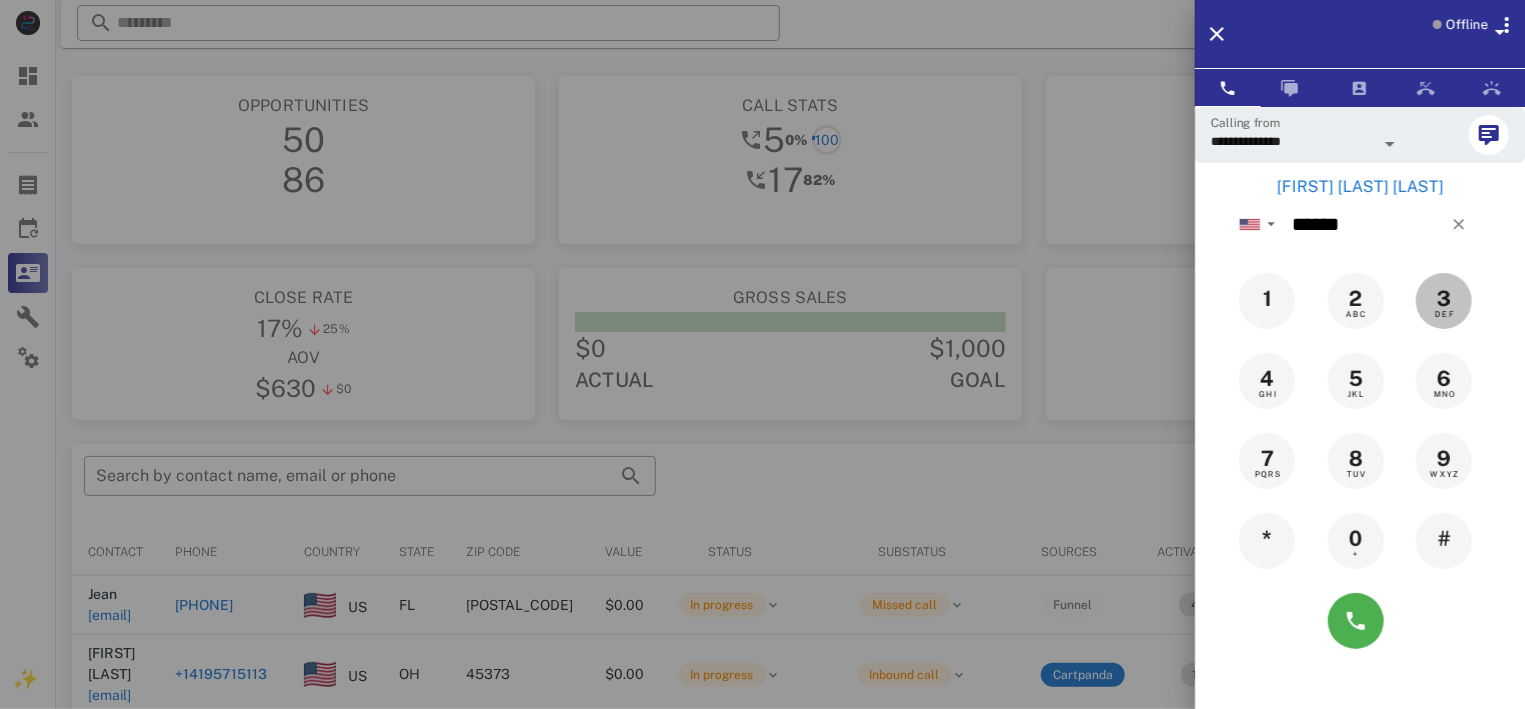 click on "3" at bounding box center (1444, 299) 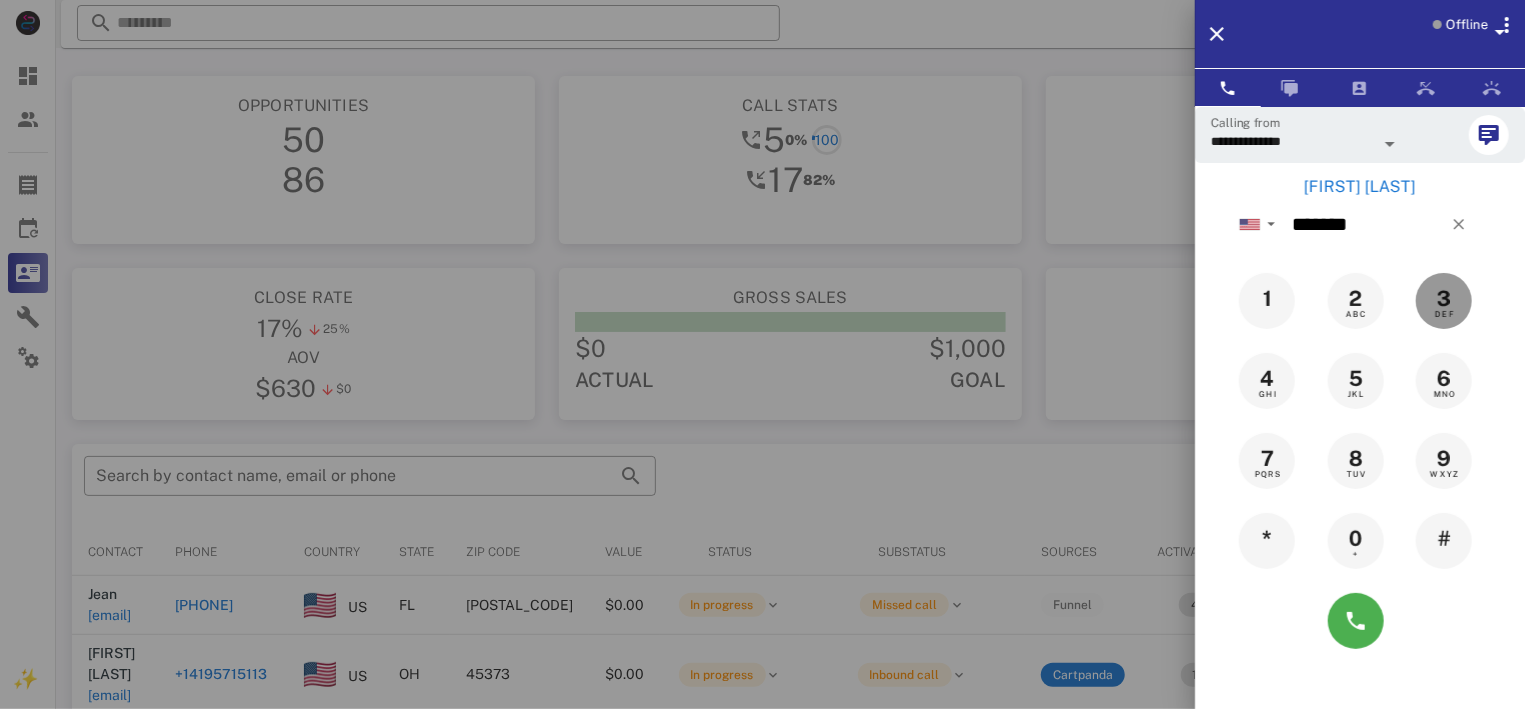 click on "3" at bounding box center [1444, 299] 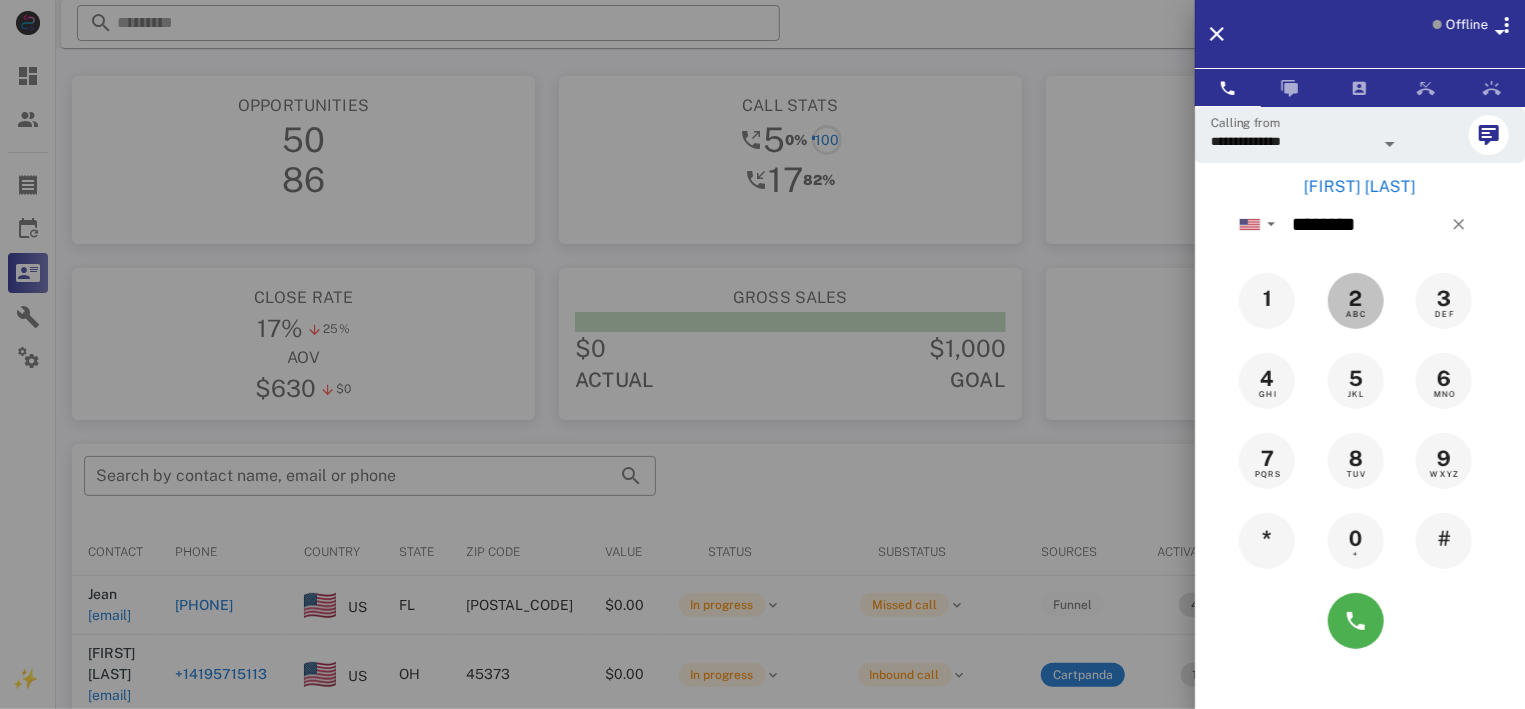click on "2" at bounding box center (1356, 299) 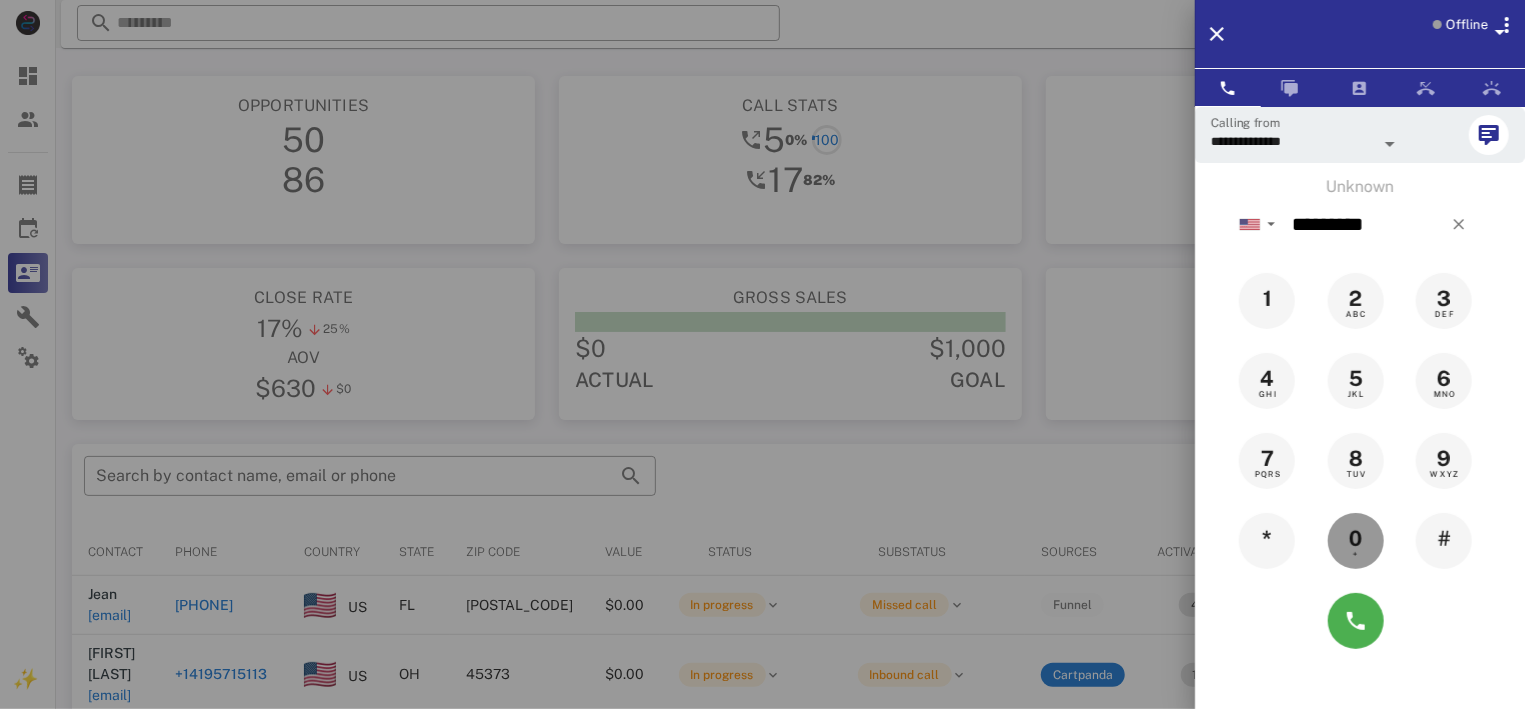 click on "0 +" at bounding box center [1356, 539] 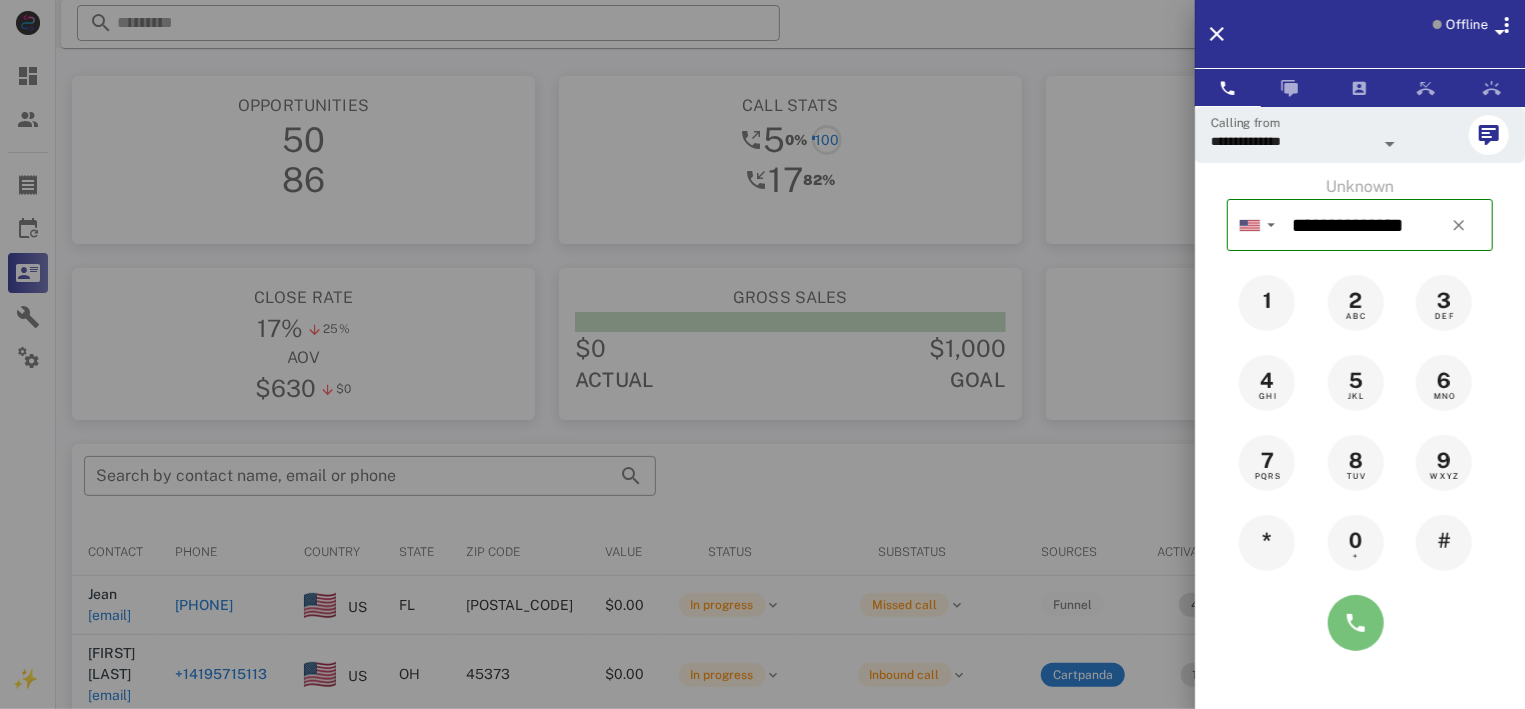click at bounding box center [1356, 623] 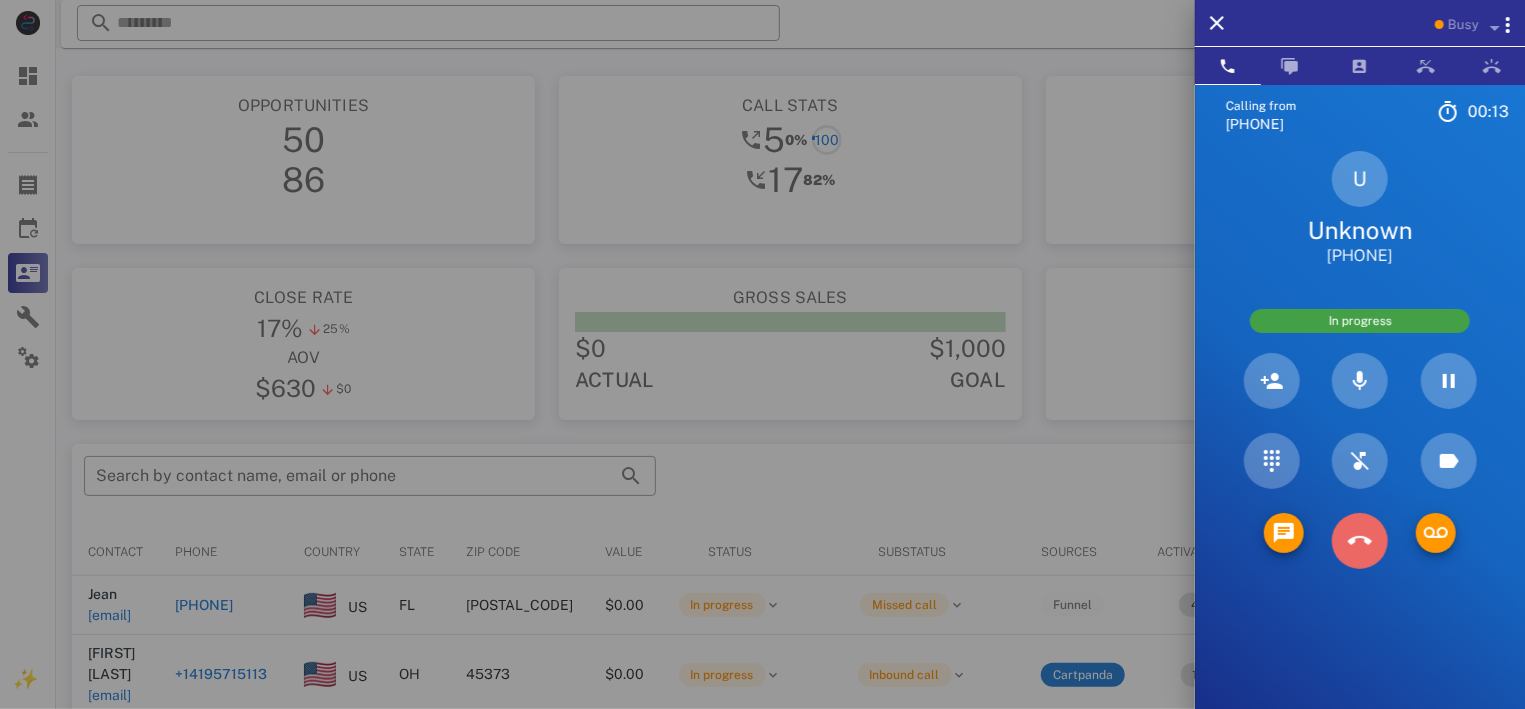 click at bounding box center [1360, 541] 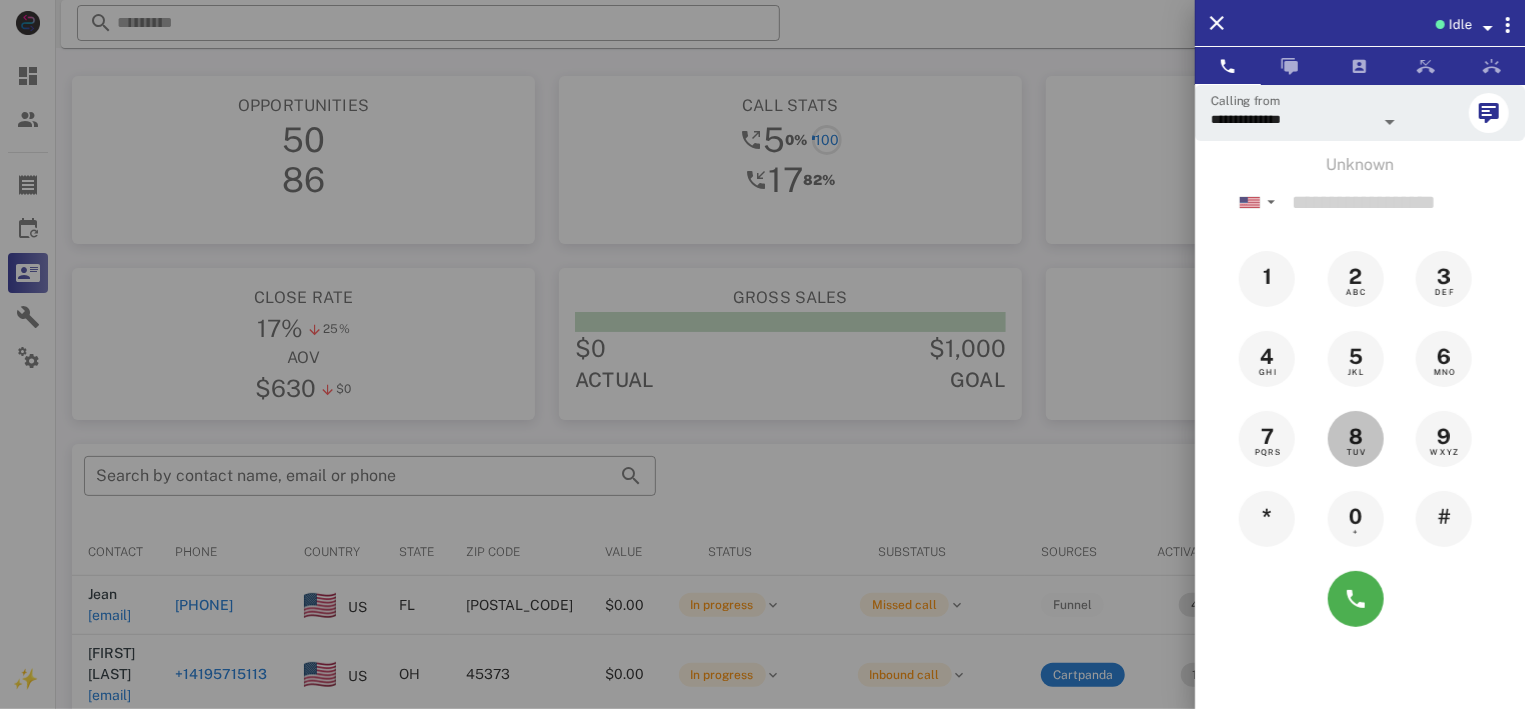 click on "8" at bounding box center [1356, 437] 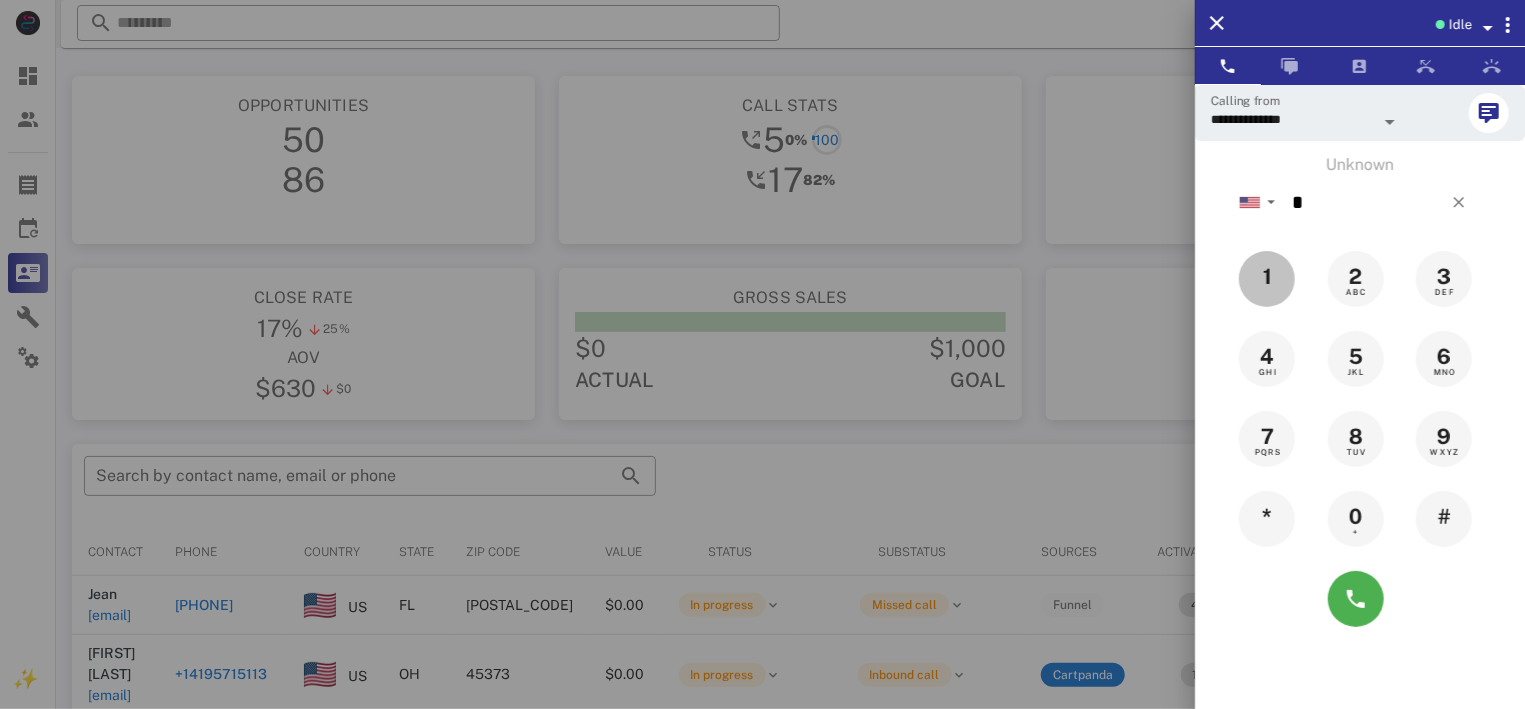 click on "1" at bounding box center (1268, 277) 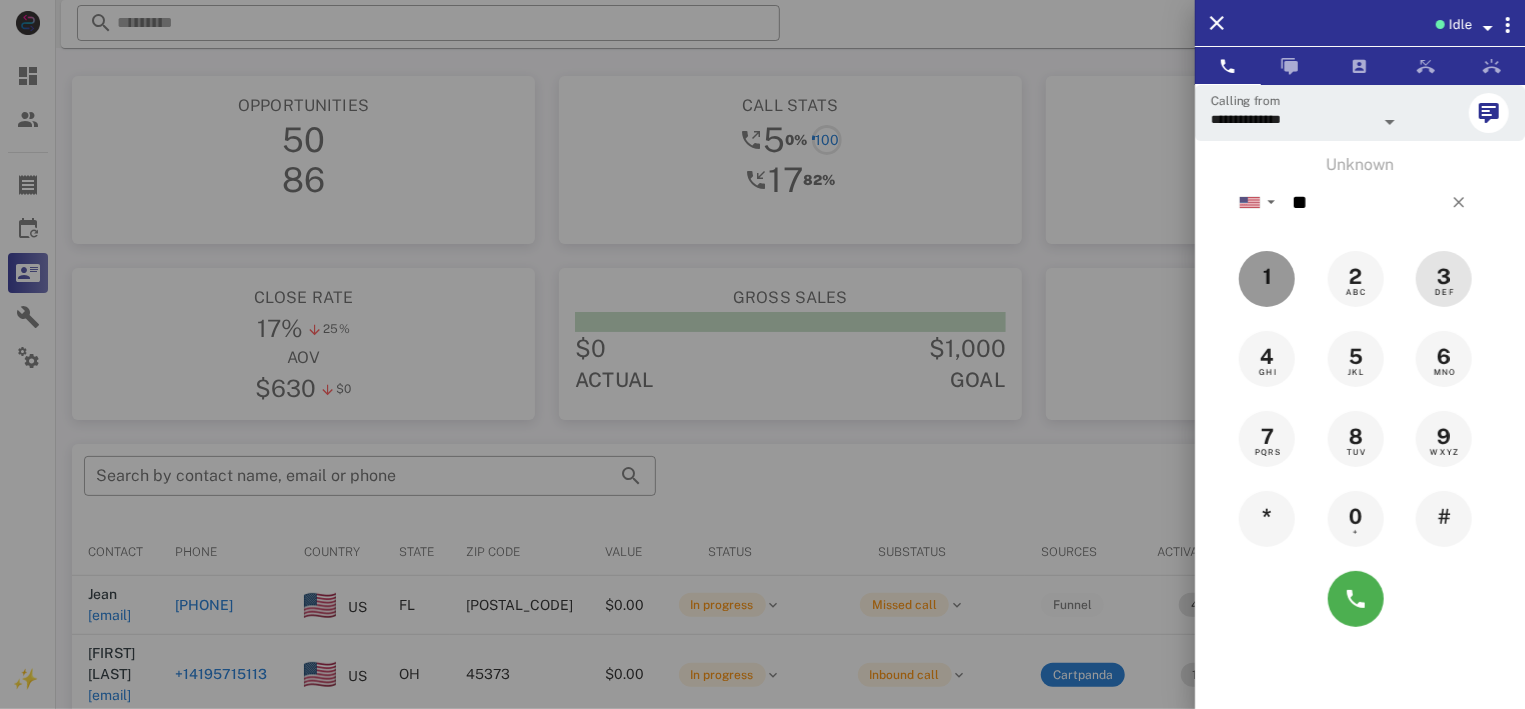 click on "1" at bounding box center (1267, 277) 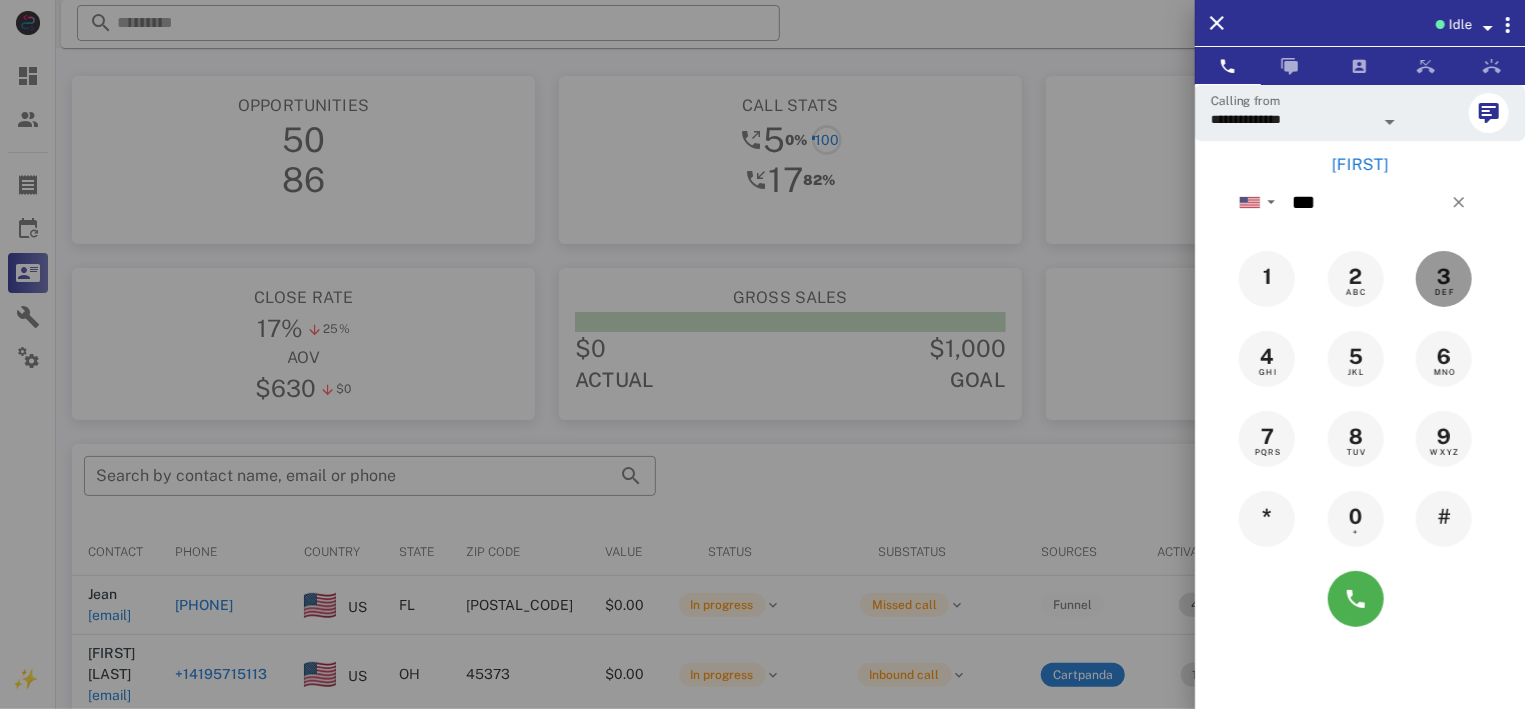 click on "DEF" at bounding box center (1444, 292) 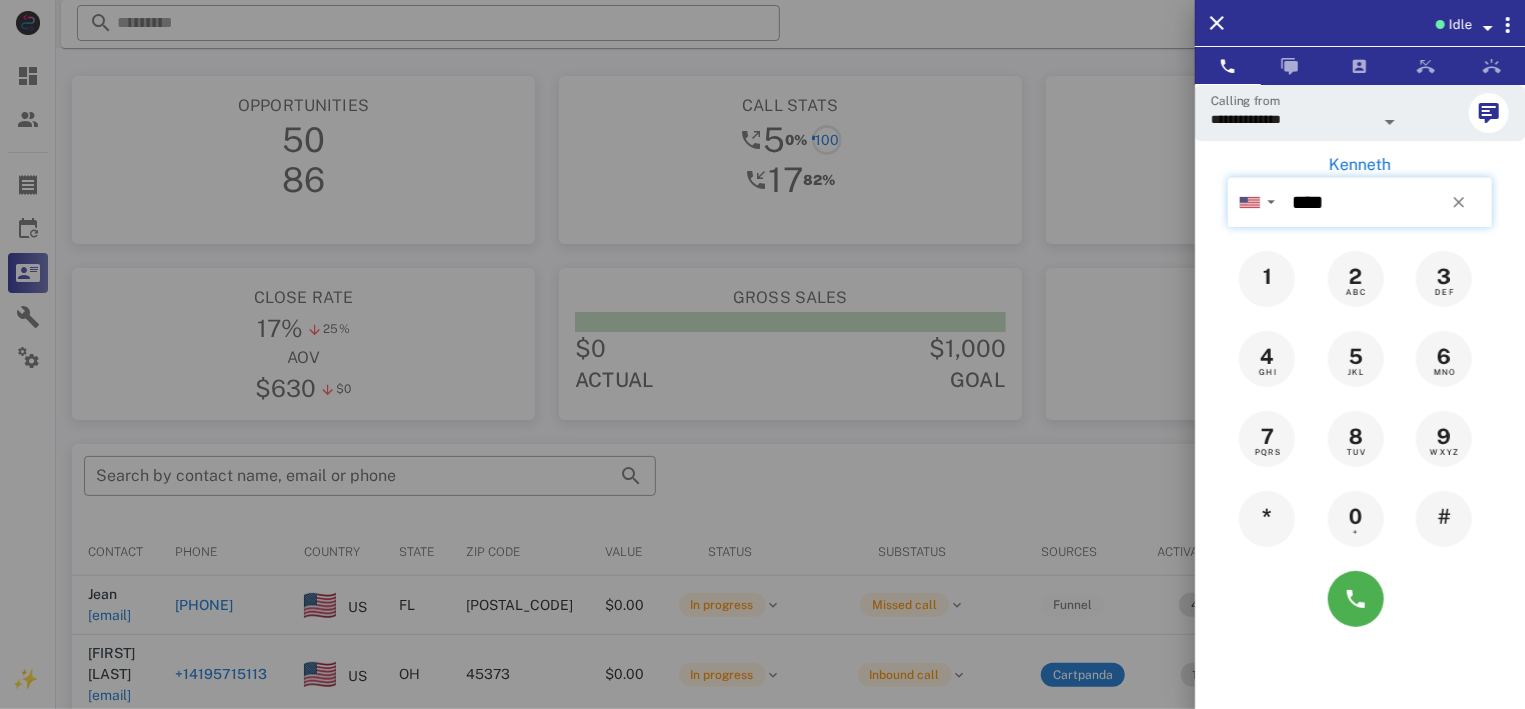 click on "****" at bounding box center [1388, 202] 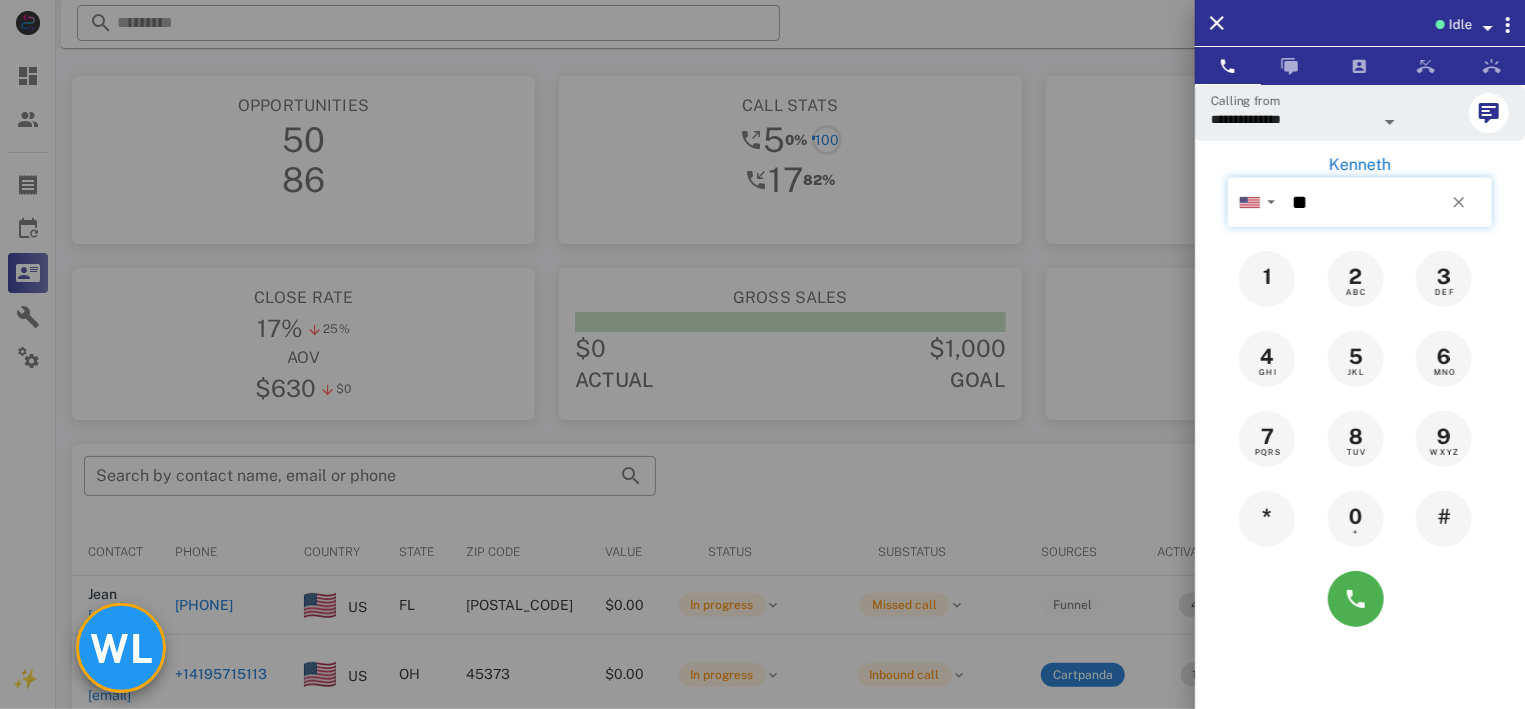 type on "*" 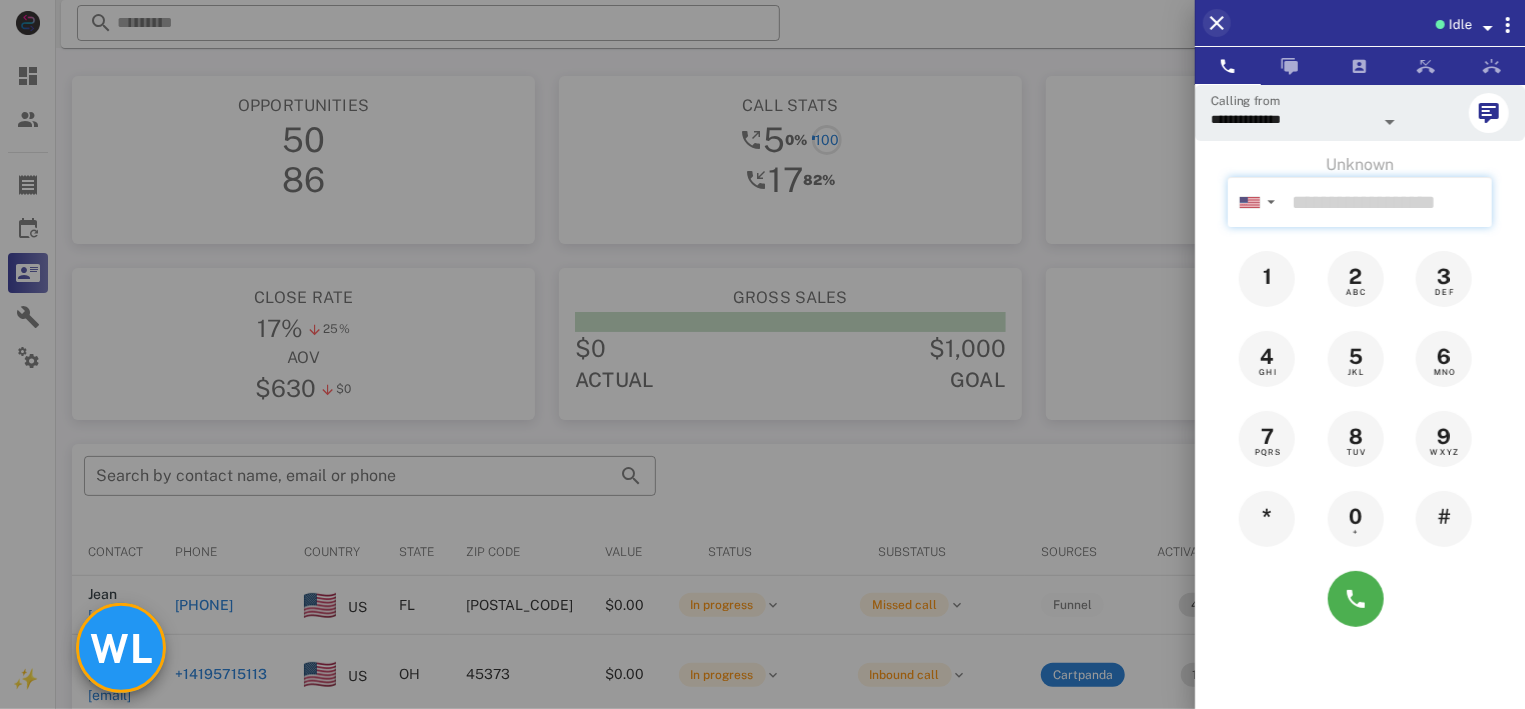 type 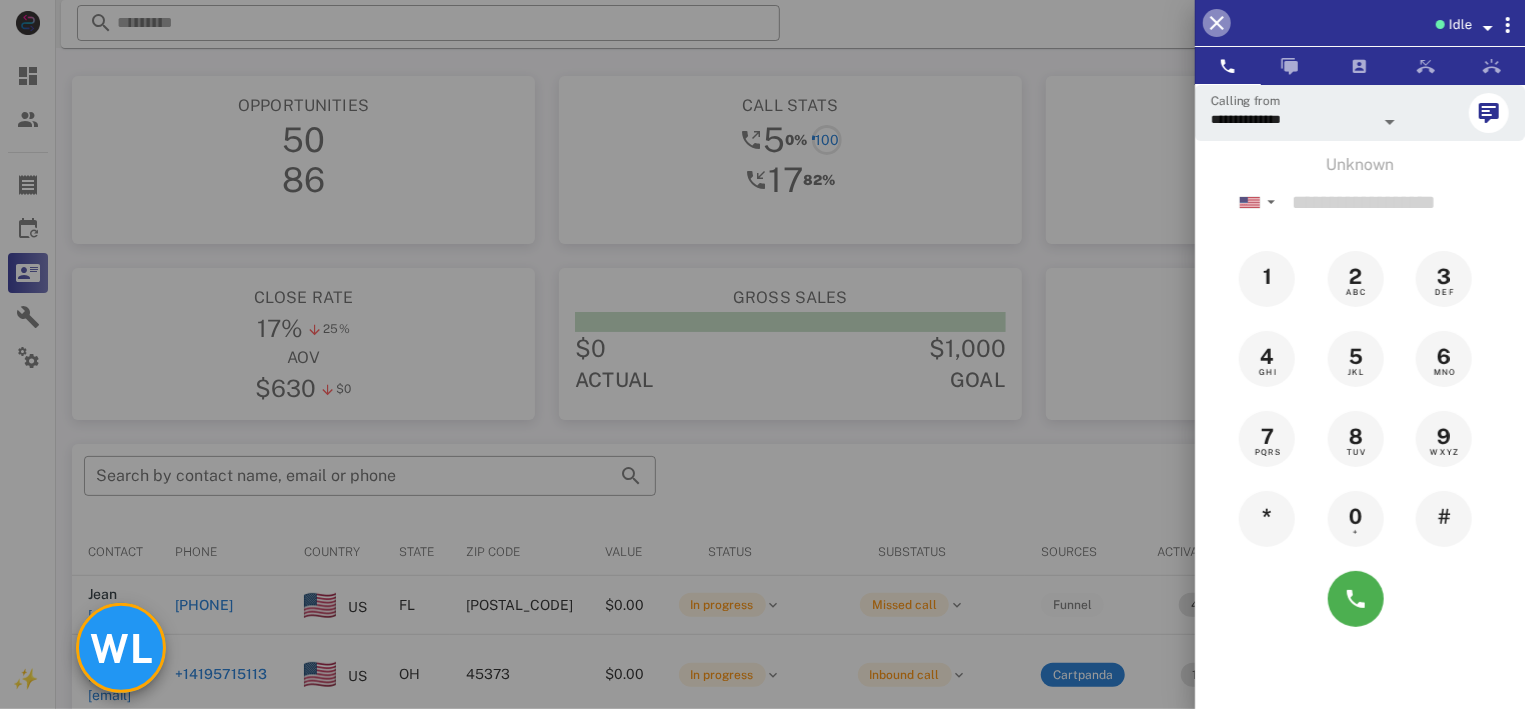 click at bounding box center (1217, 23) 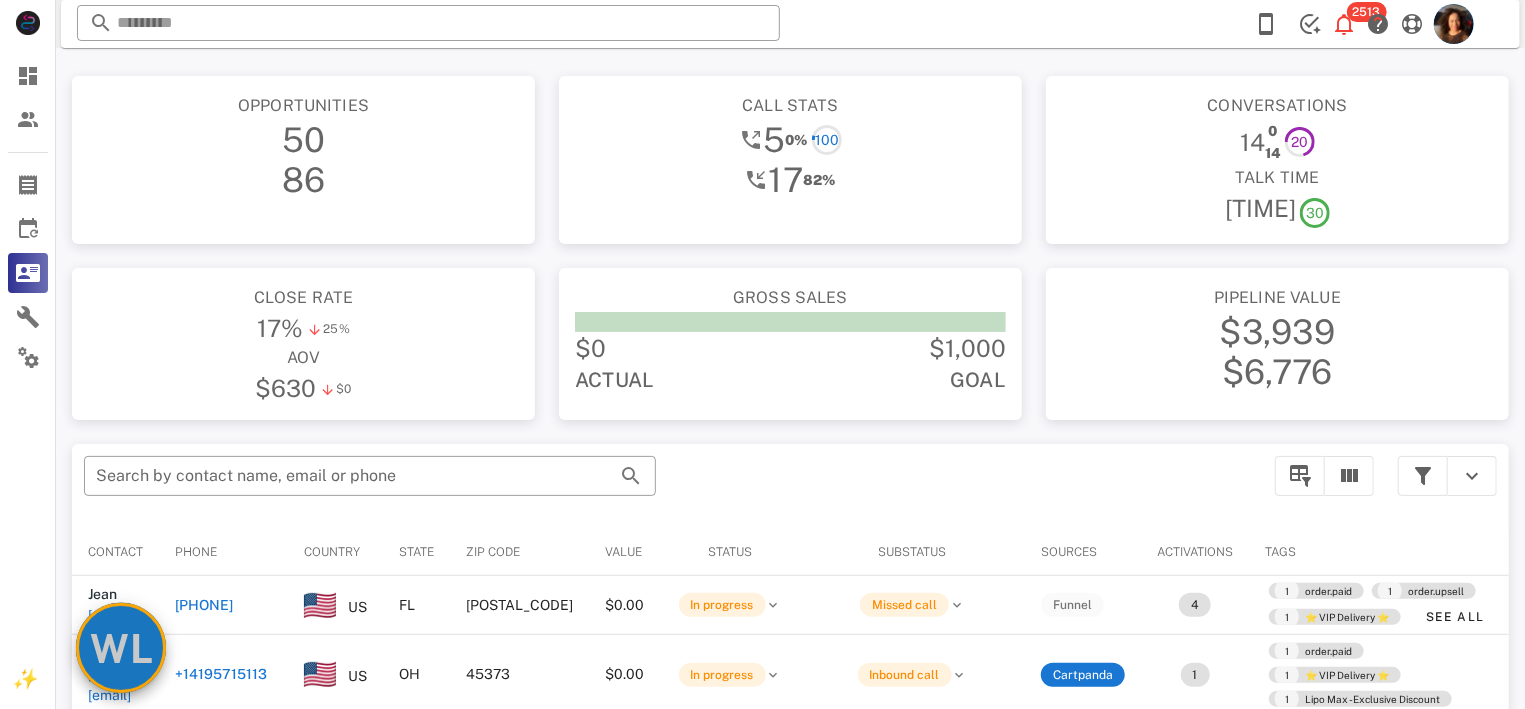 click on "WL" at bounding box center (121, 648) 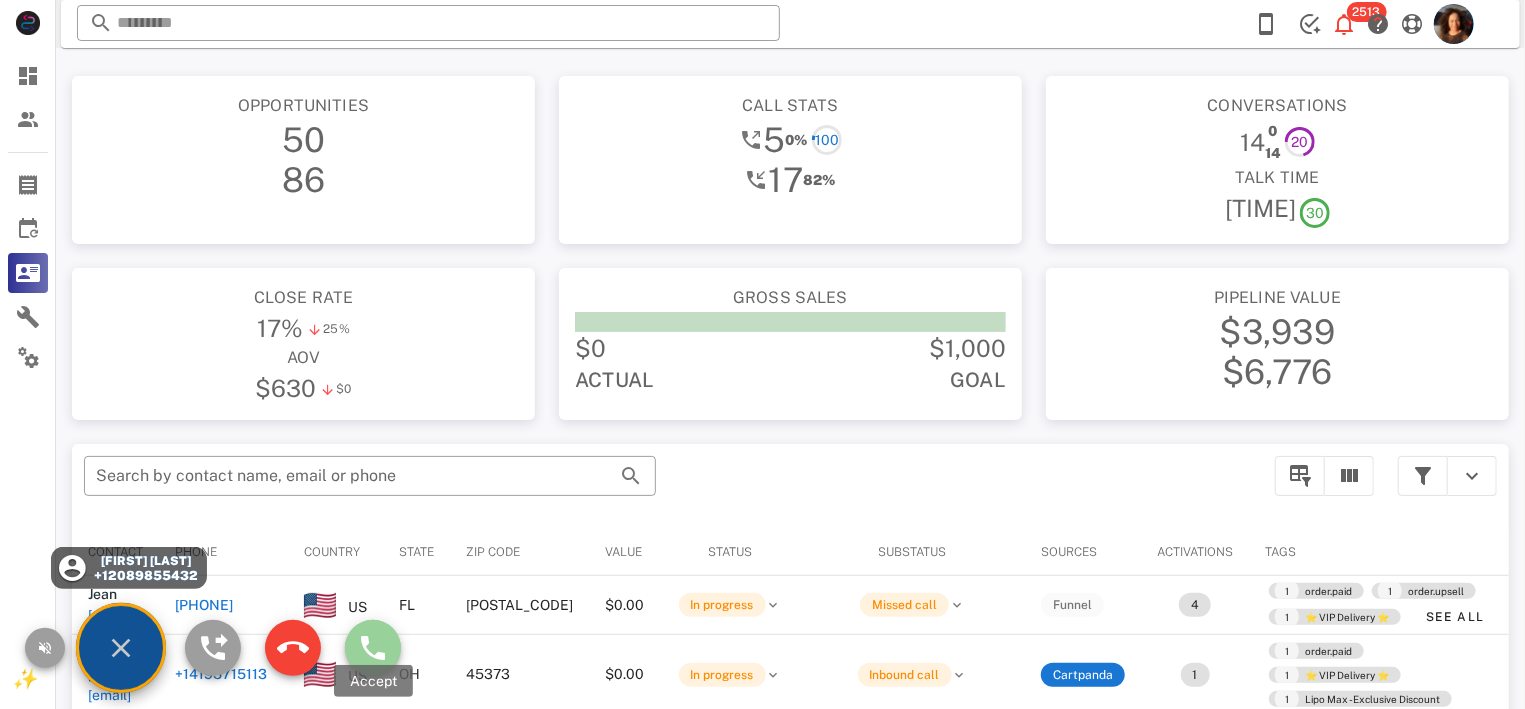 click at bounding box center [373, 648] 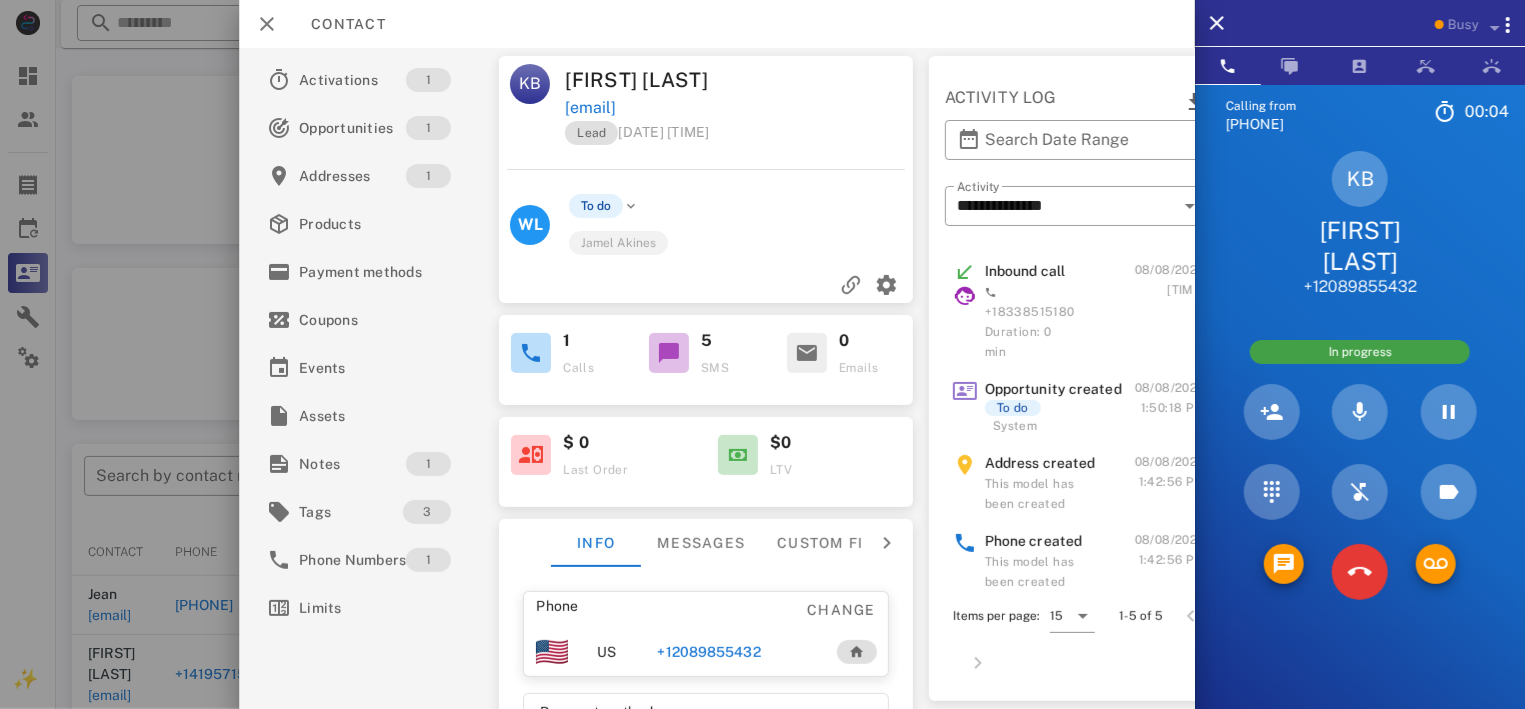 scroll, scrollTop: 117, scrollLeft: 0, axis: vertical 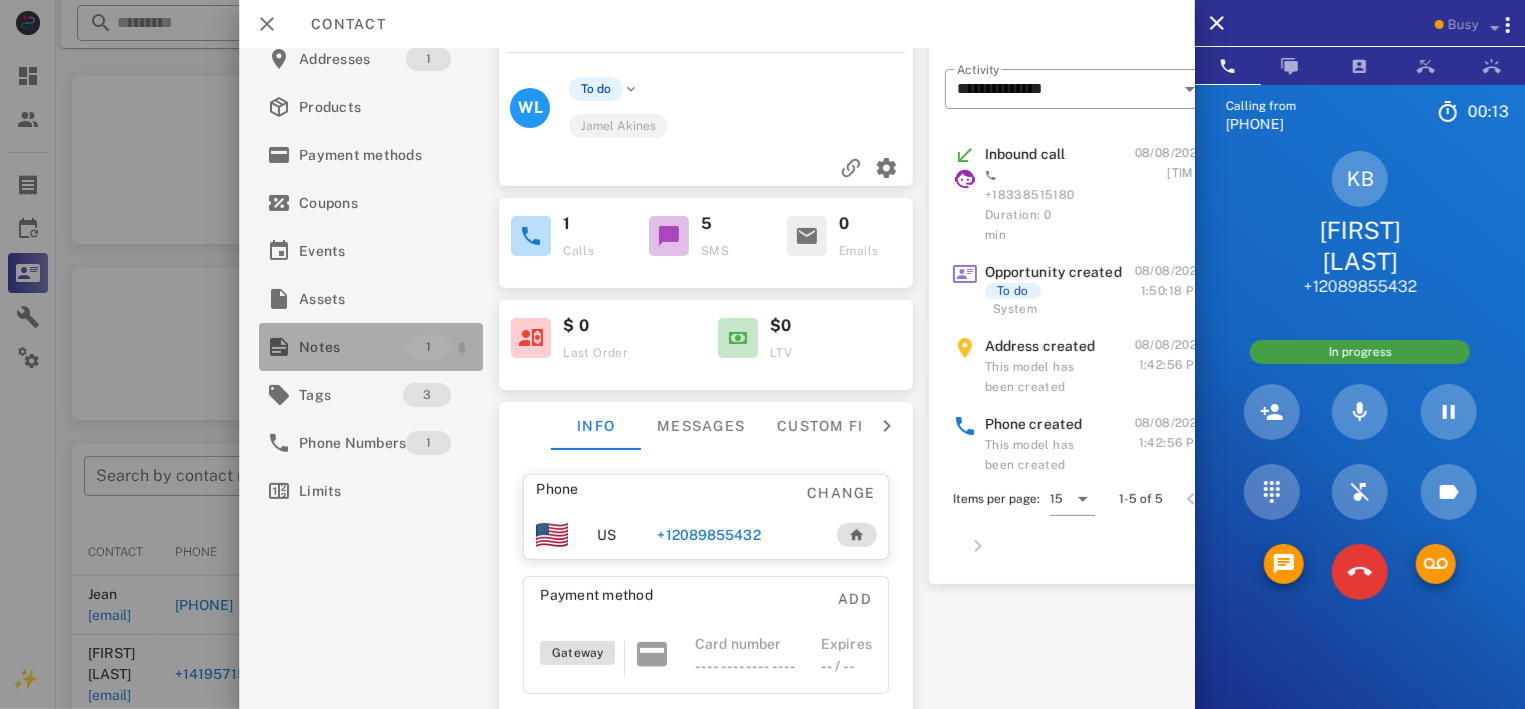 click on "Notes" at bounding box center (352, 347) 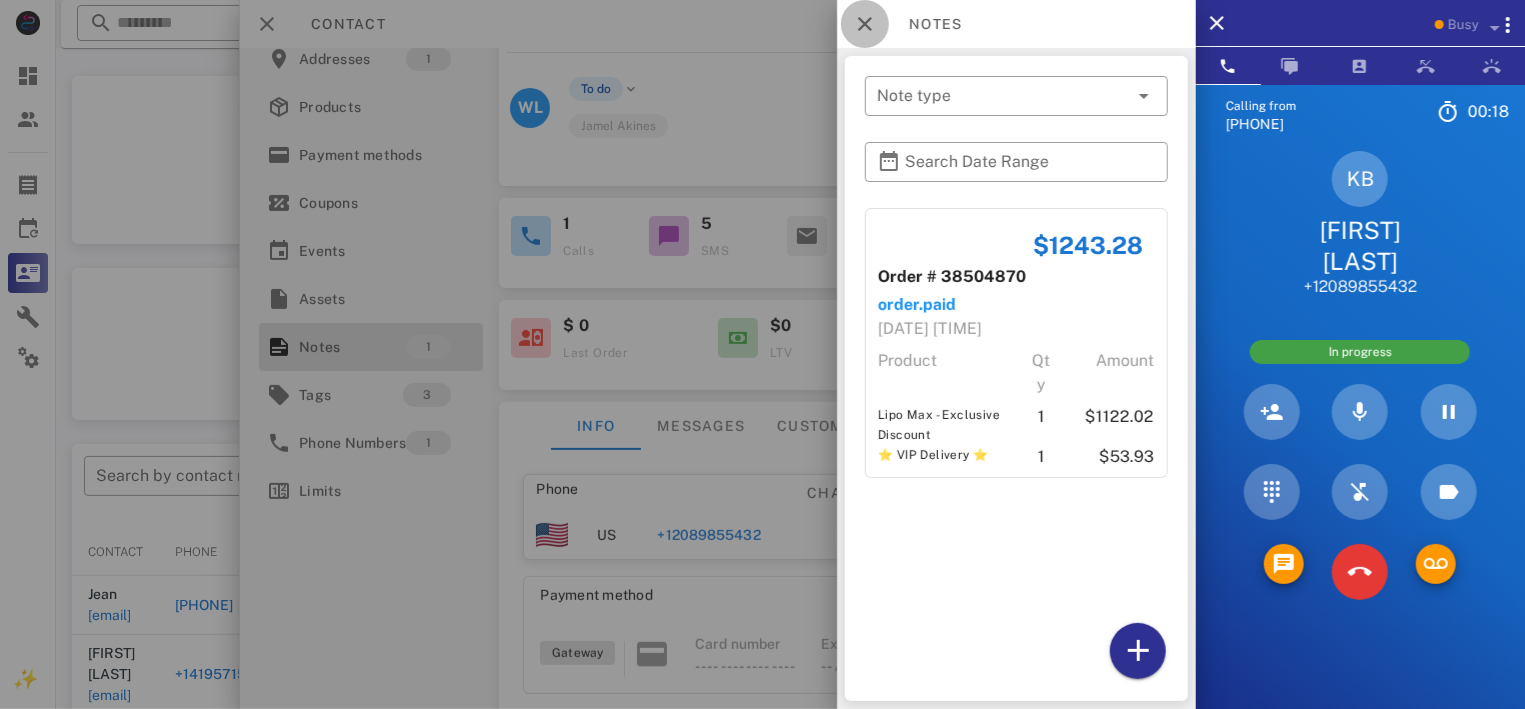 click at bounding box center [865, 24] 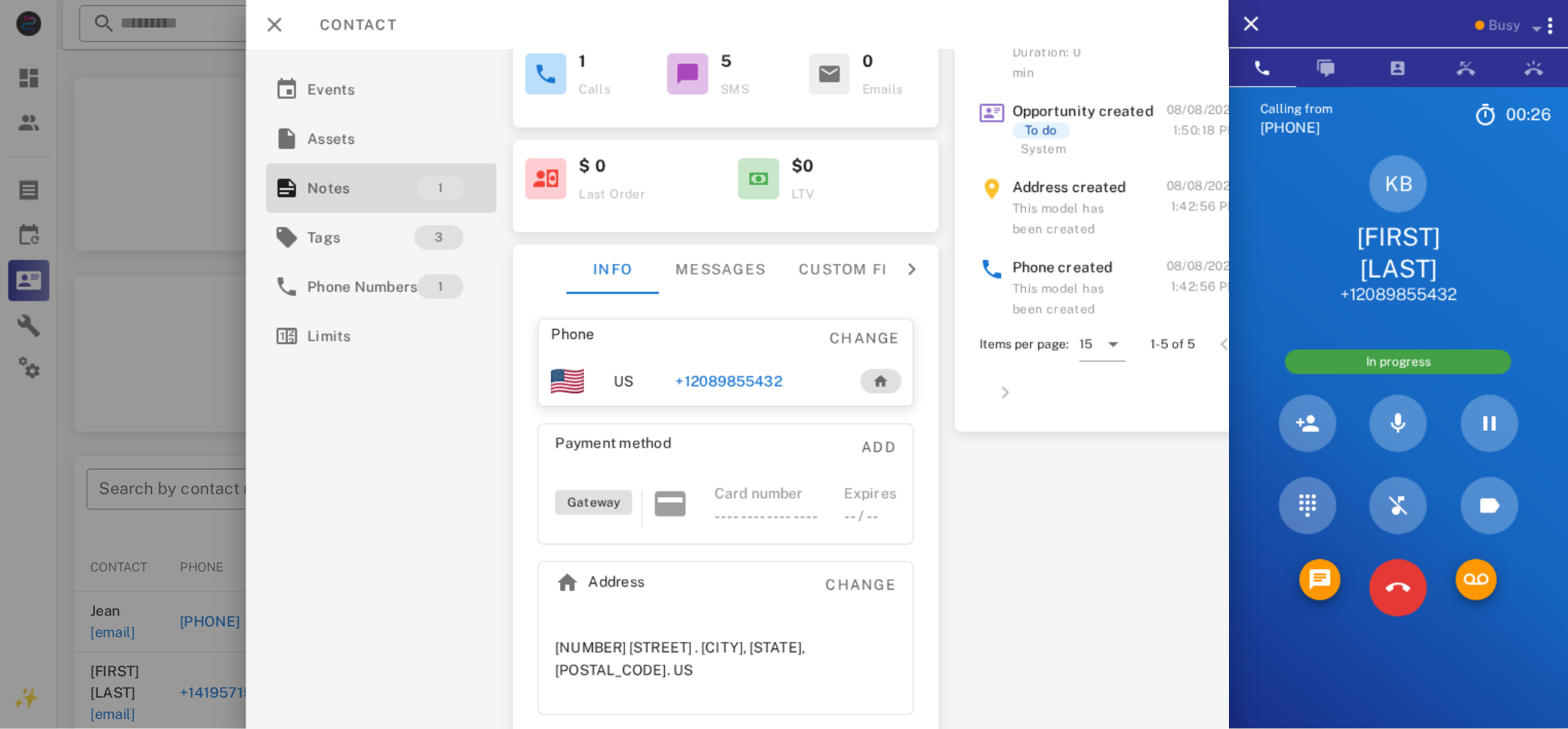 scroll, scrollTop: 225, scrollLeft: 0, axis: vertical 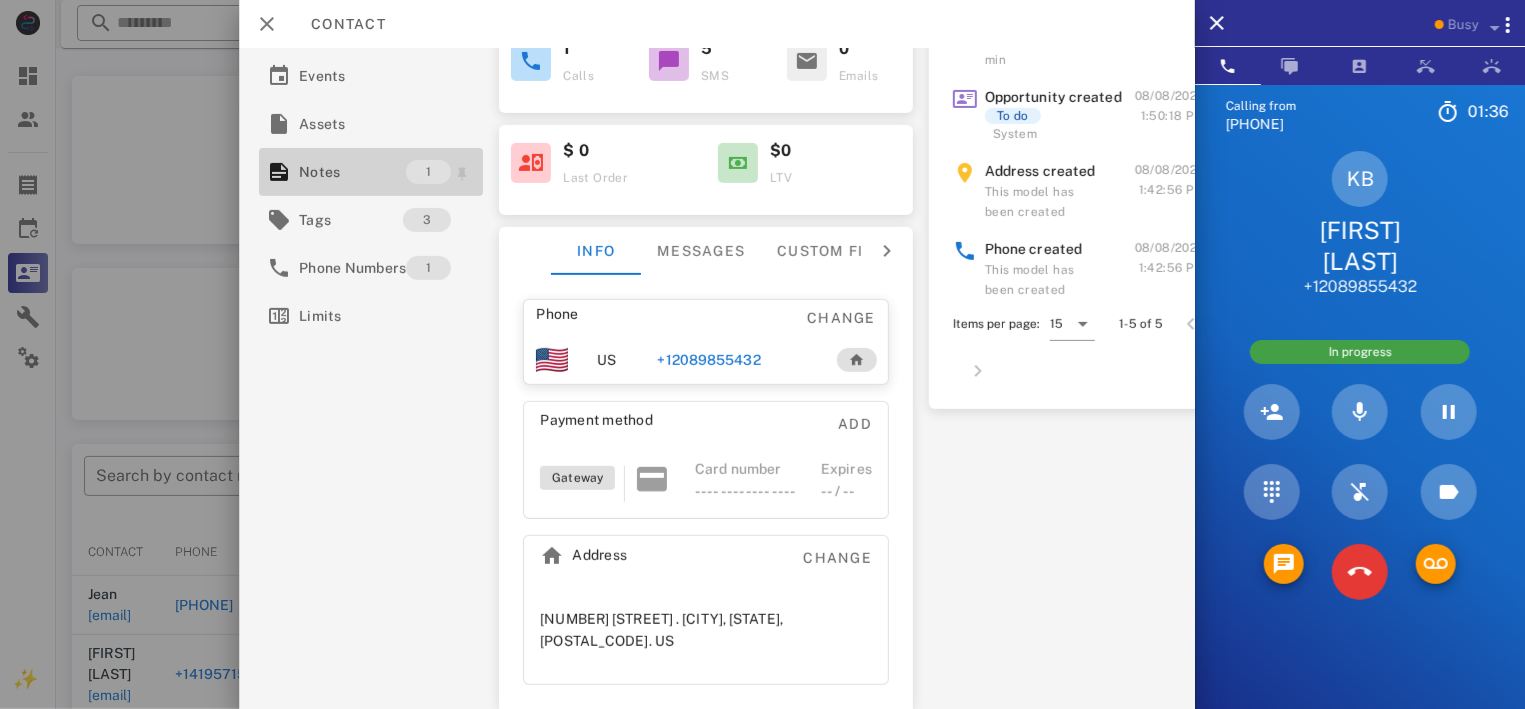 click on "Notes" at bounding box center [352, 172] 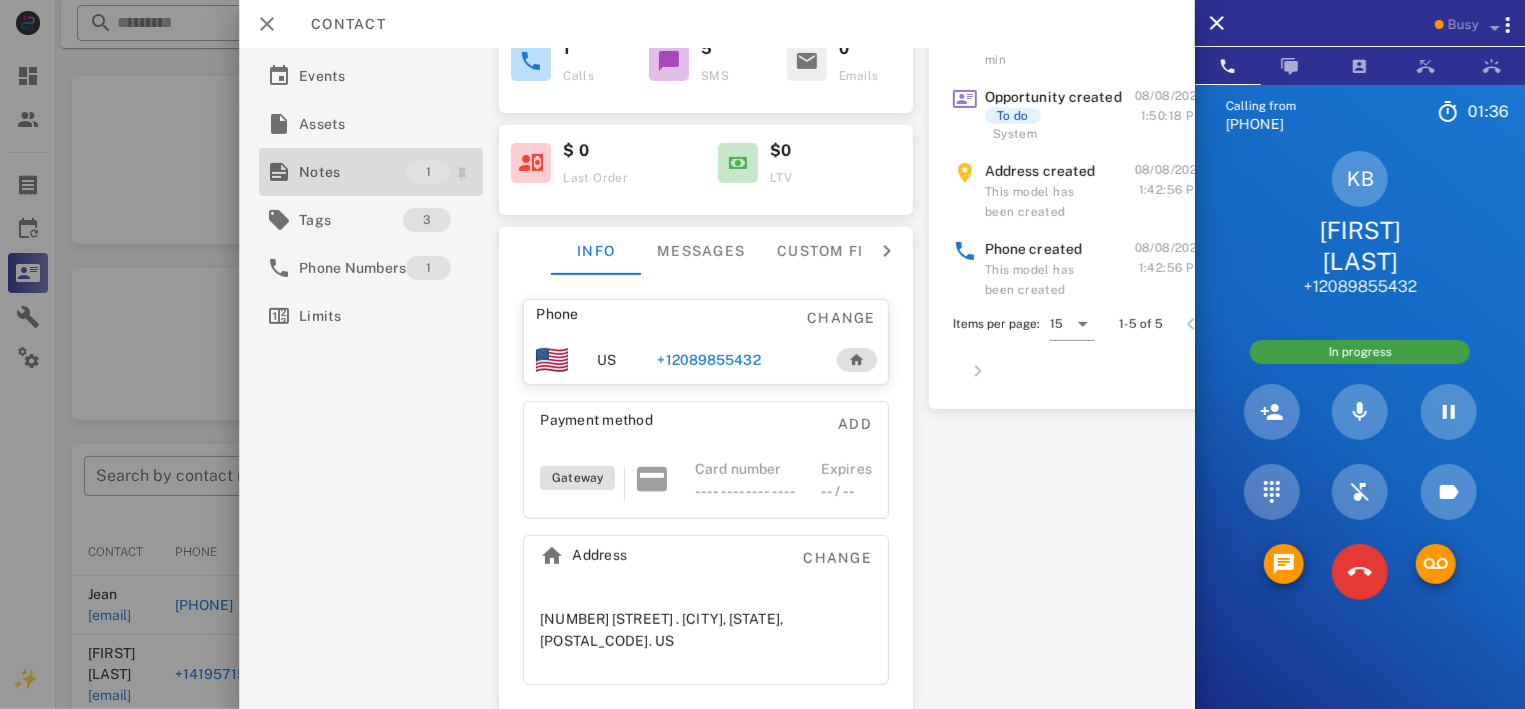 click on "Notes" at bounding box center [352, 172] 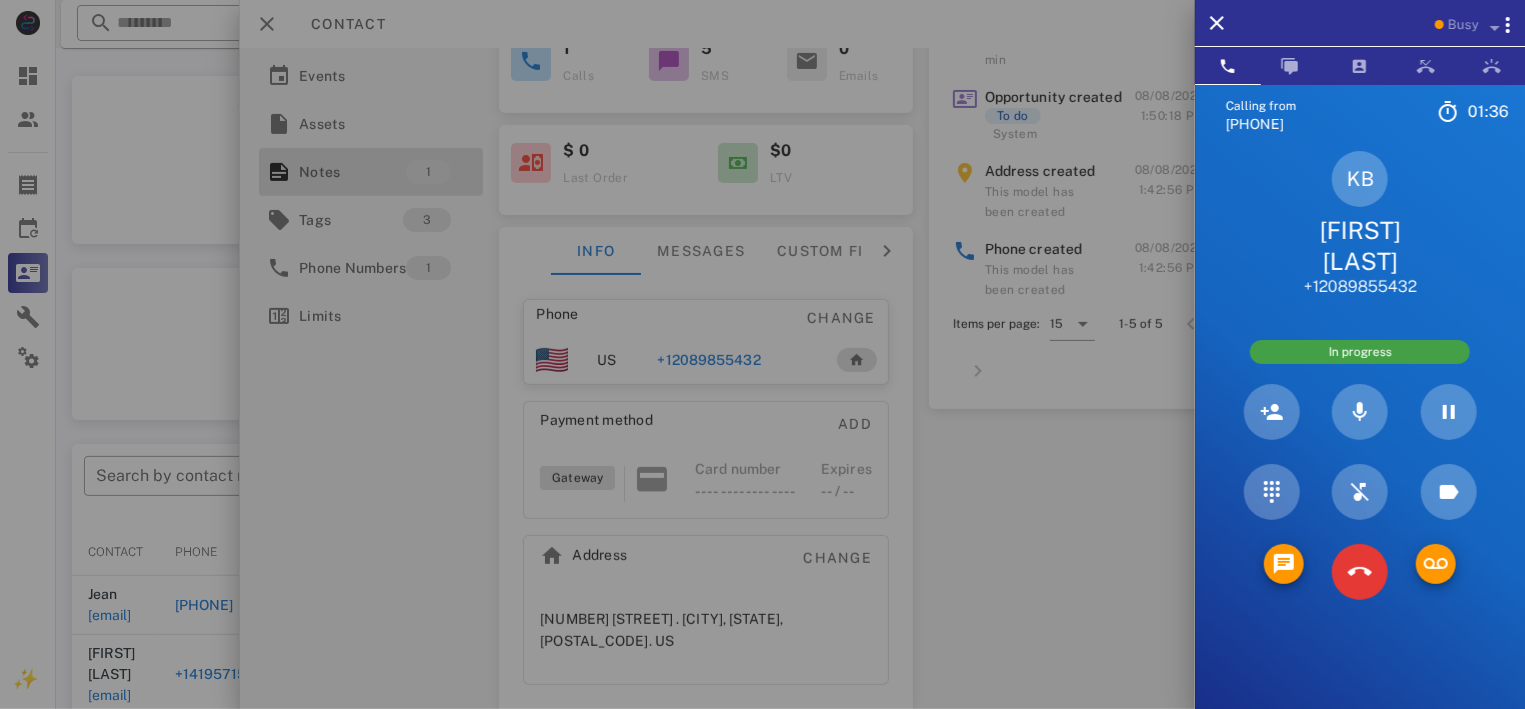 click at bounding box center (762, 354) 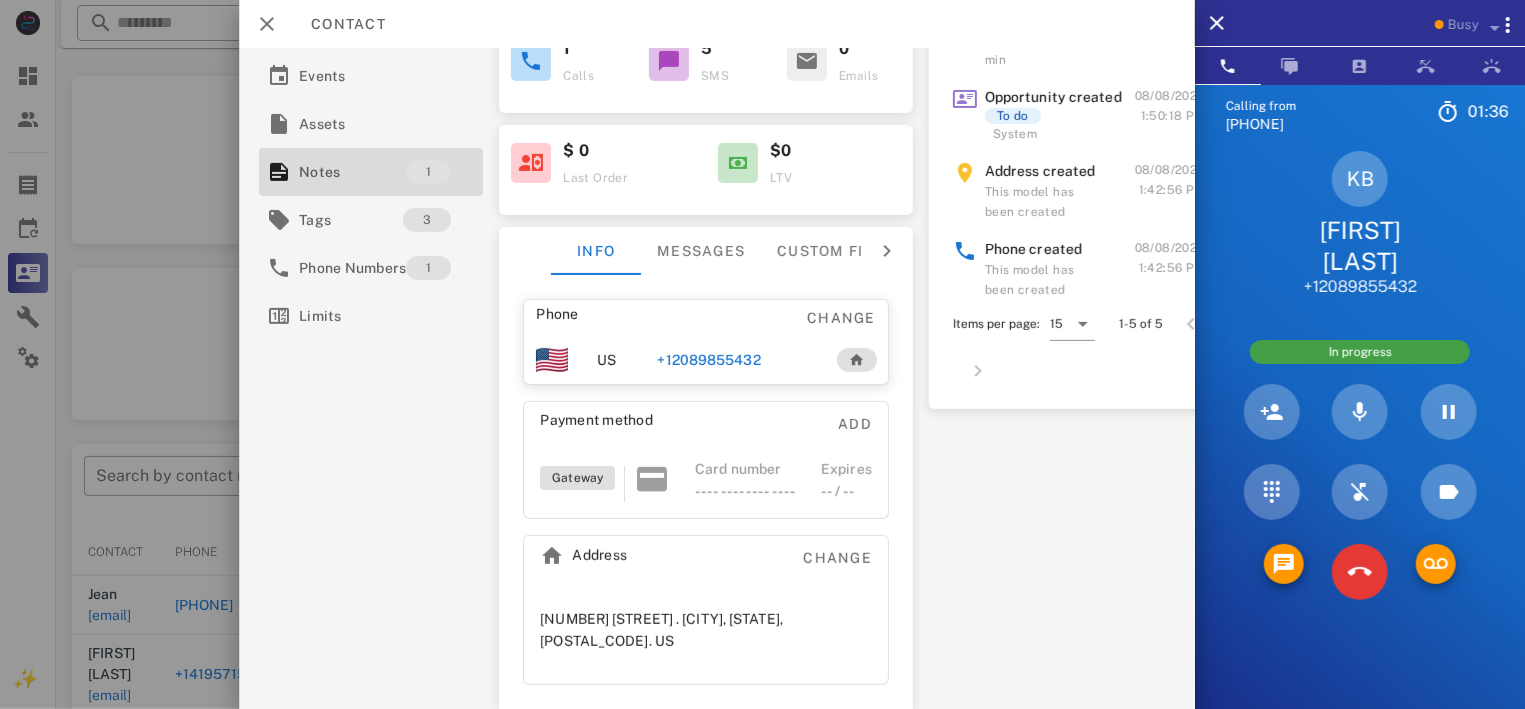 click on "**********" at bounding box center (717, 378) 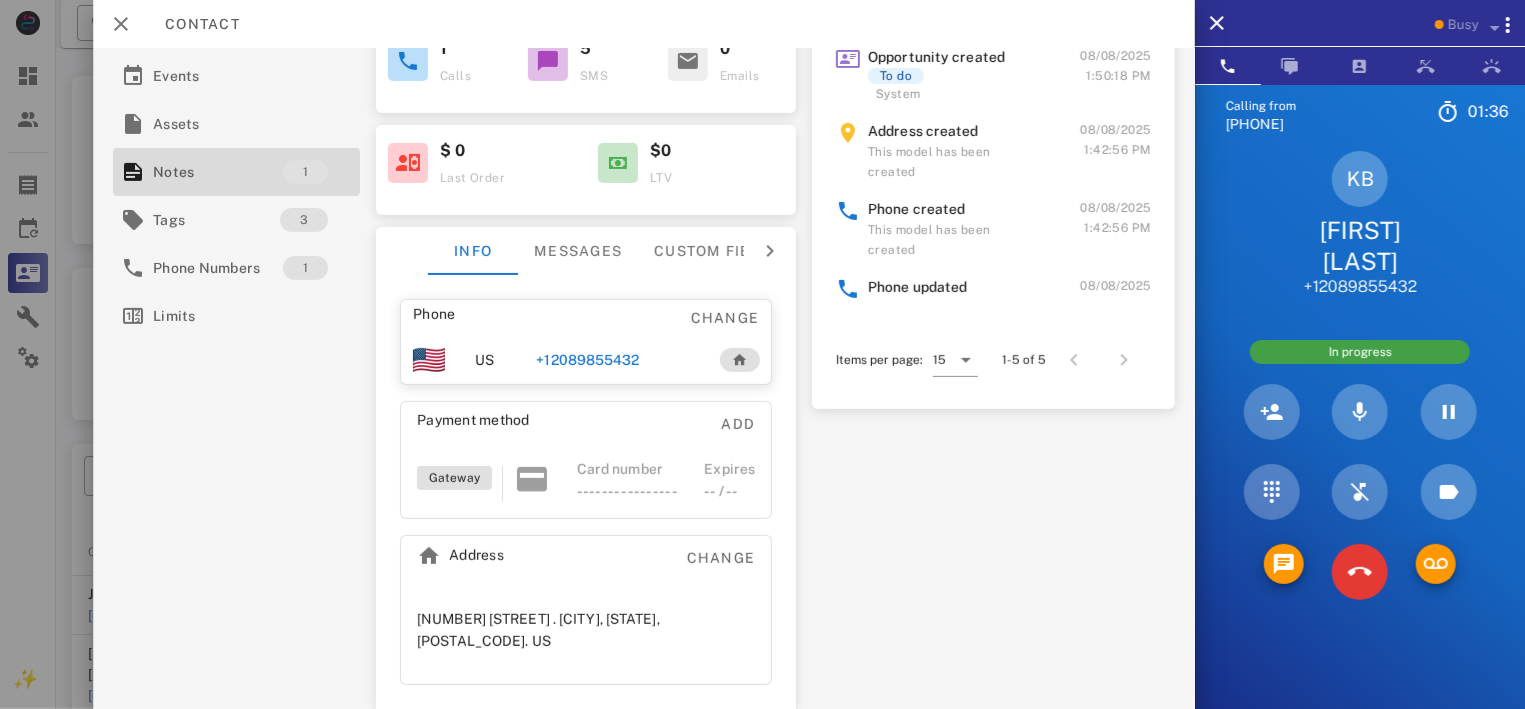 click at bounding box center [1077, 360] 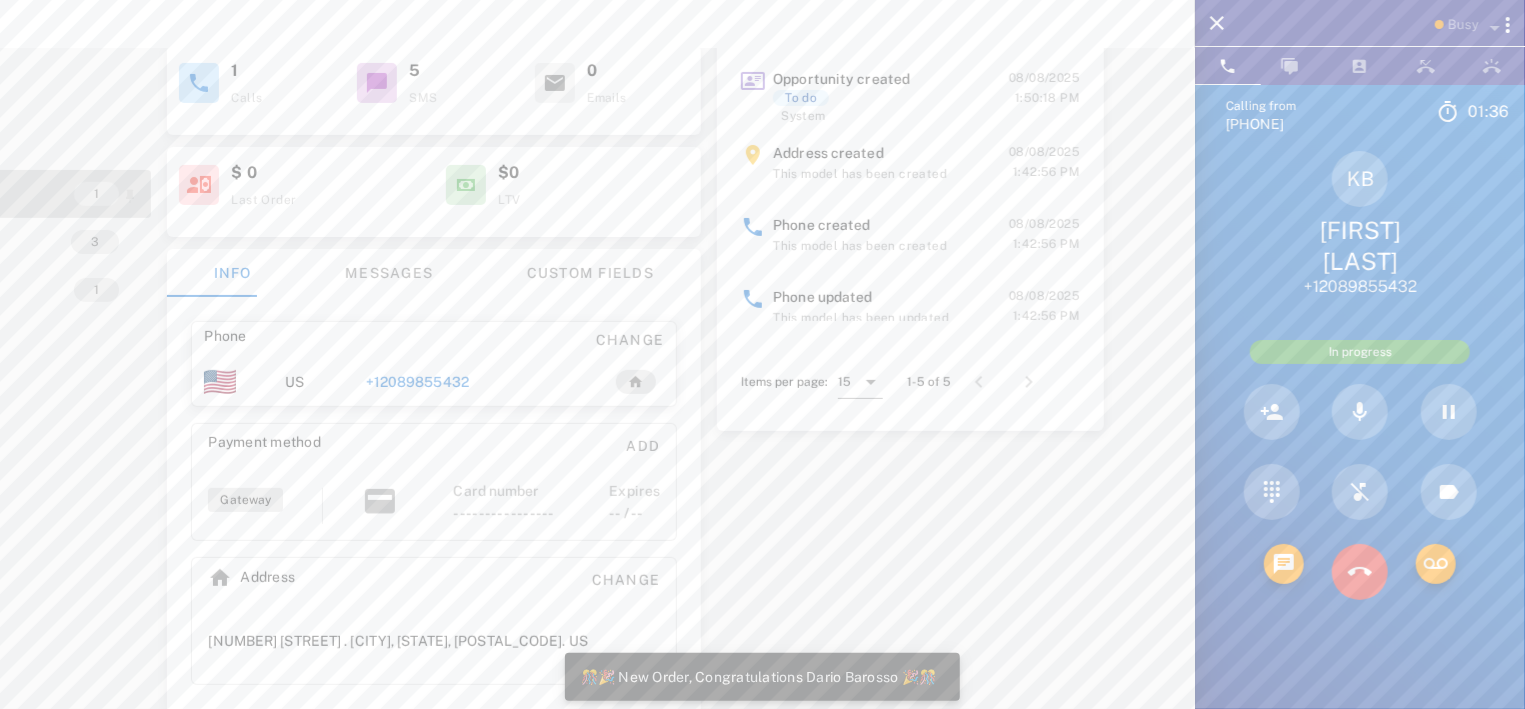 click on "Notes" at bounding box center [-23, 194] 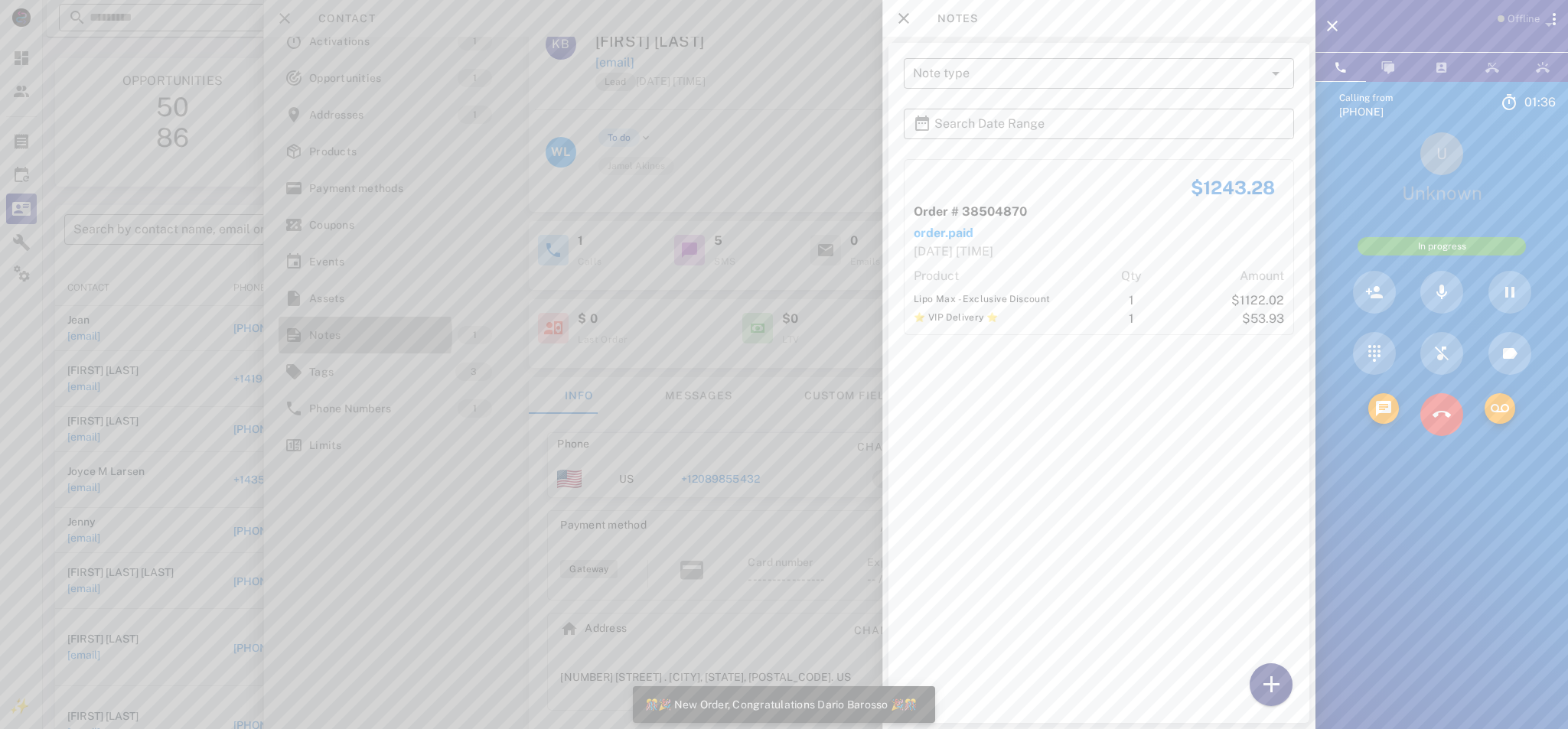 click at bounding box center [1271, 685] 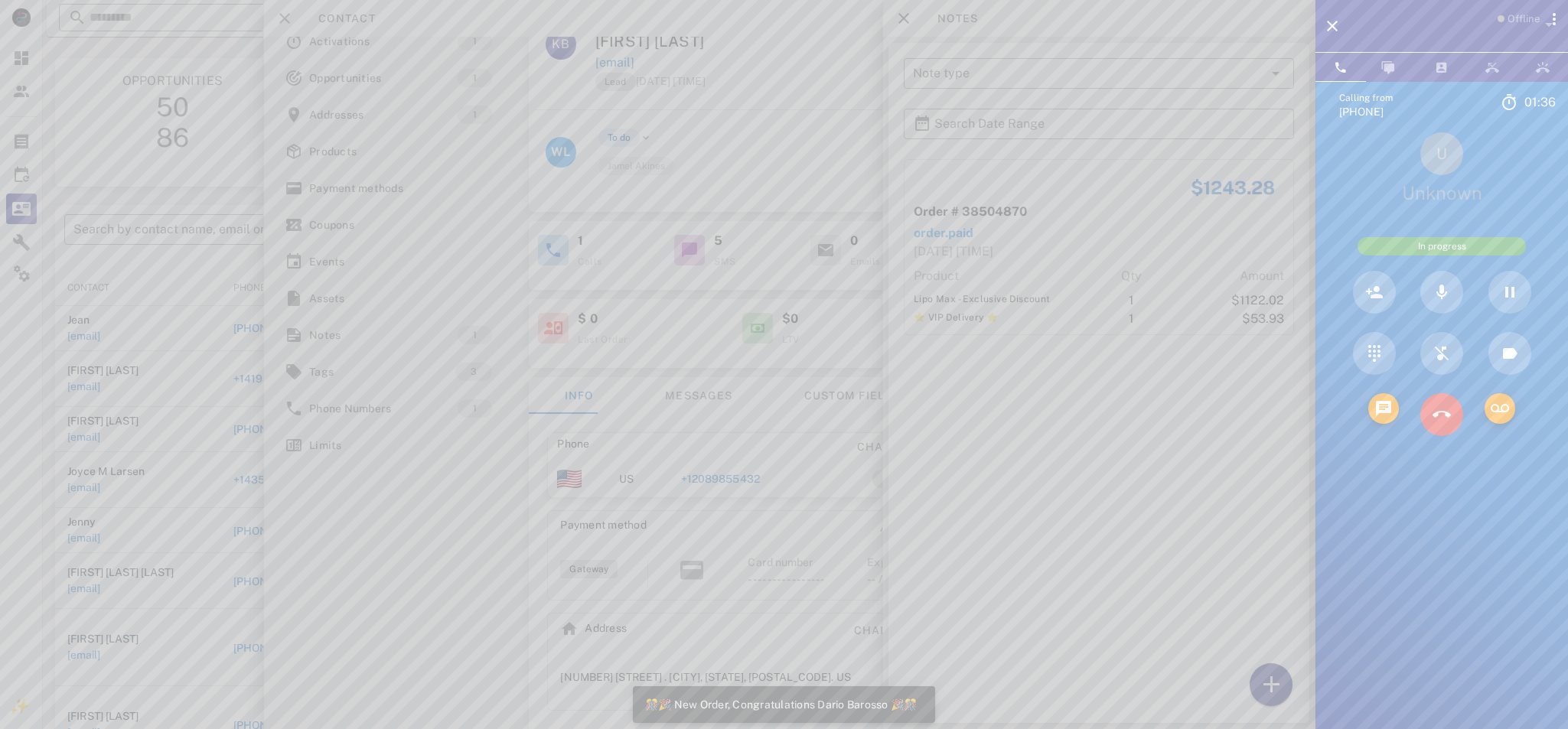scroll, scrollTop: 0, scrollLeft: 0, axis: both 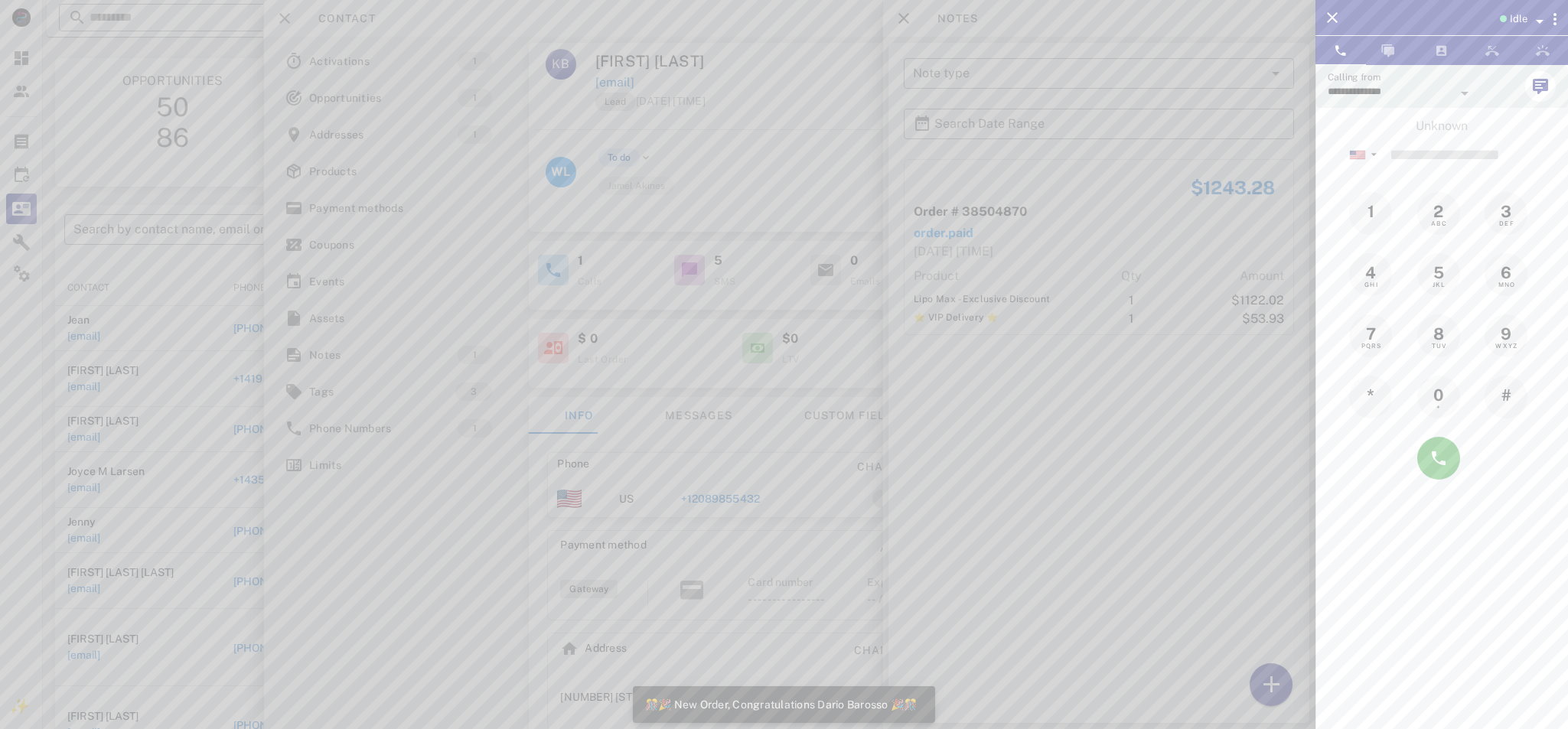 click at bounding box center [784, 364] 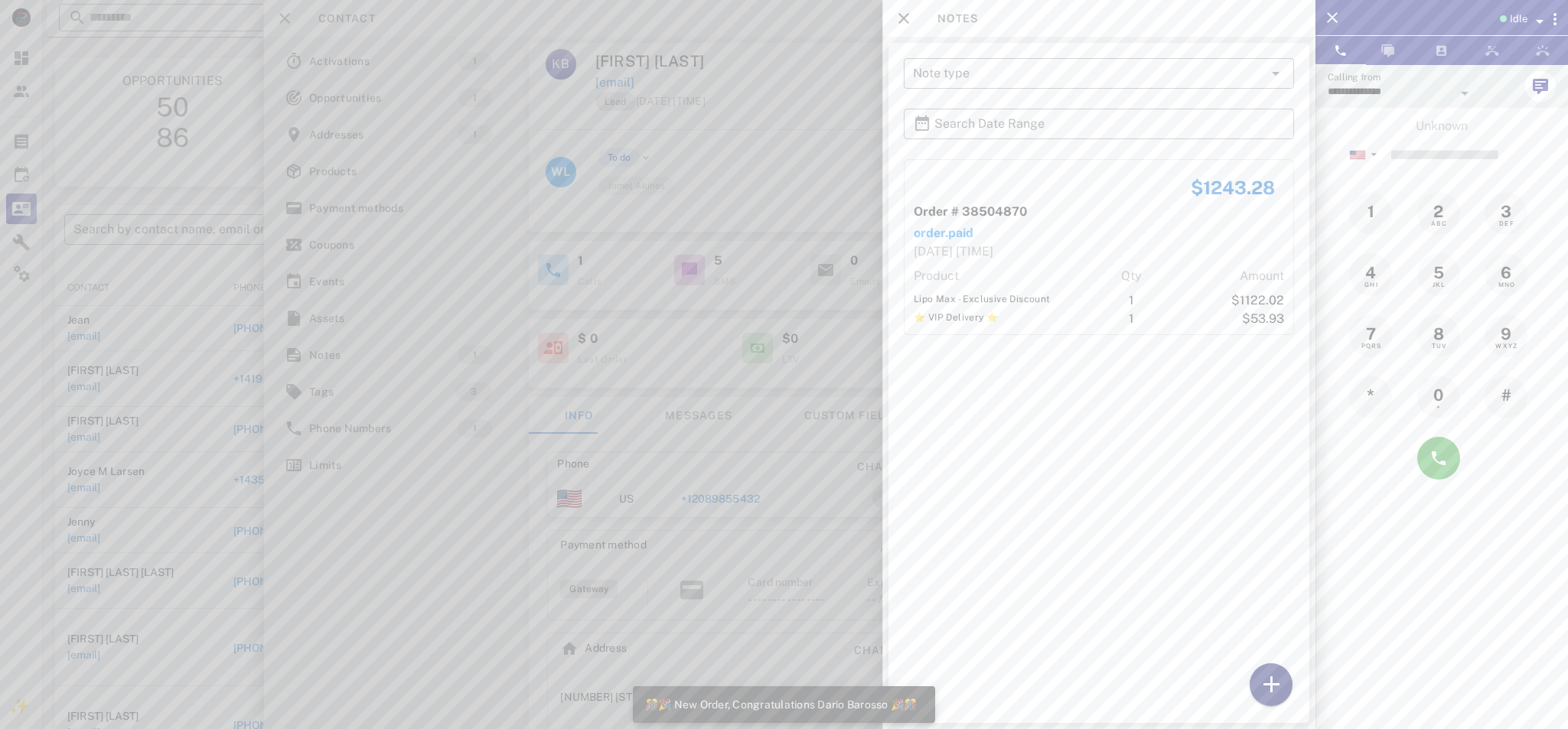 click at bounding box center [1271, 685] 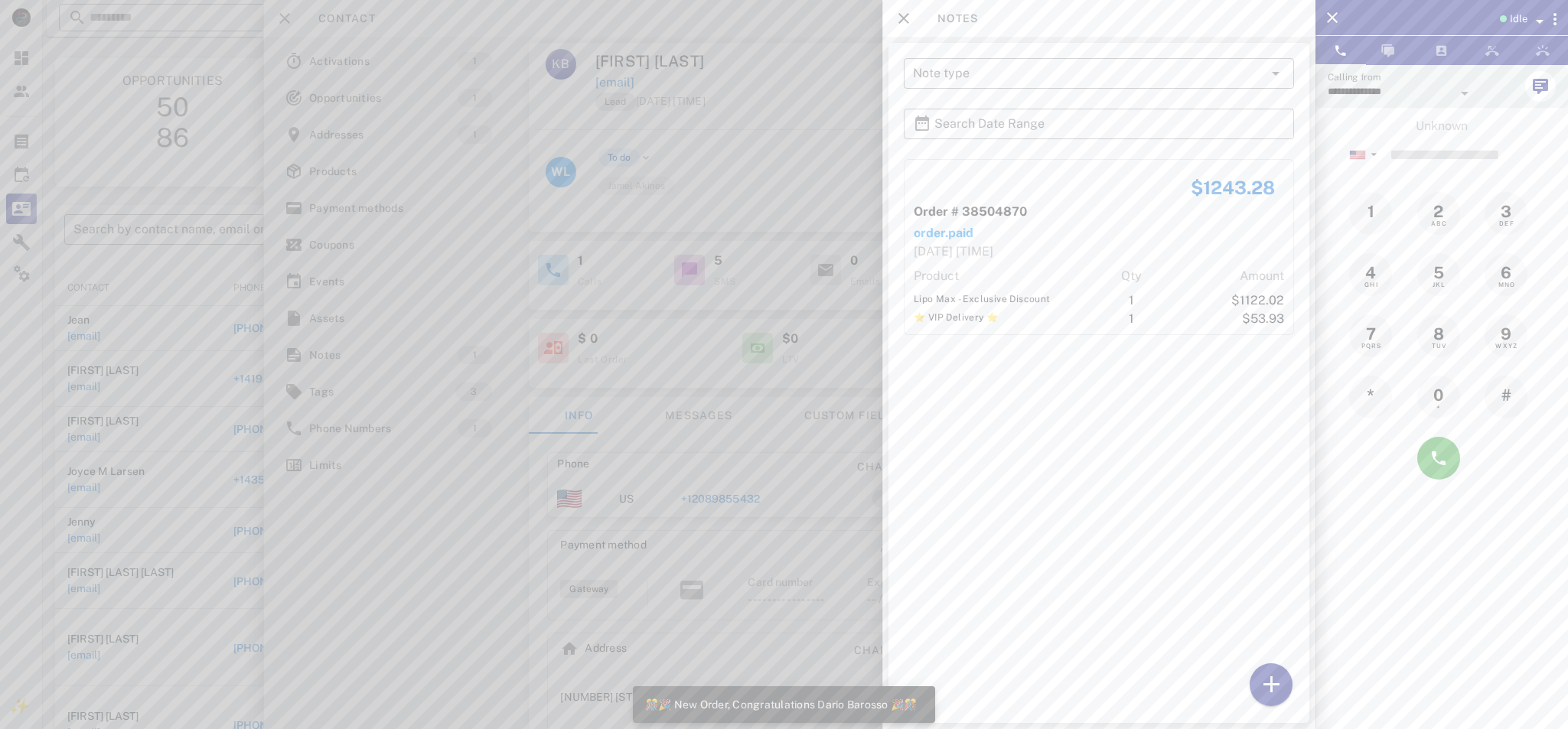 click at bounding box center [784, 364] 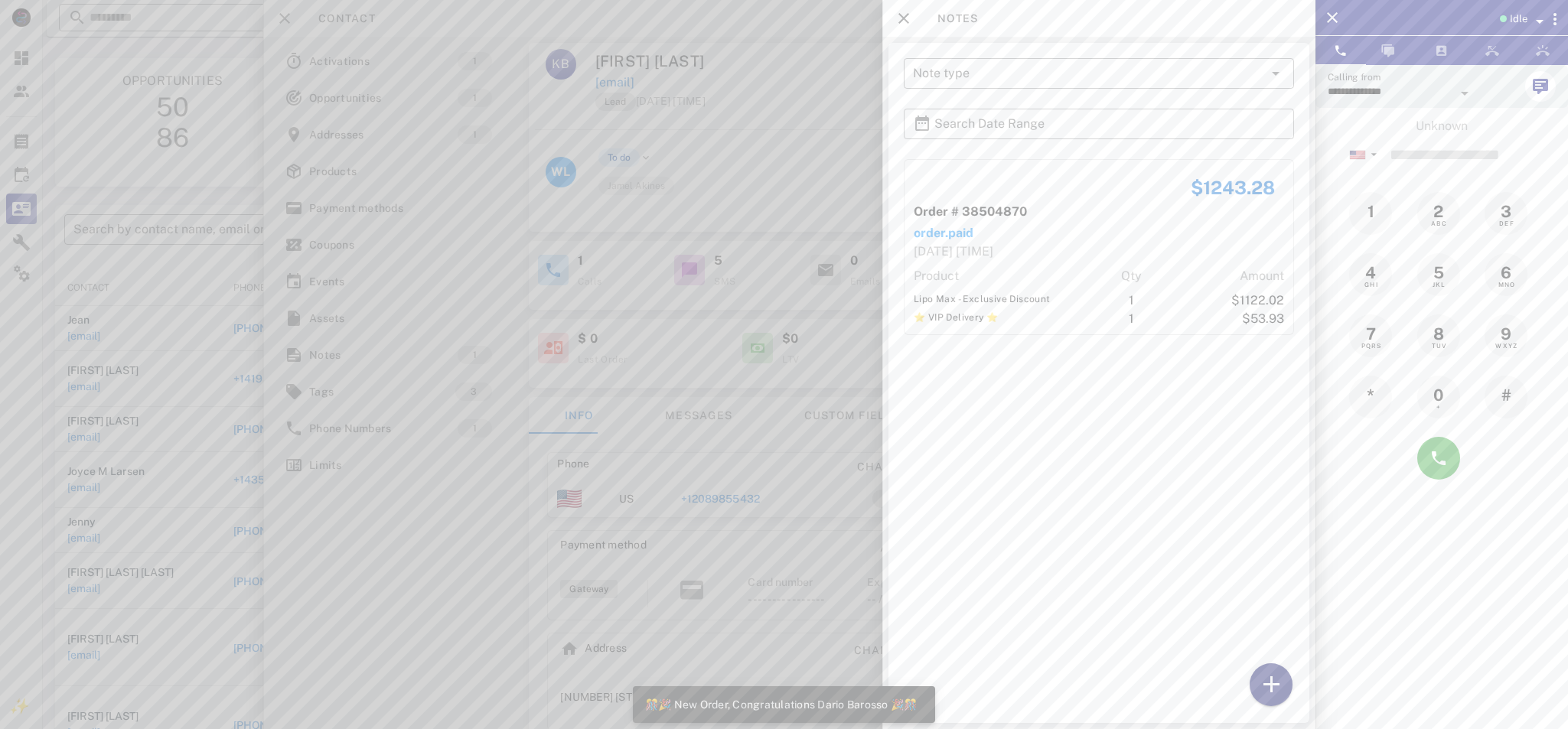 click at bounding box center (1271, 685) 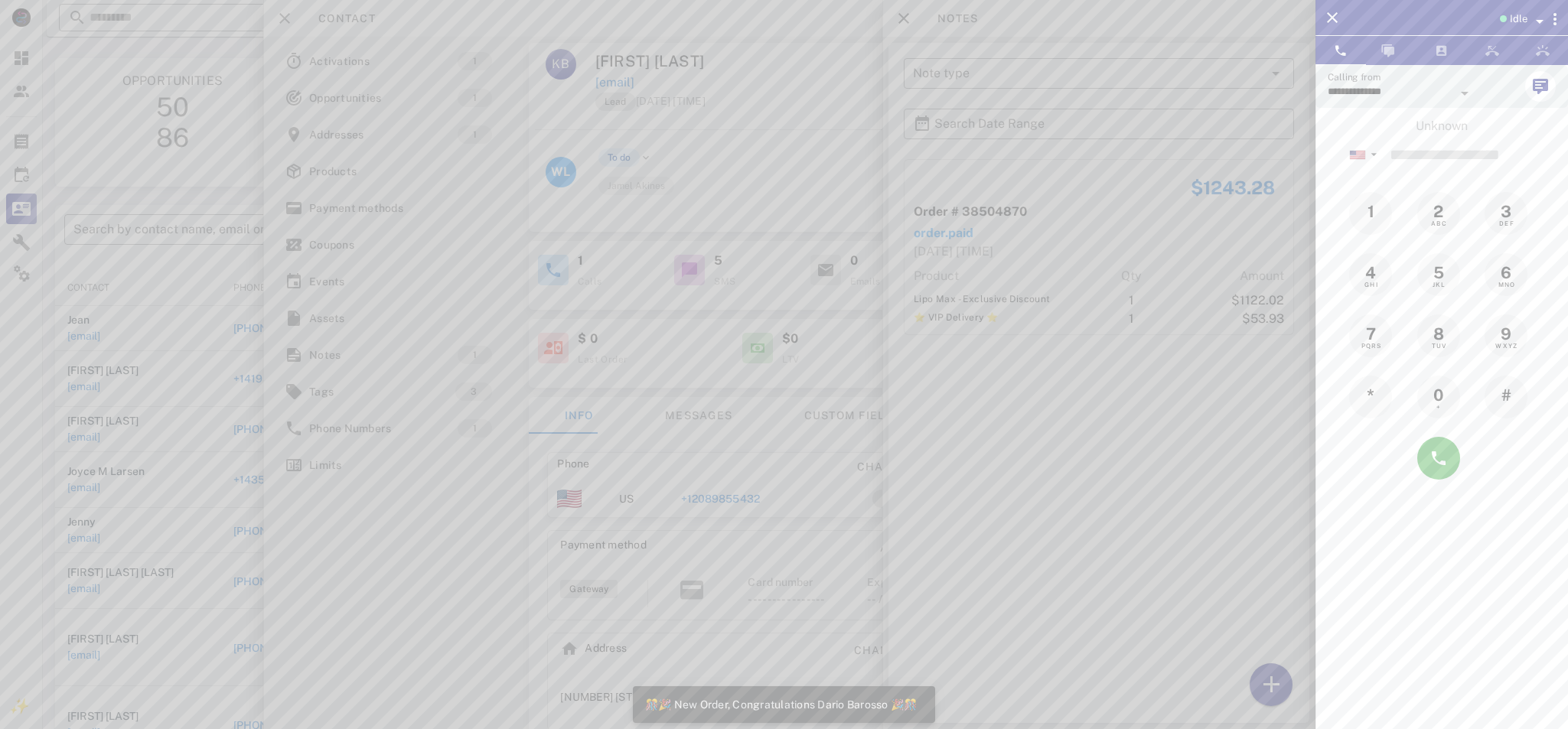 click at bounding box center [784, 364] 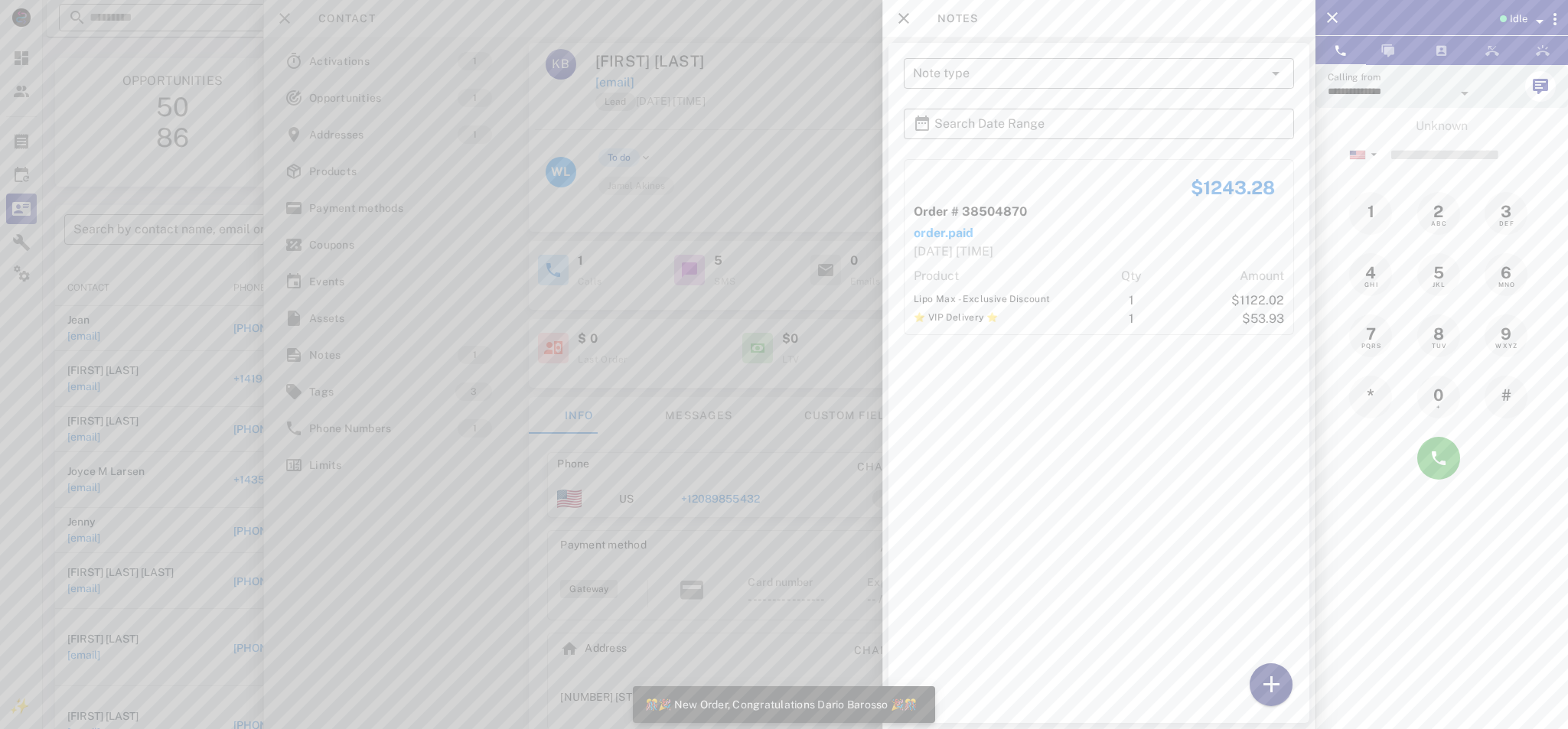 click at bounding box center [1271, 685] 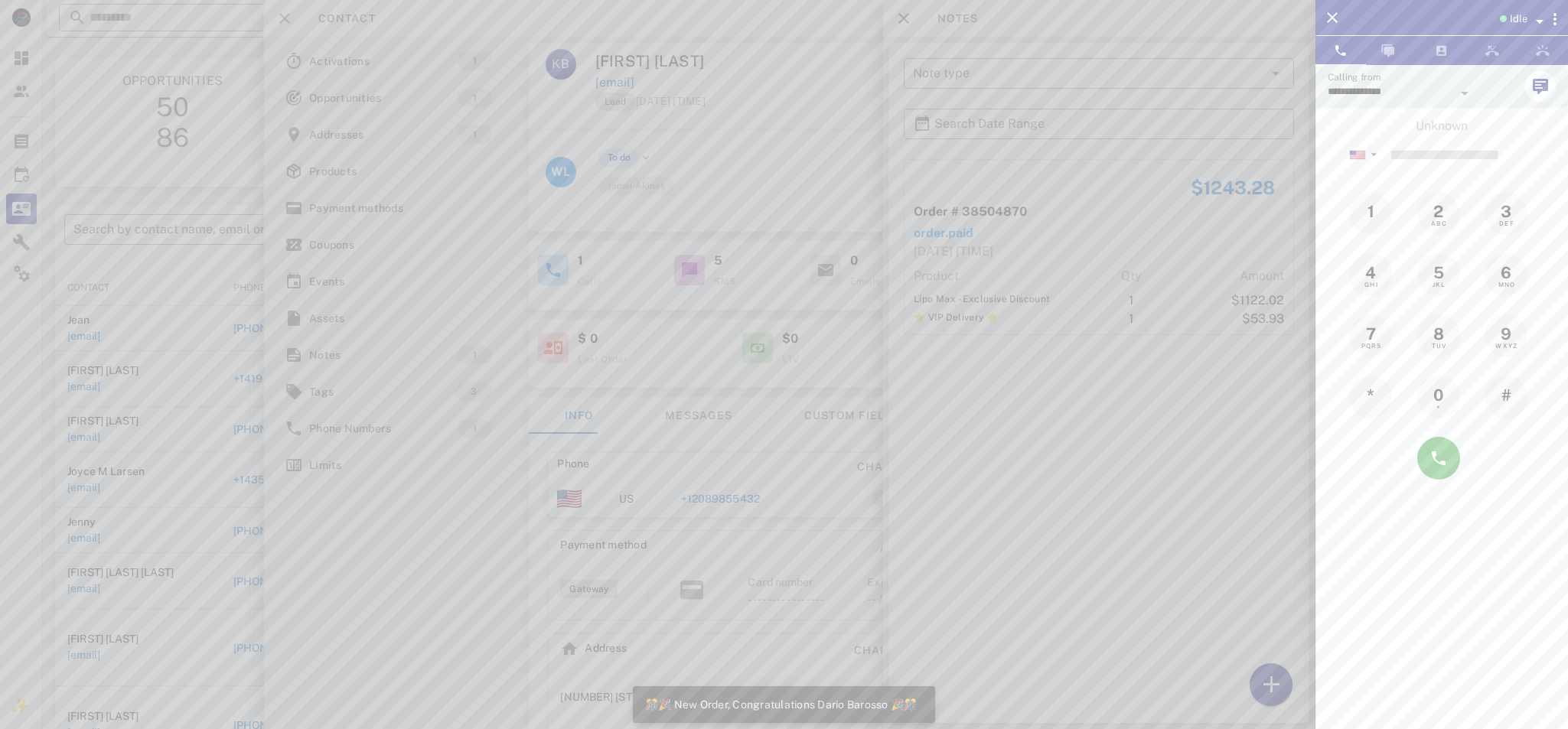 click at bounding box center [784, 364] 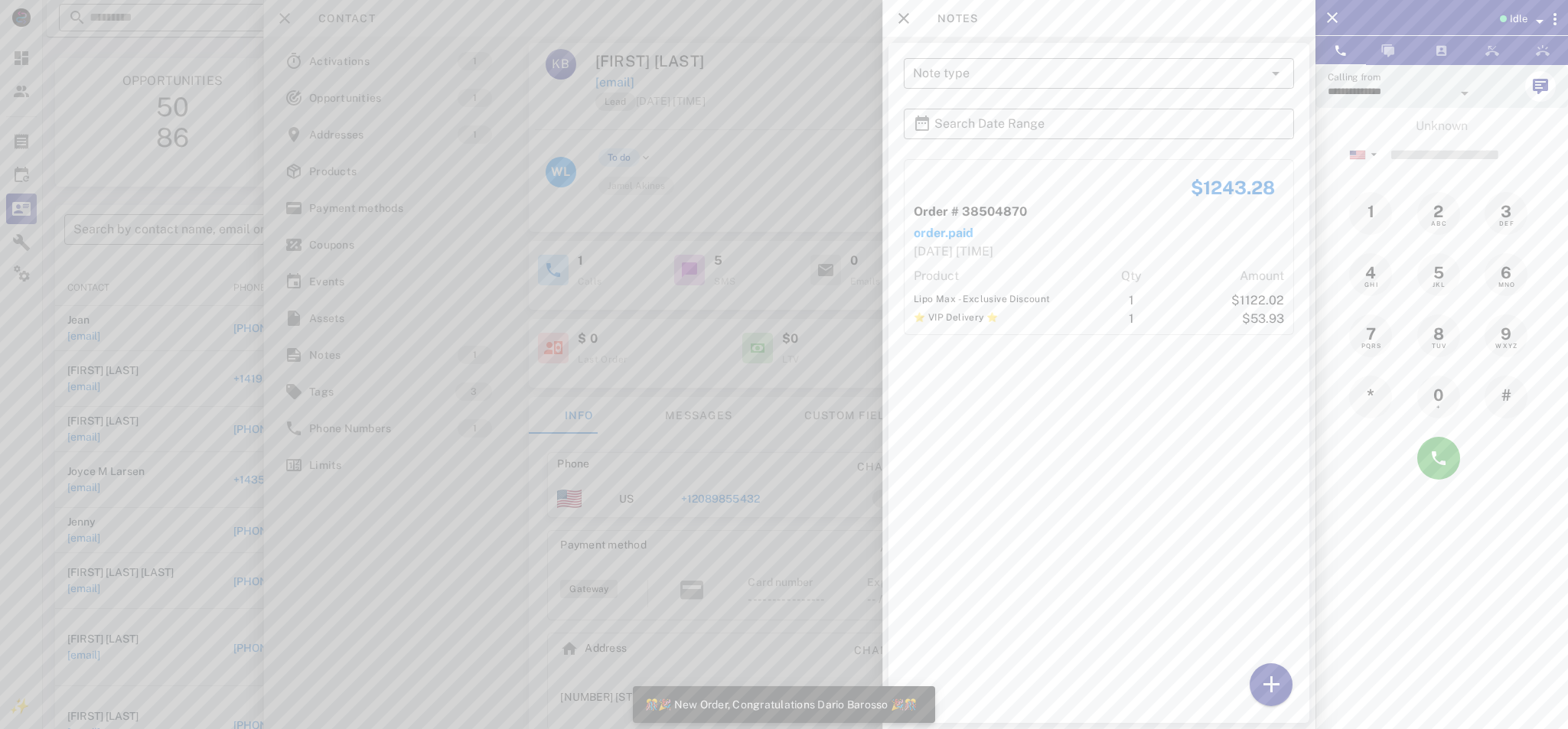 click on "$1243.28   Order # 38504870   order.paid   08/08/2025 15:42   Product Qty Amount  Lipo Max - Exclusive Discount  1 $1122.02  ⭐ VIP Delivery ⭐  1 $53.93" at bounding box center (1099, 438) 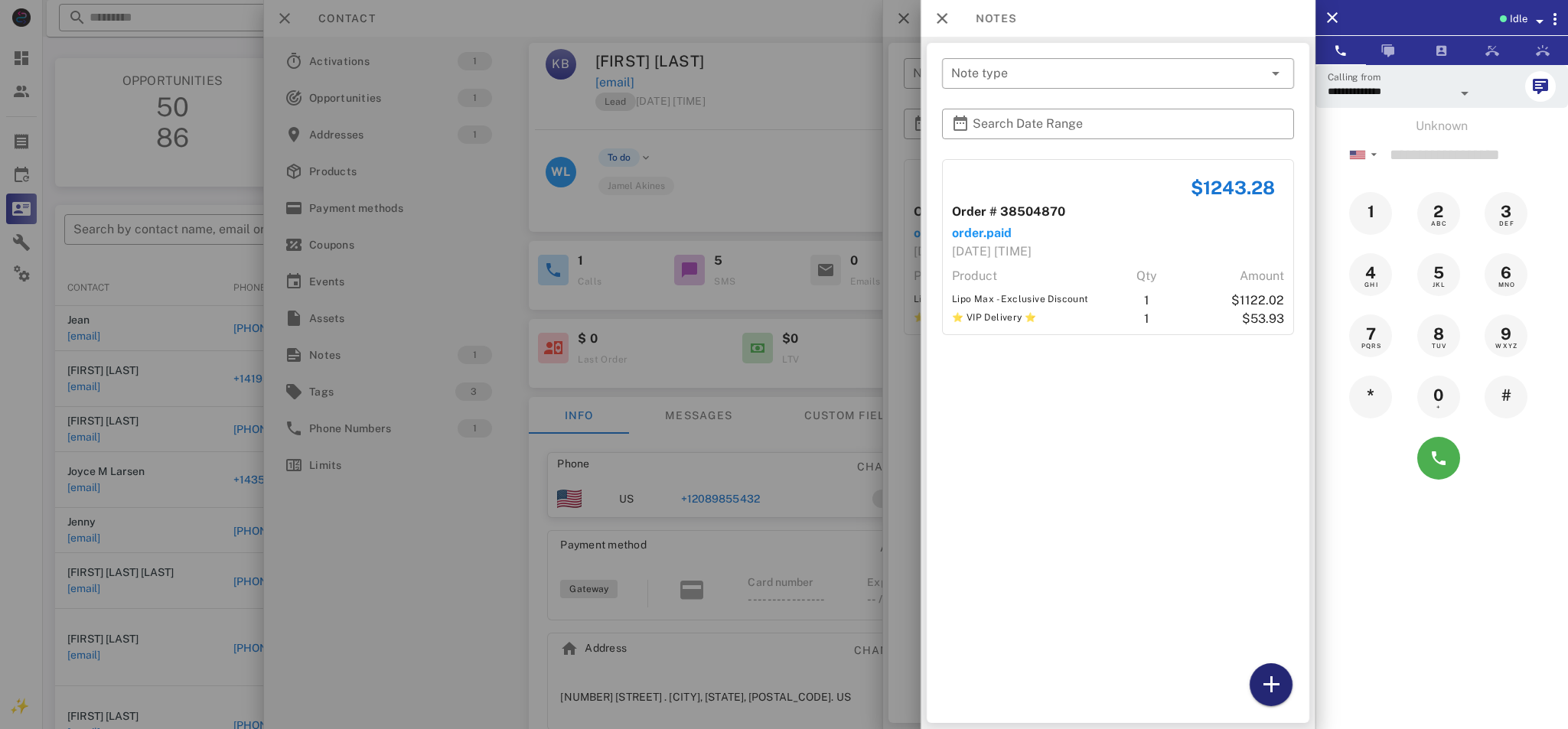 click at bounding box center [1271, 685] 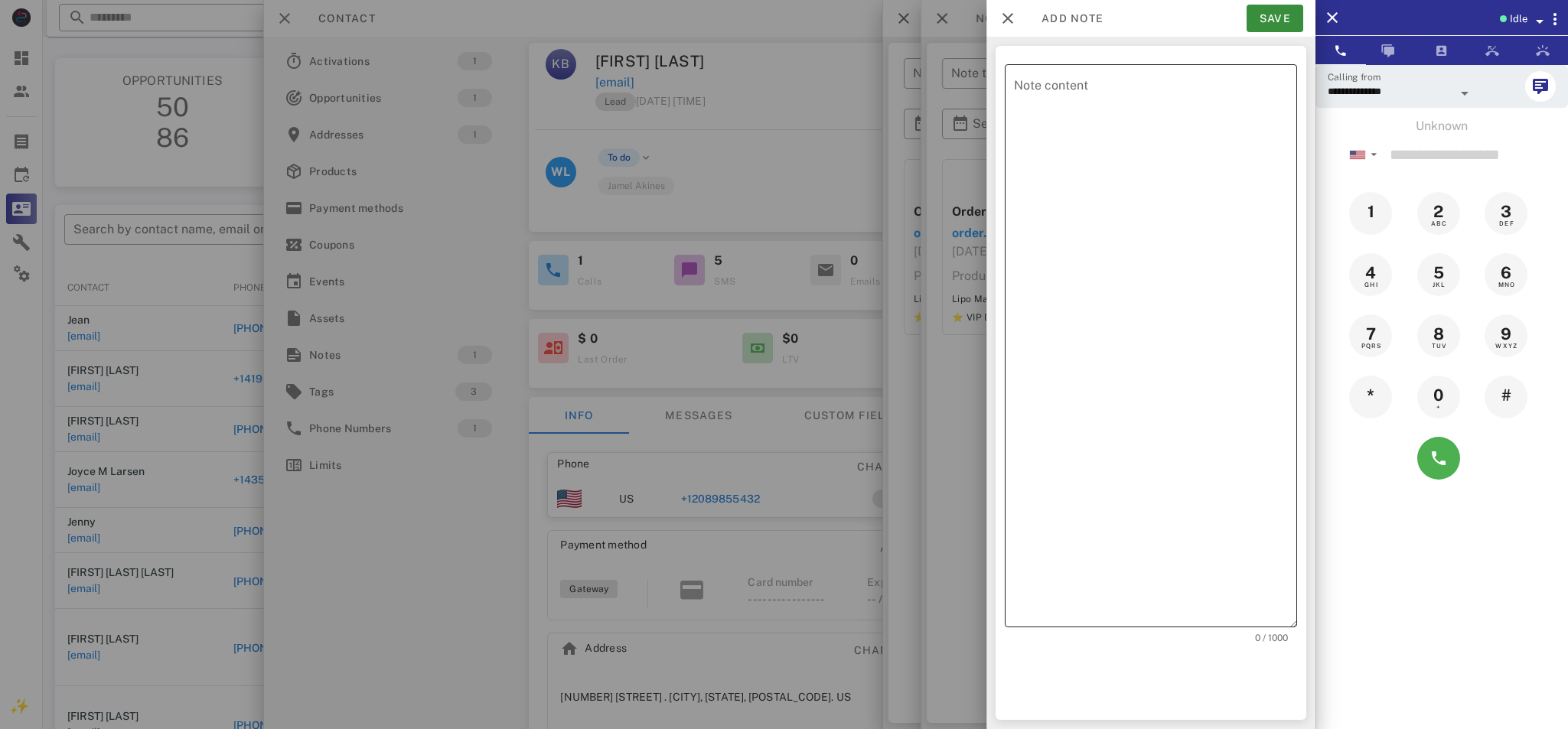 click on "Note content" at bounding box center (1156, 350) 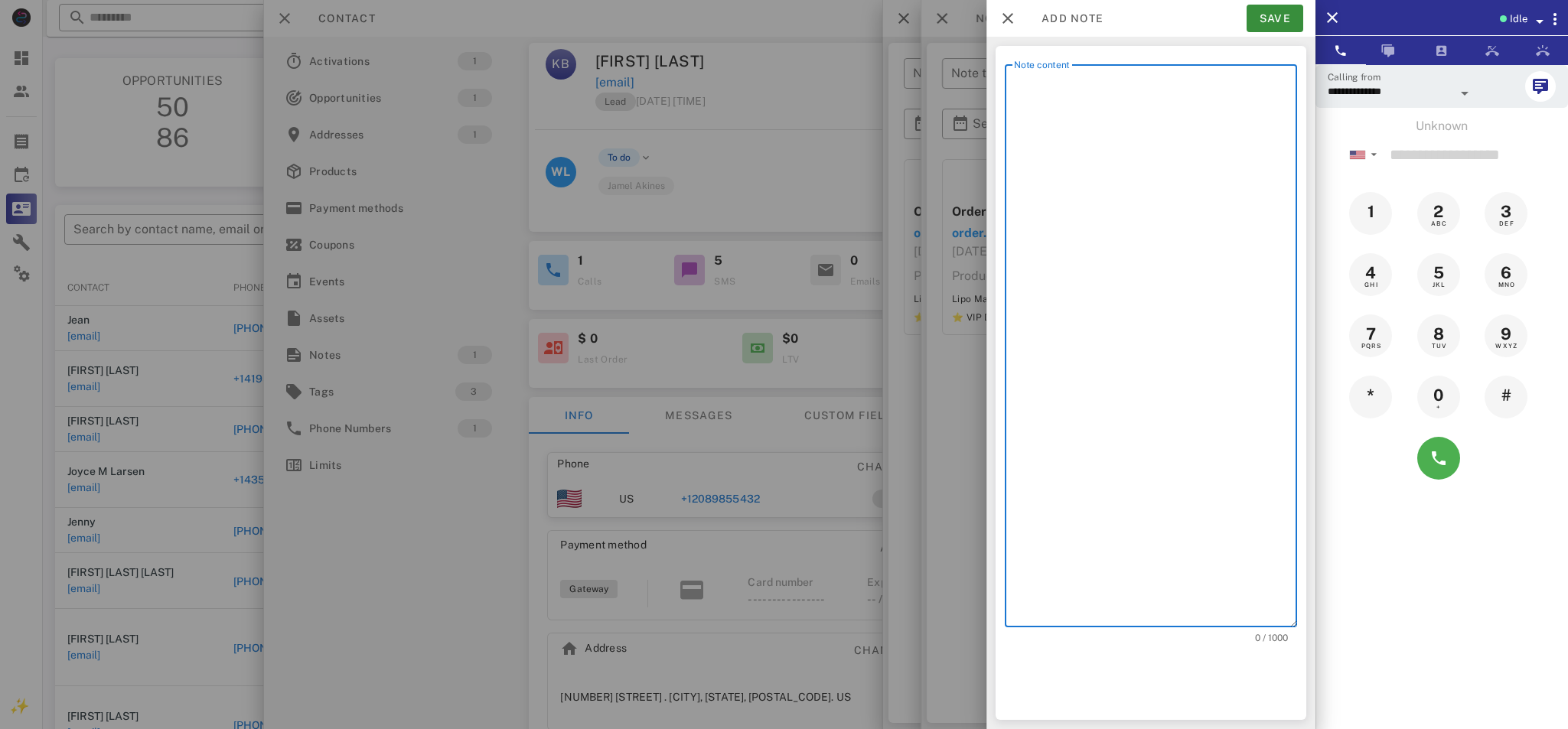 click on "Note content" at bounding box center [1156, 350] 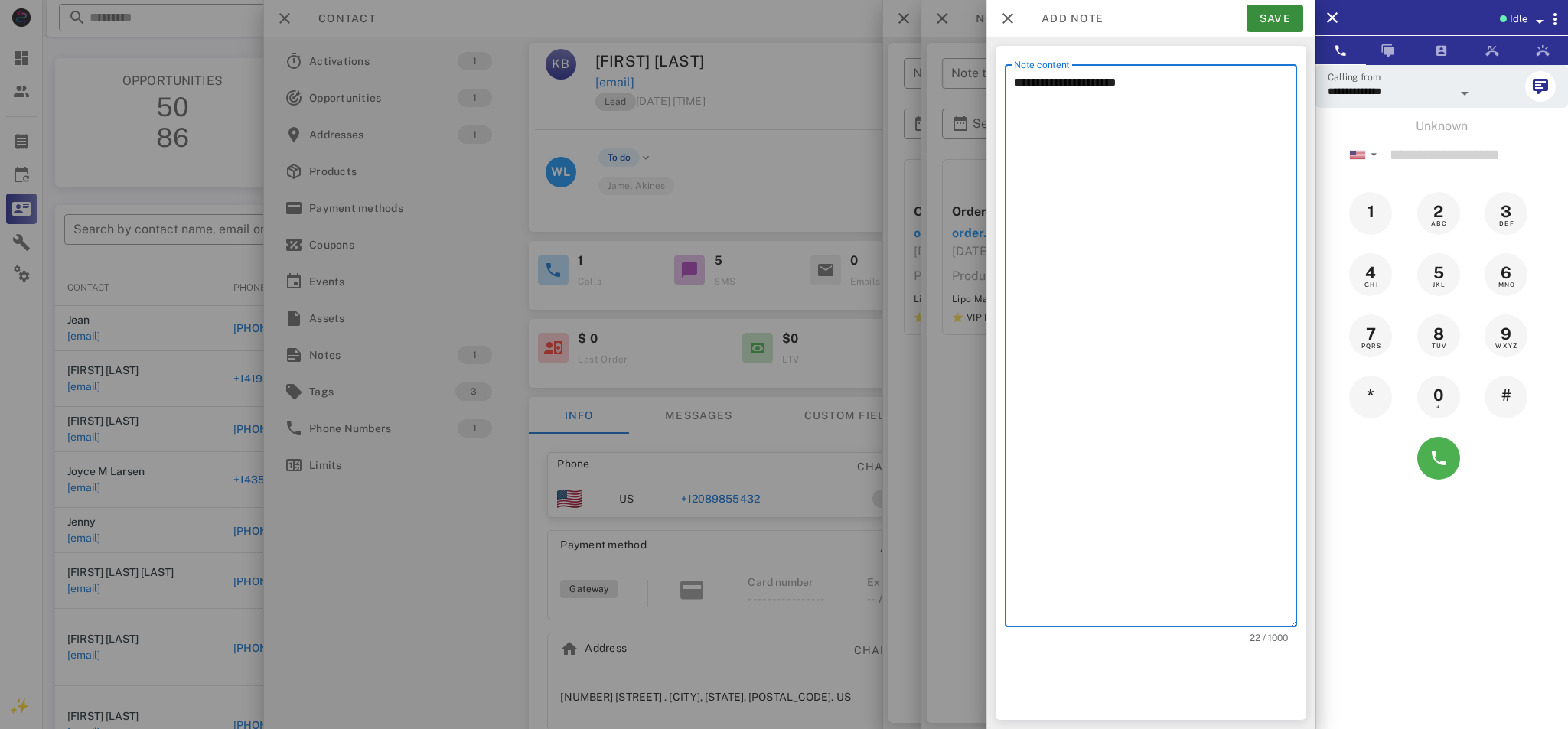 click on "**********" at bounding box center (1156, 350) 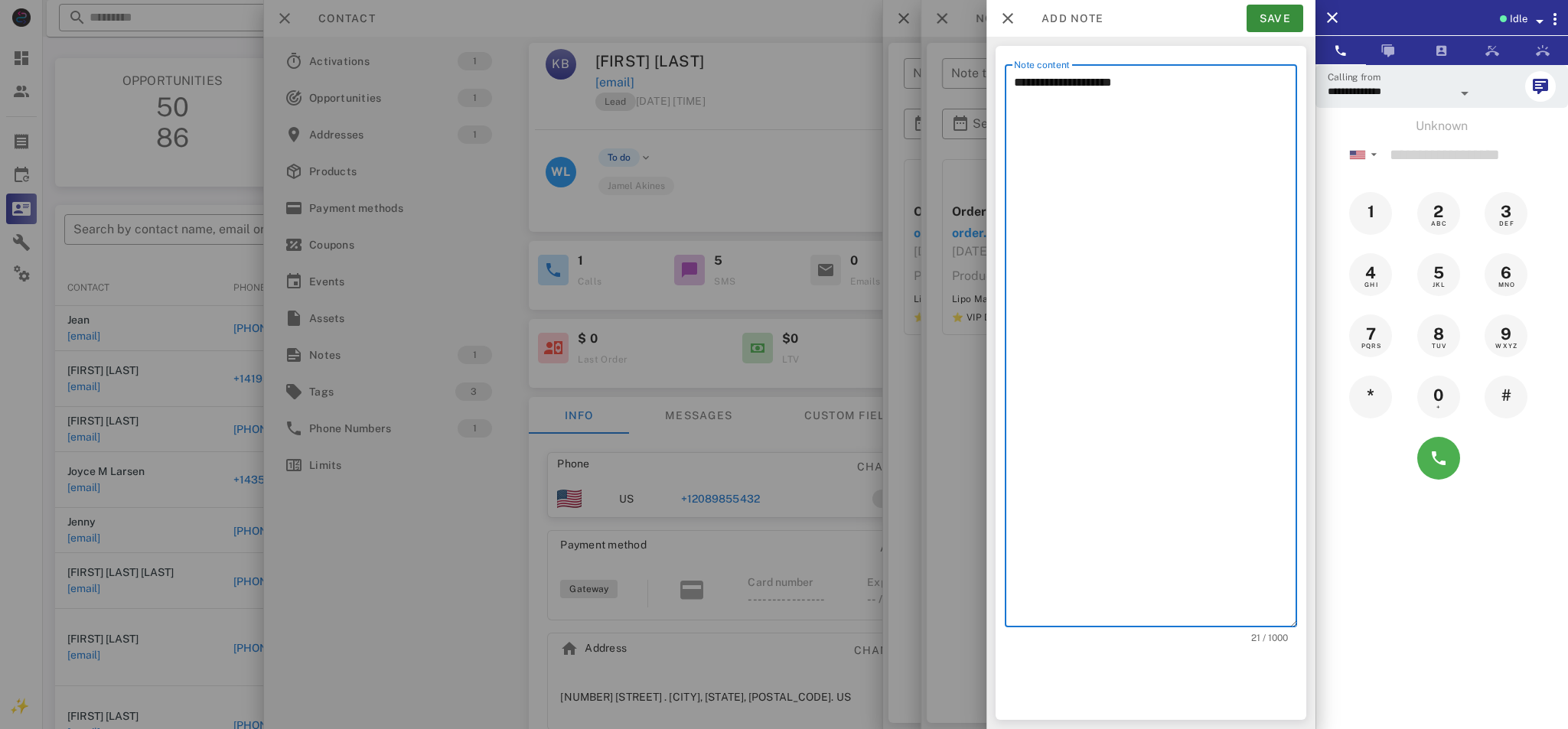 click on "**********" at bounding box center [1156, 350] 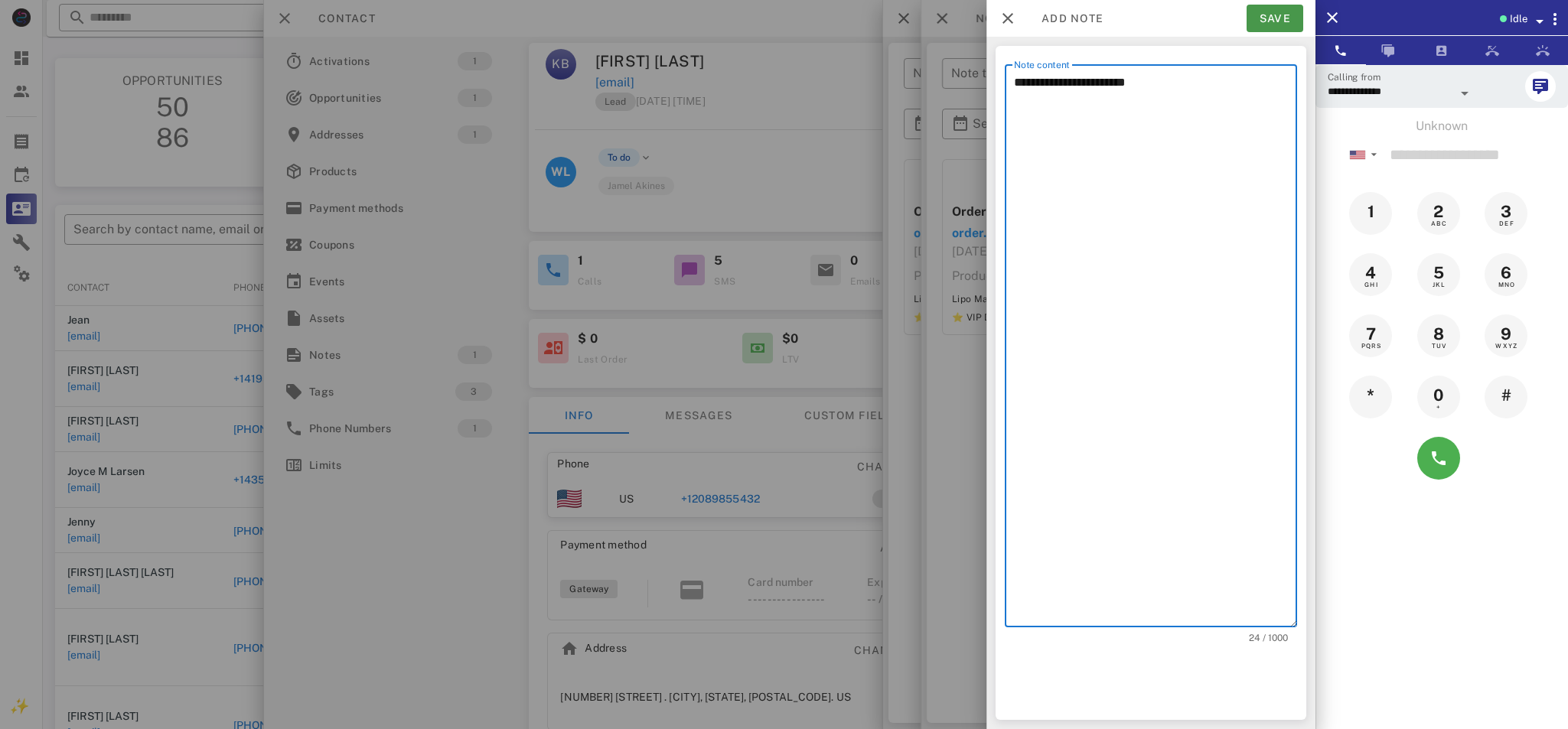 type on "**********" 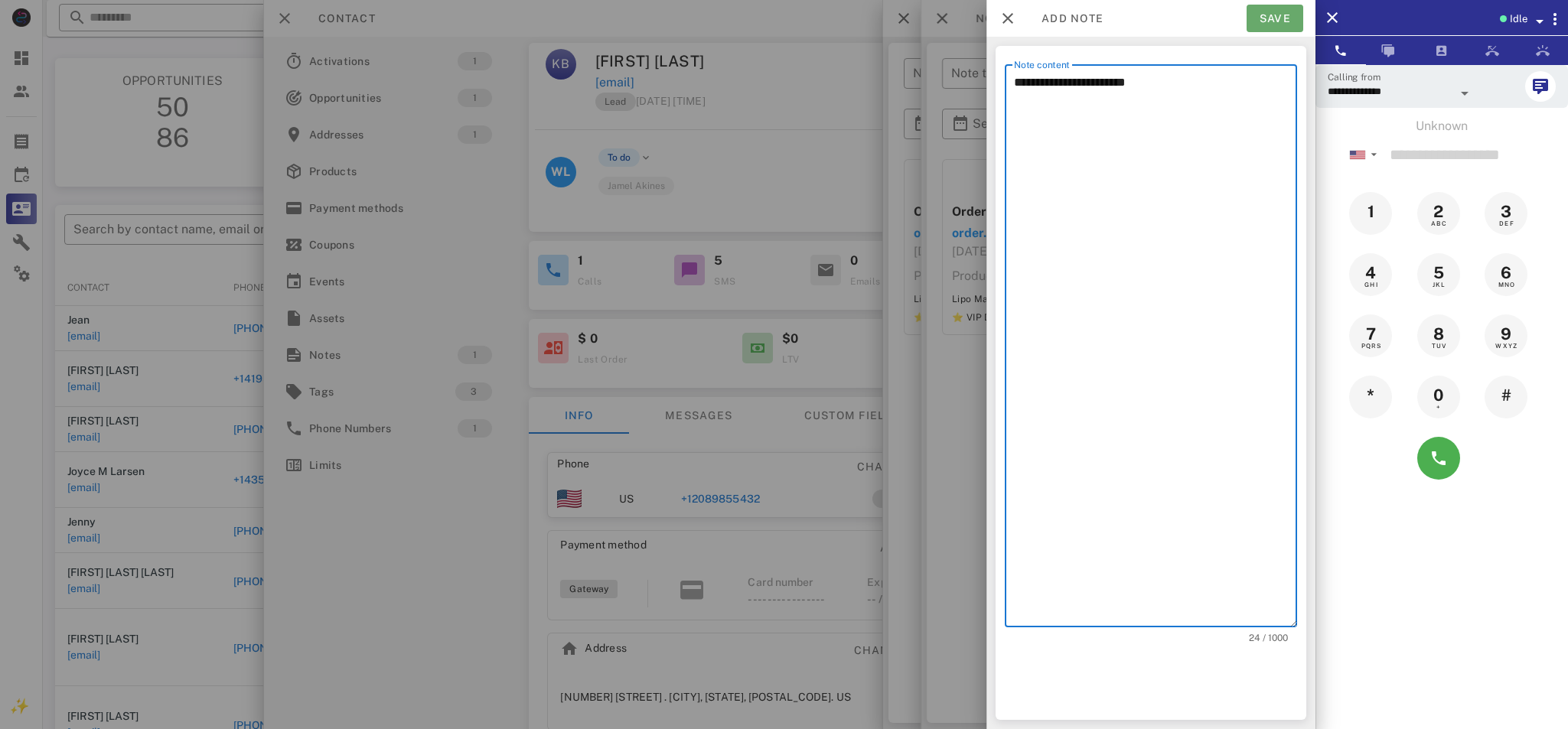 click on "Save" at bounding box center [1275, 18] 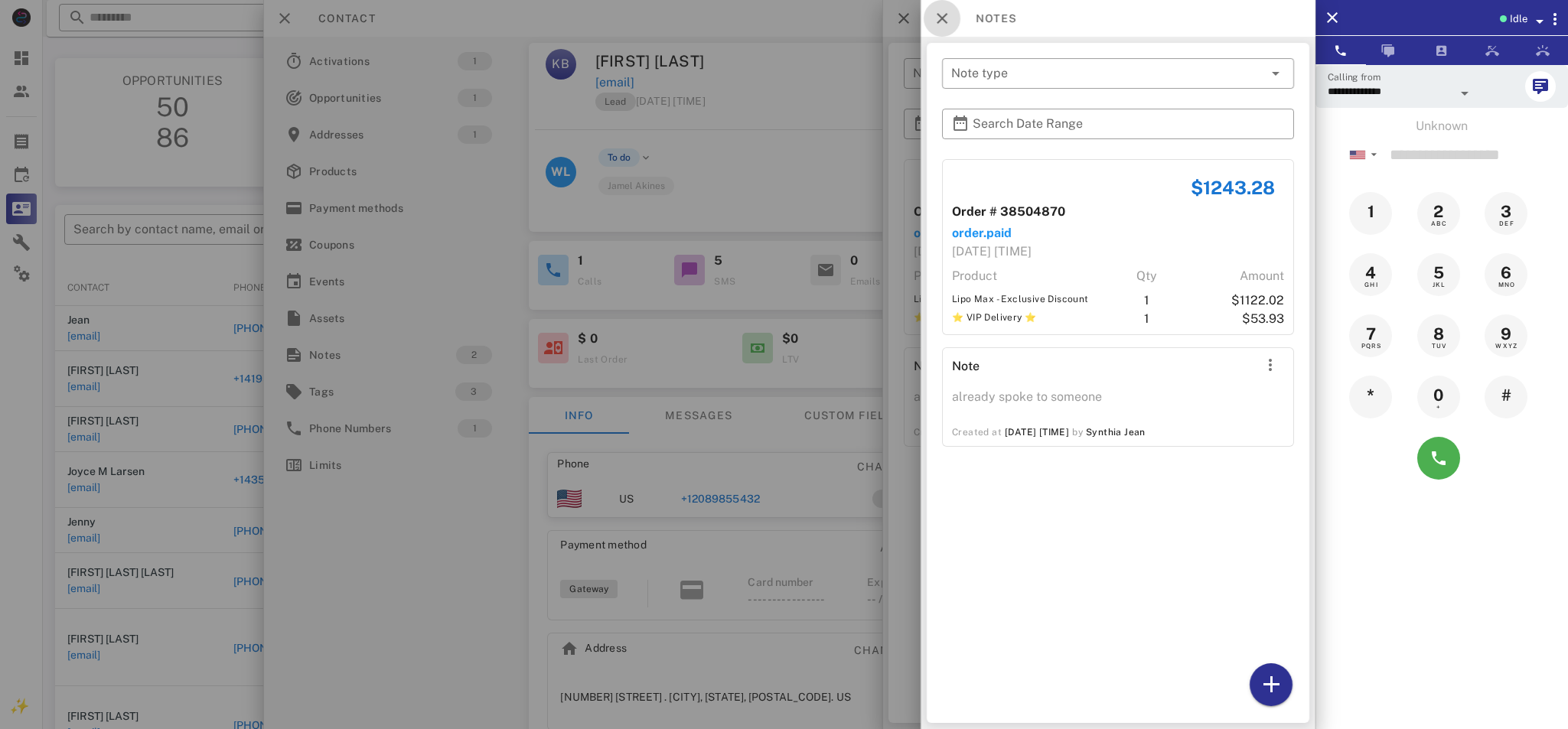 click at bounding box center (942, 18) 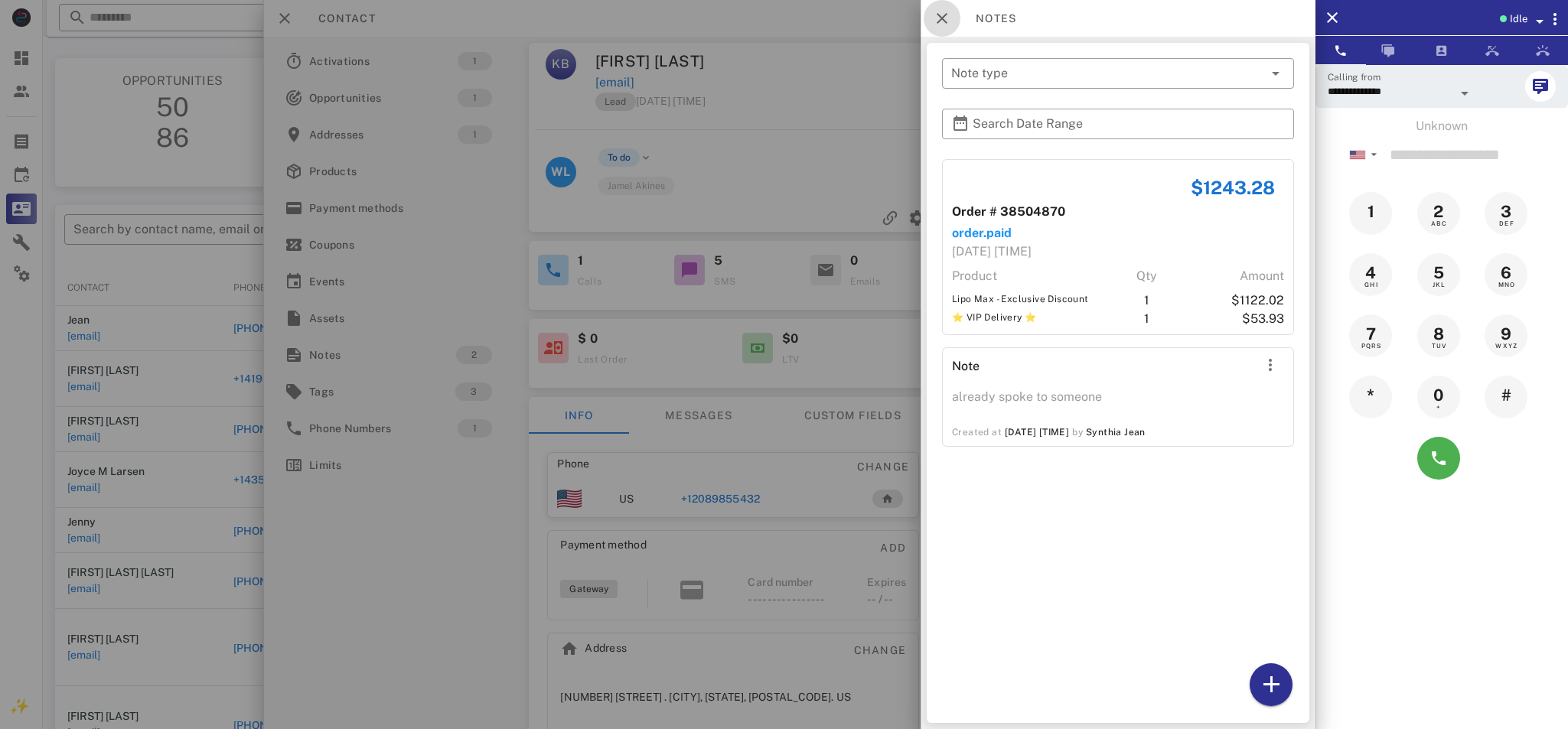 click at bounding box center [942, 18] 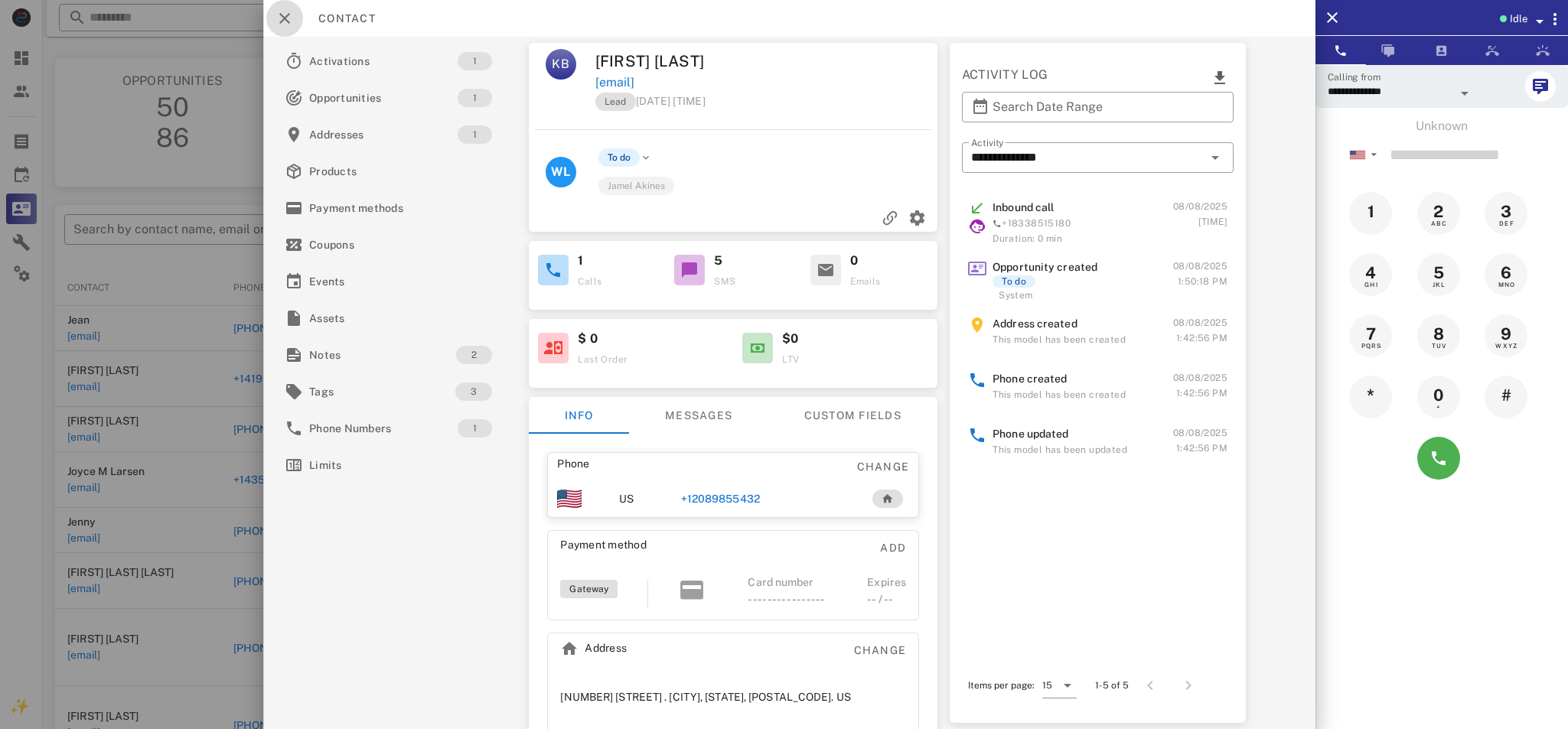 click at bounding box center [285, 18] 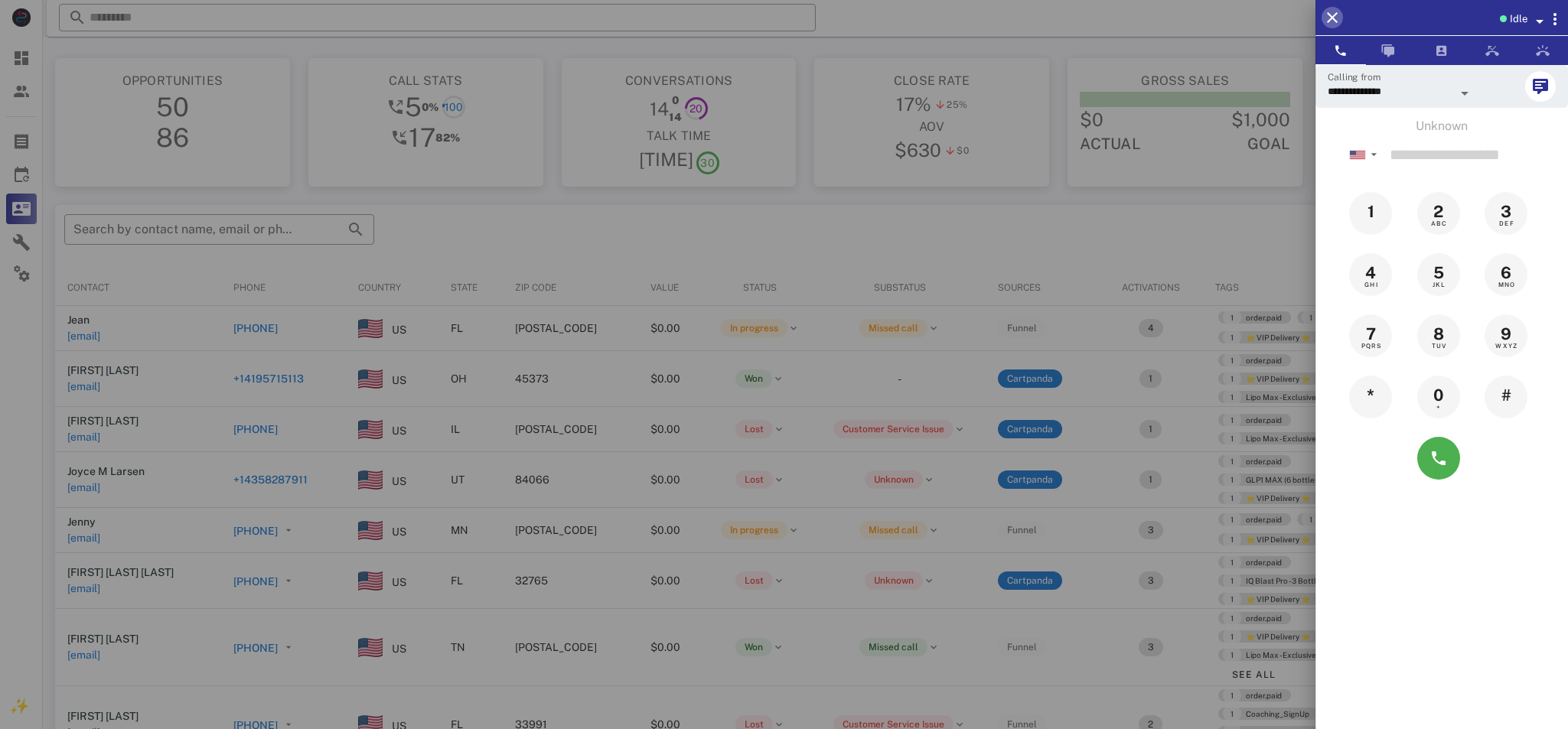 click at bounding box center (1332, 18) 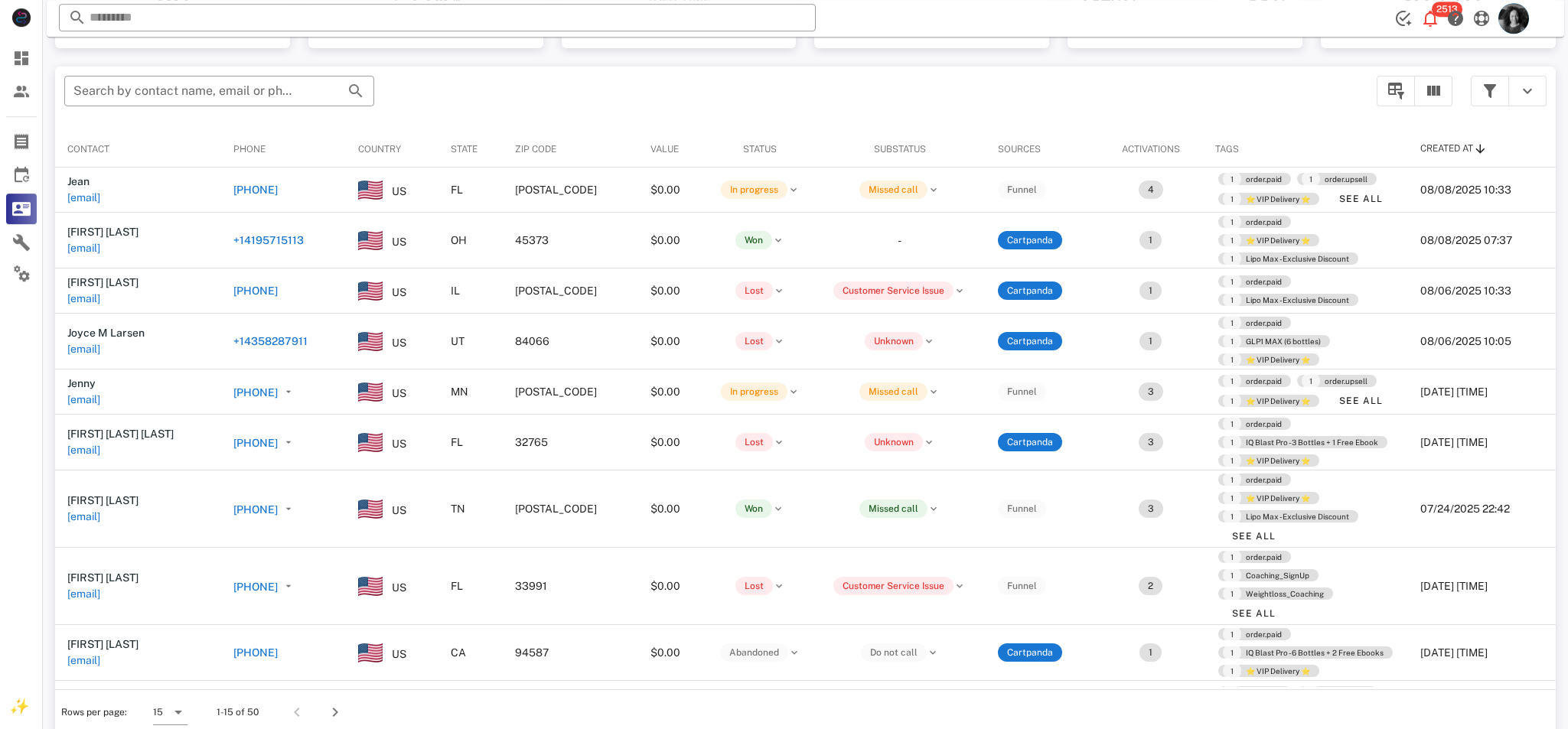 scroll, scrollTop: 156, scrollLeft: 0, axis: vertical 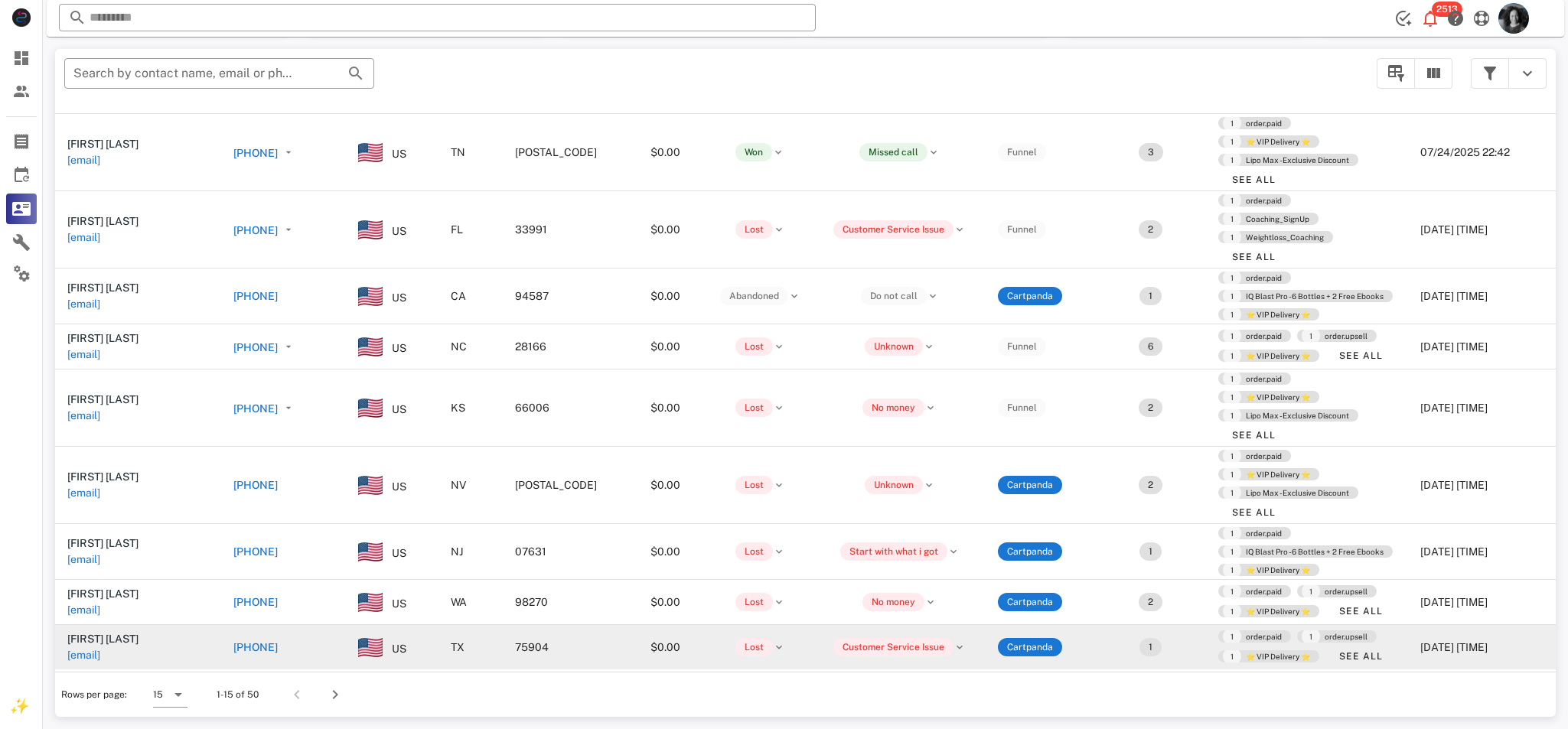click on "+[PHONE]" at bounding box center [256, 647] 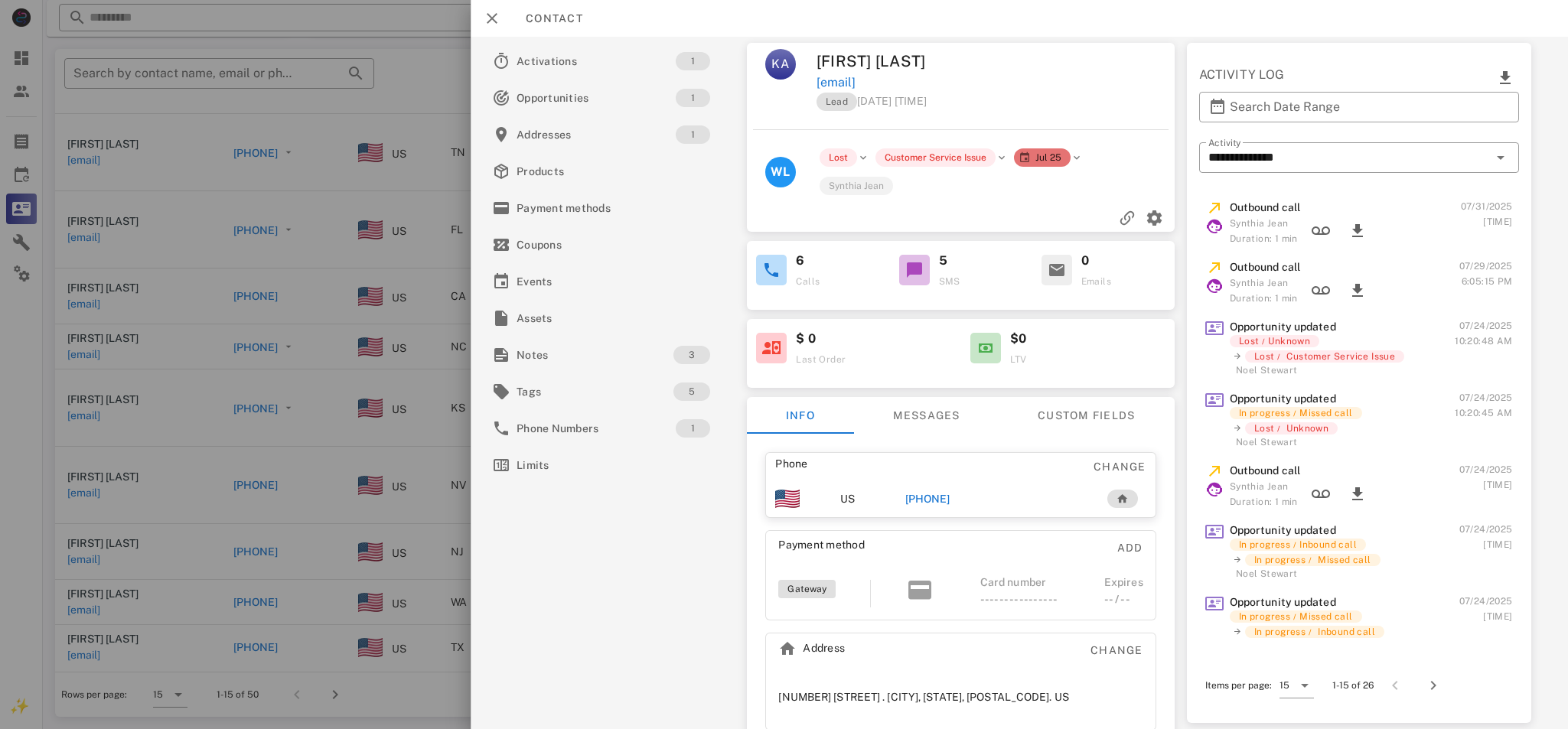 click on "+[PHONE]" at bounding box center [927, 499] 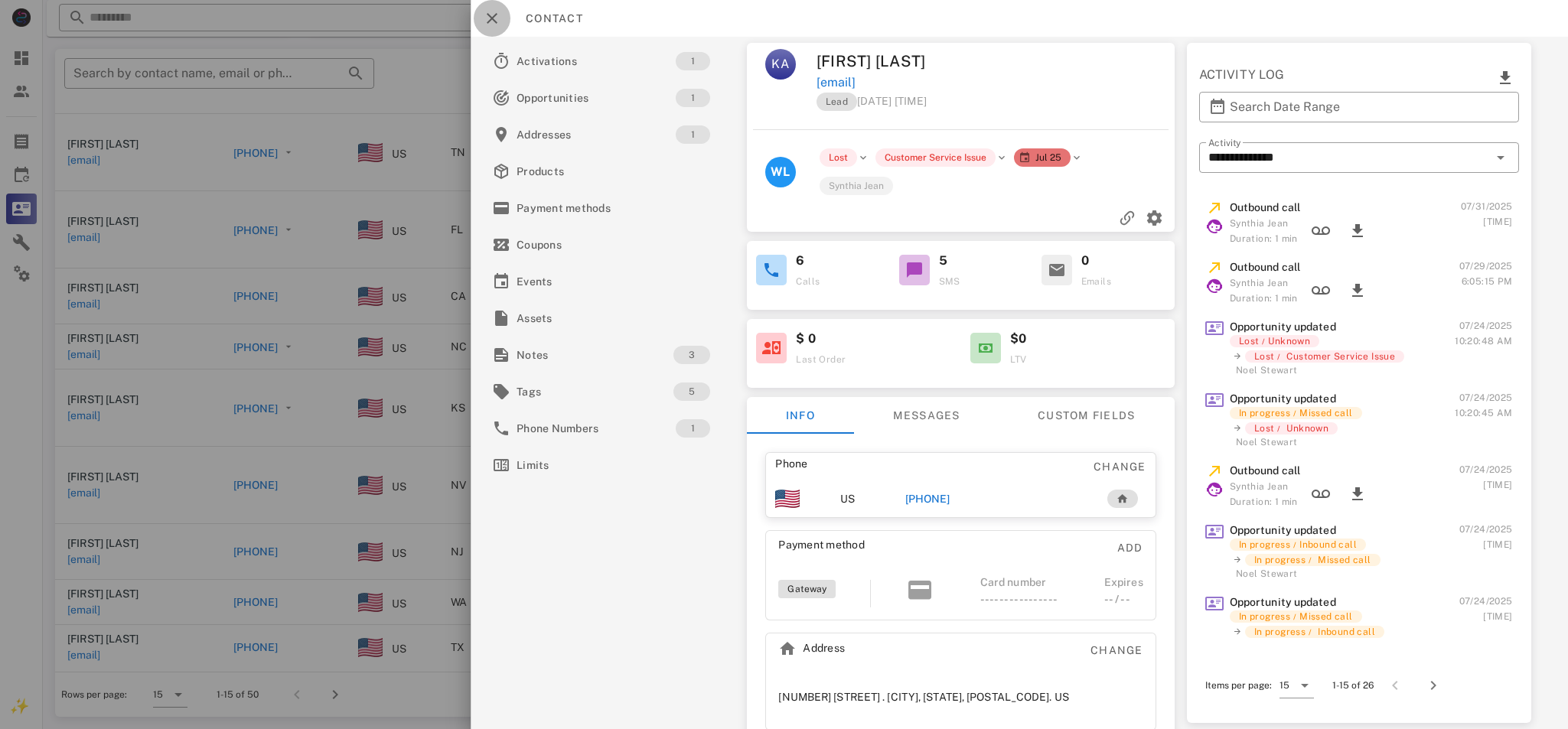 click at bounding box center [492, 18] 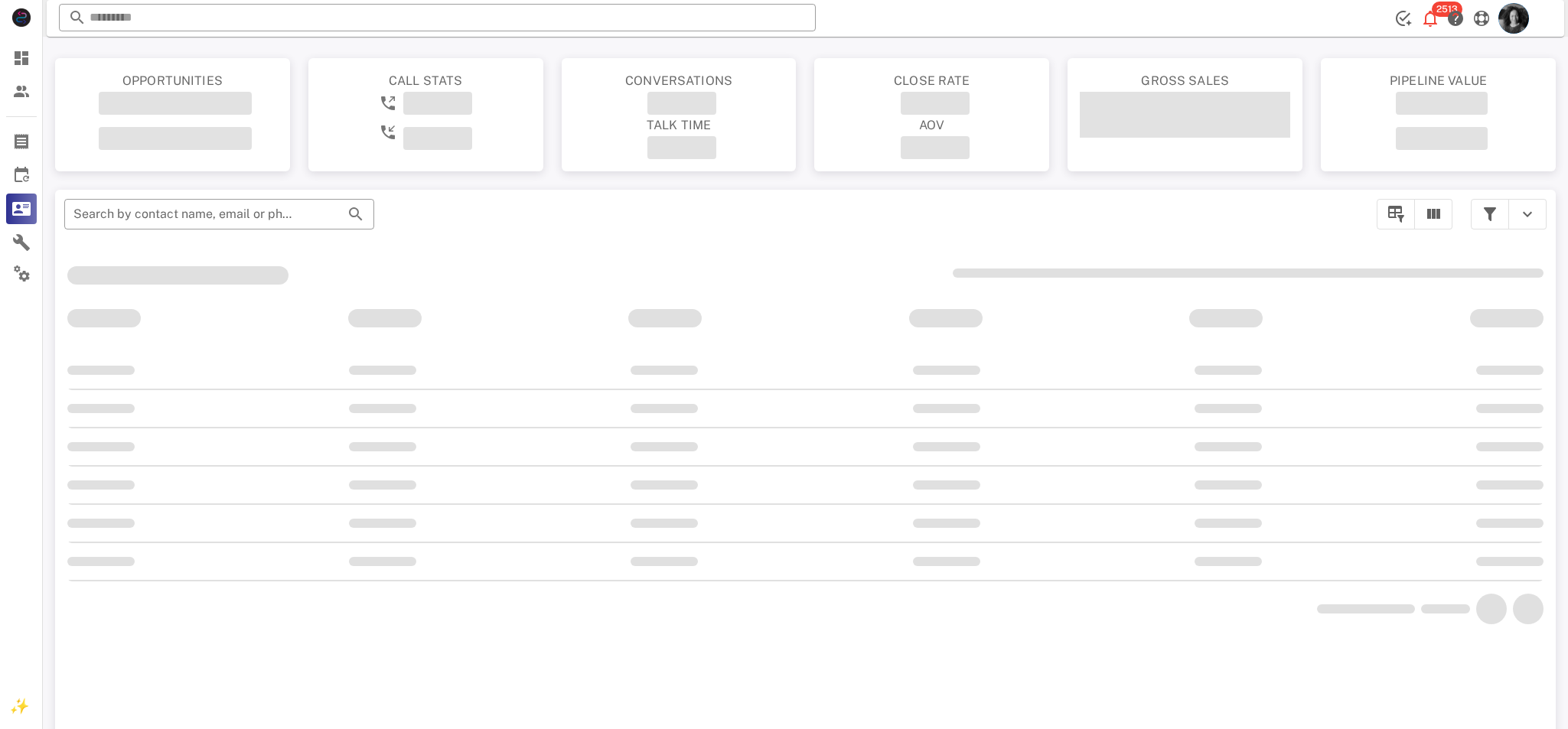 scroll, scrollTop: 0, scrollLeft: 0, axis: both 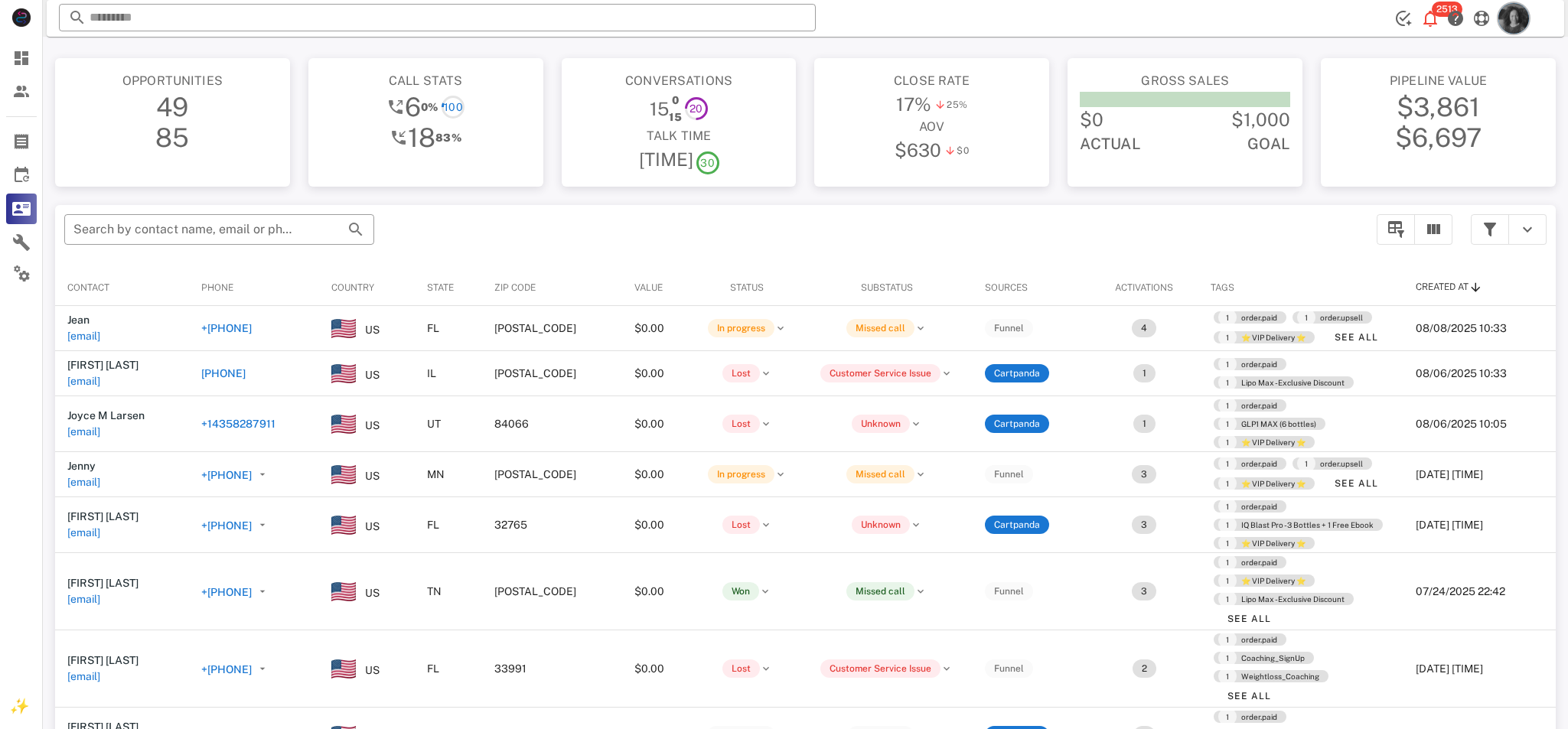 click at bounding box center (1514, 18) 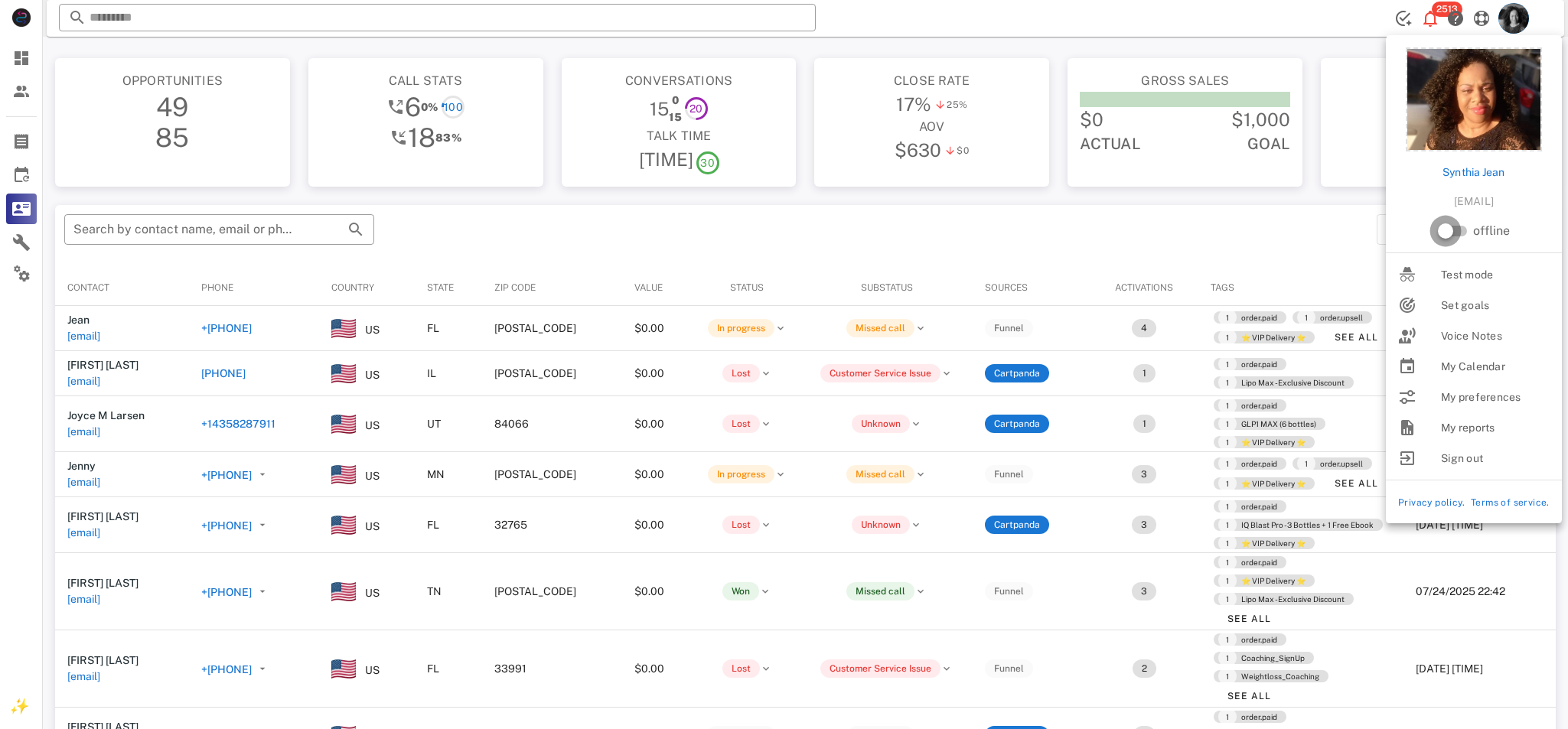 click at bounding box center (1446, 231) 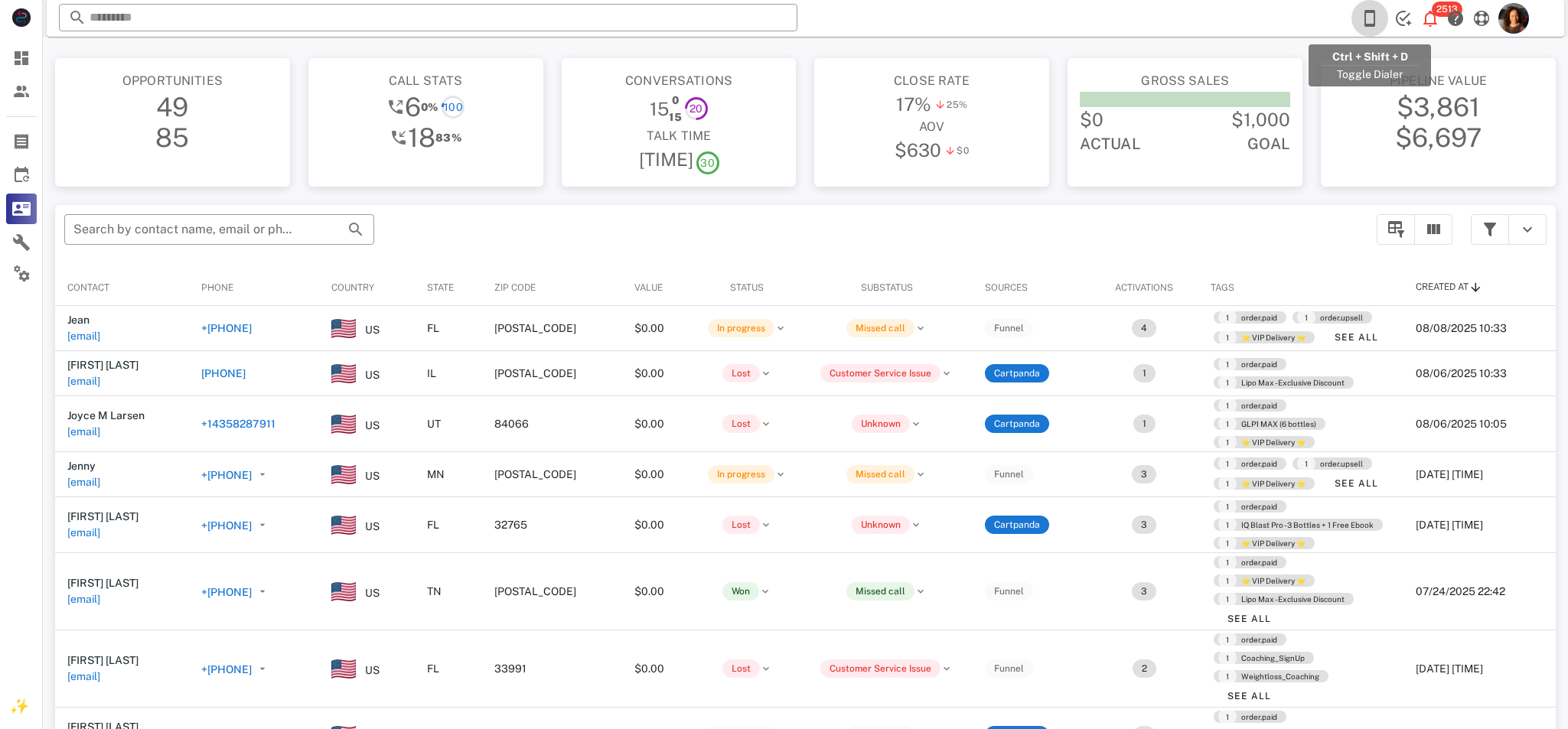 click at bounding box center [1370, 18] 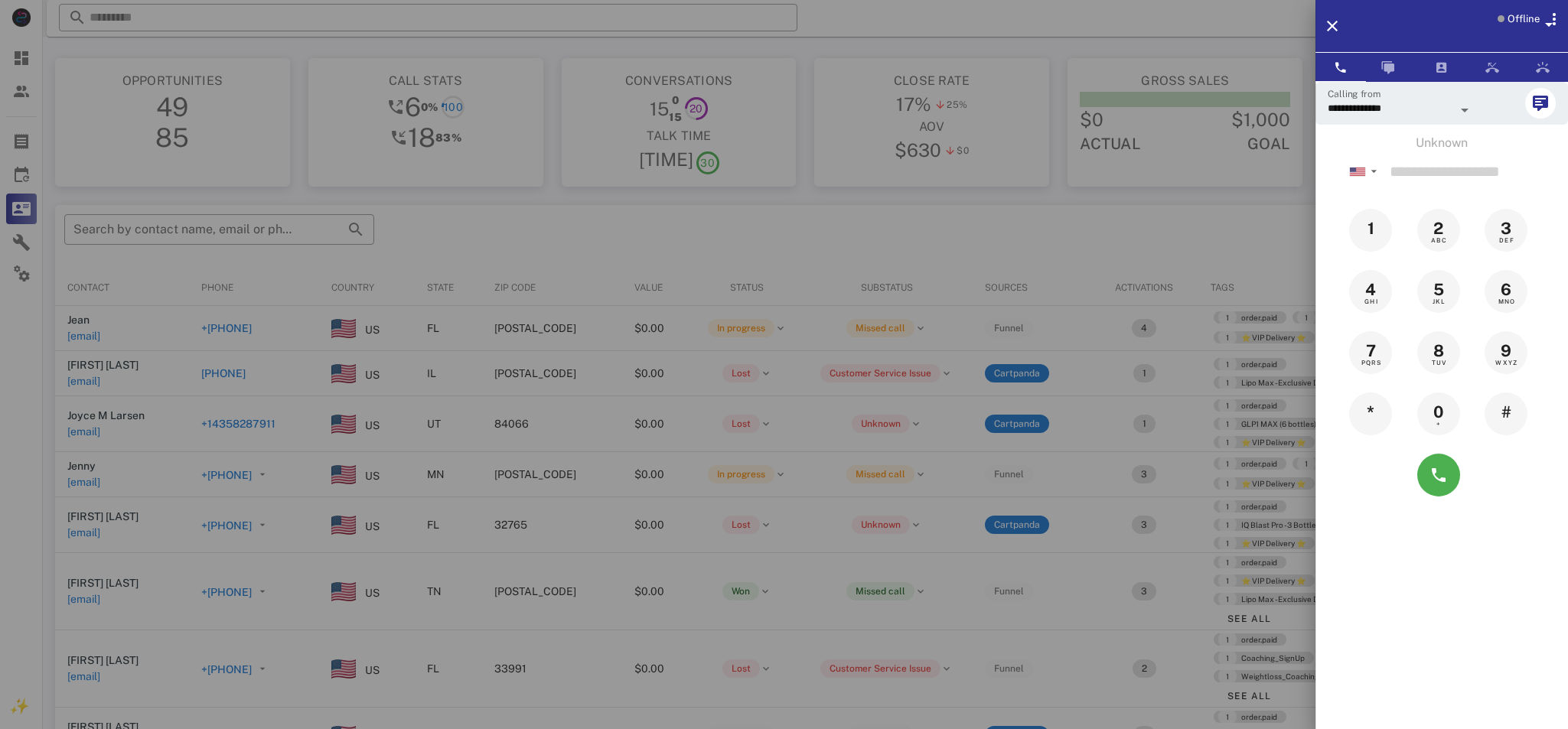 click at bounding box center [1549, 24] 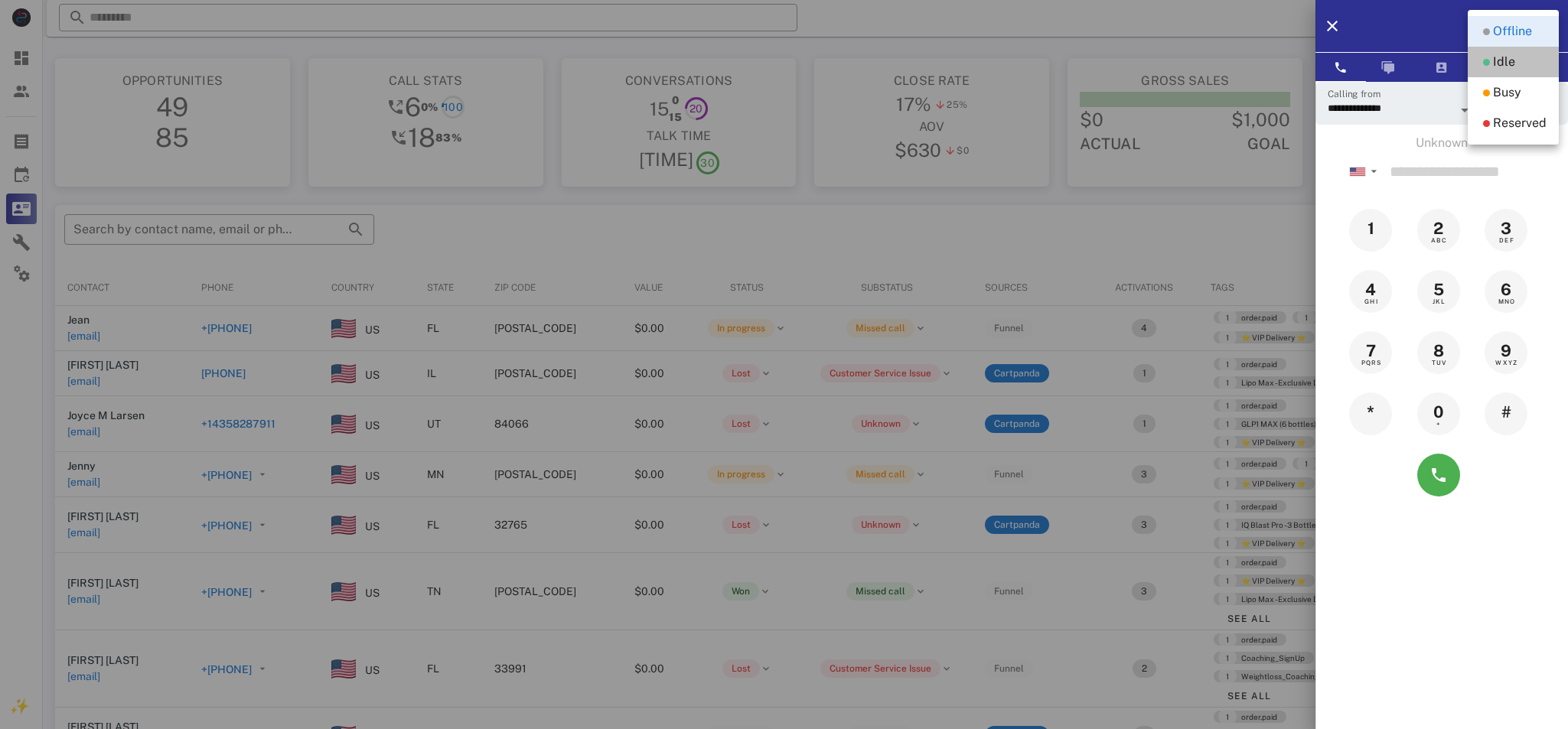 click on "Idle" at bounding box center (1504, 62) 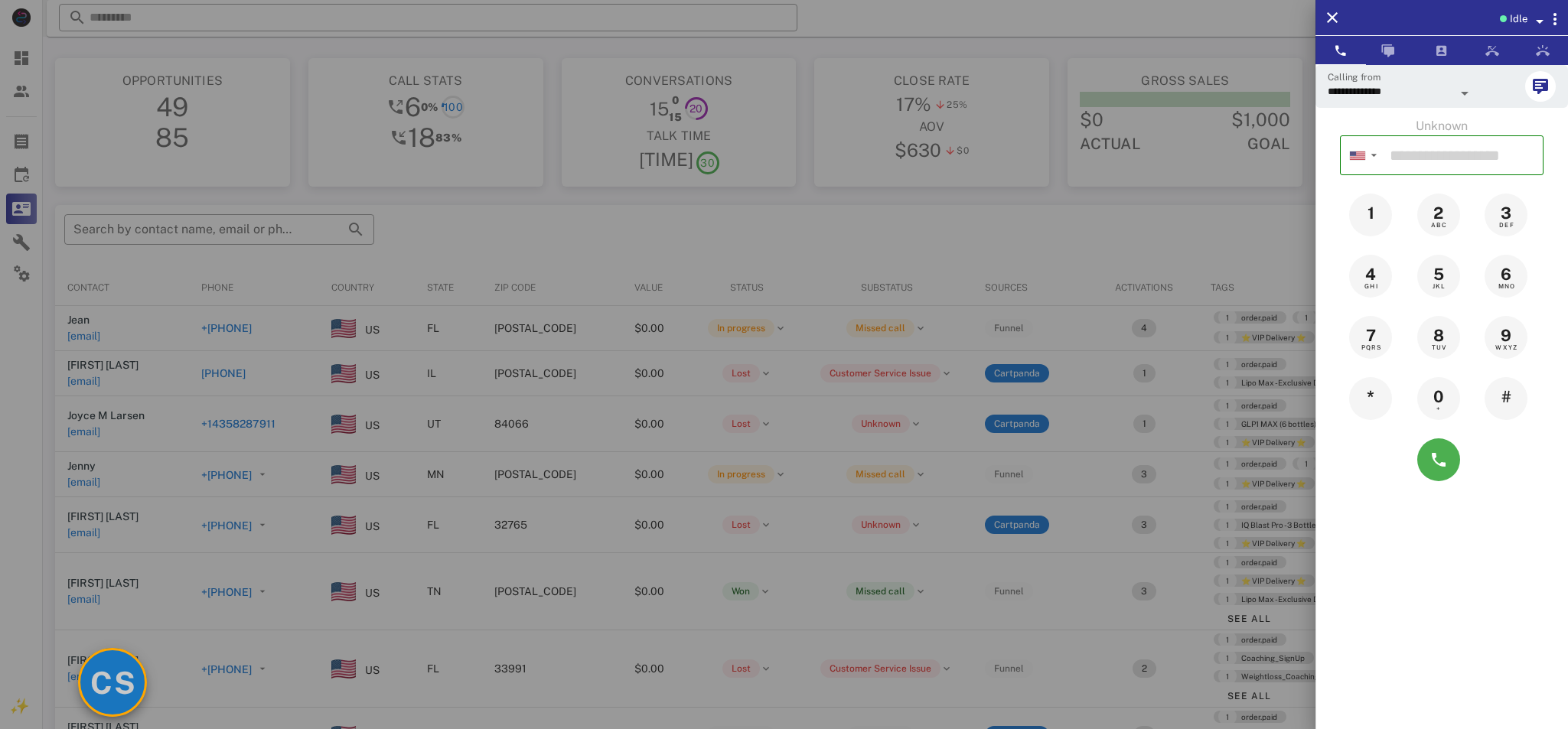 click on "CS" at bounding box center [112, 682] 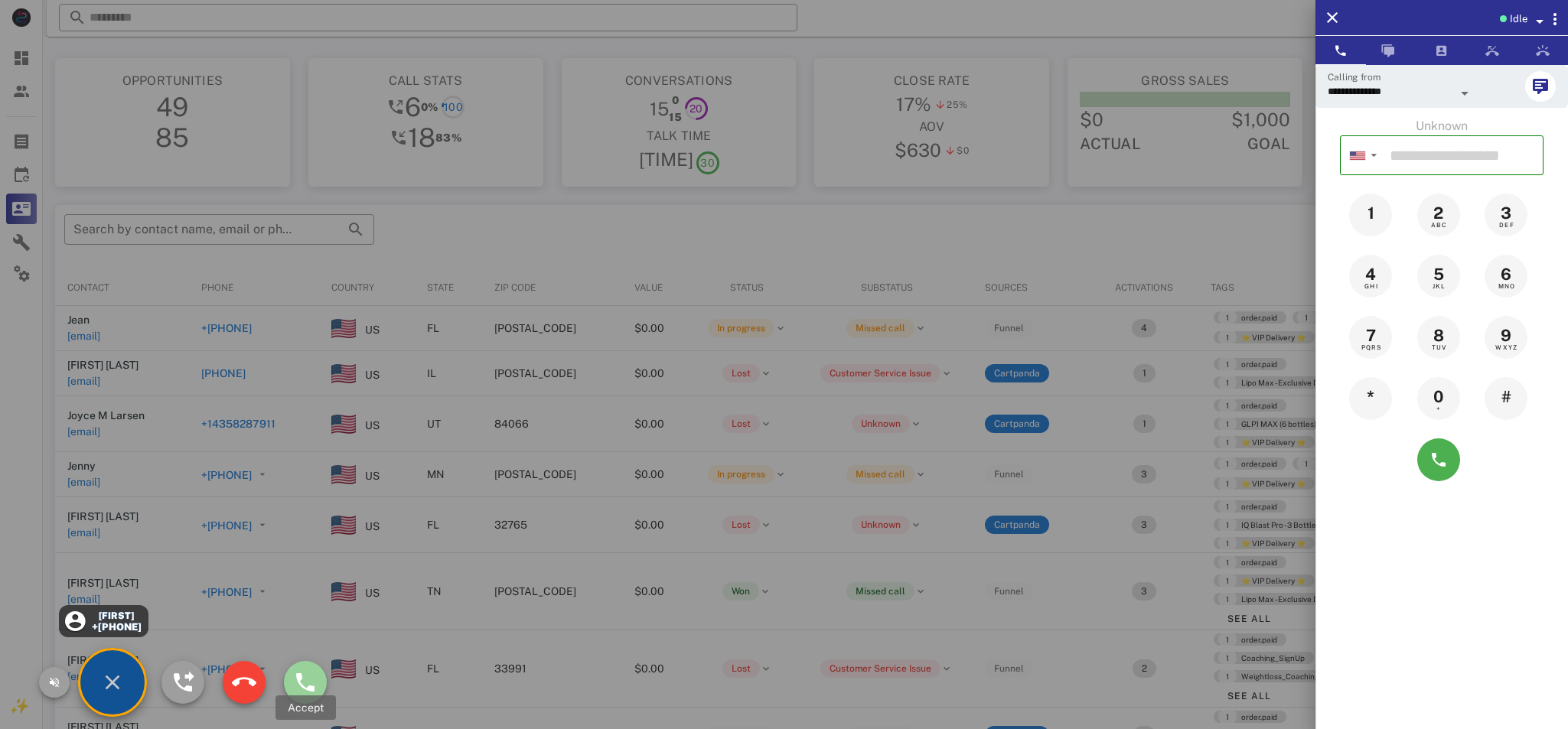 click at bounding box center [305, 682] 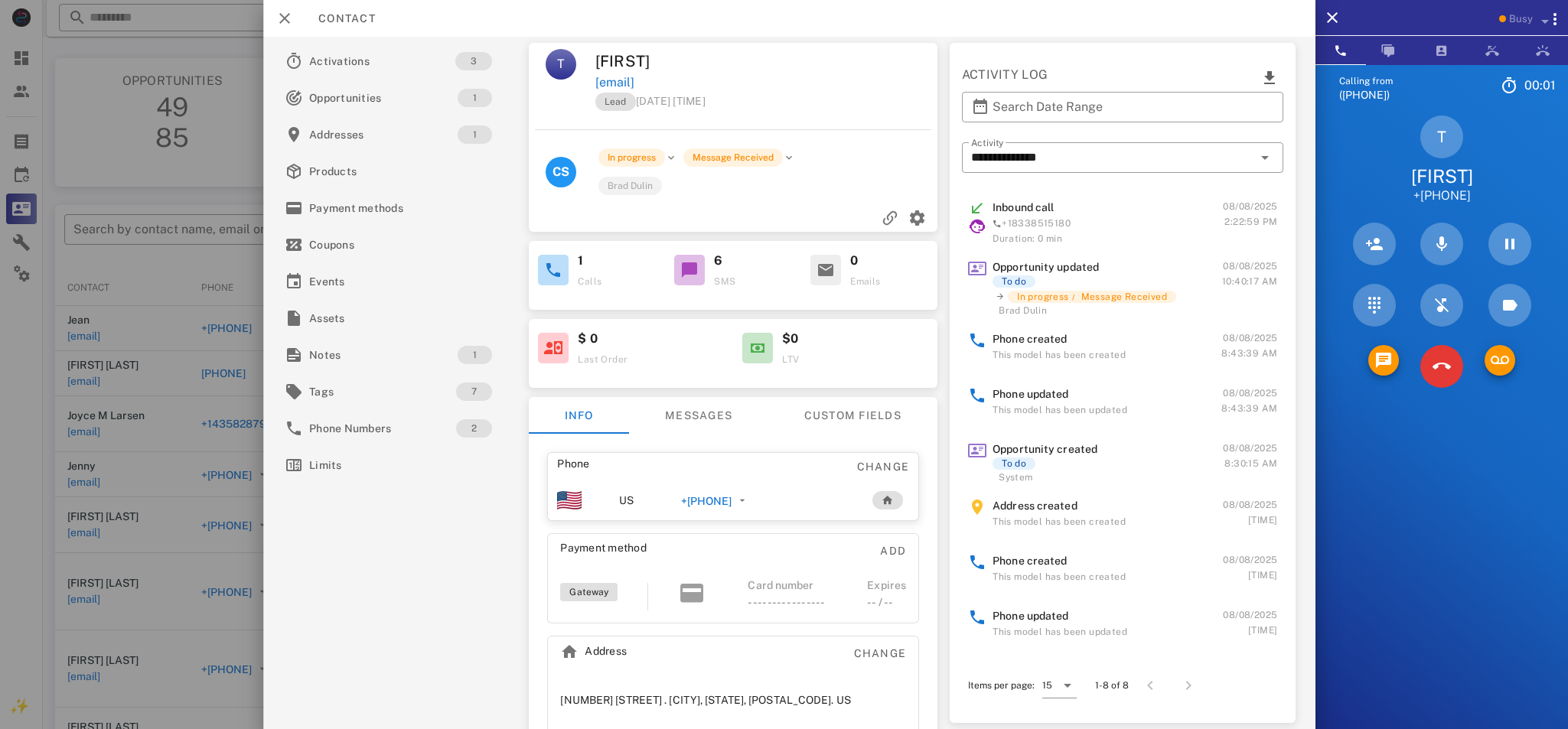scroll, scrollTop: 28, scrollLeft: 0, axis: vertical 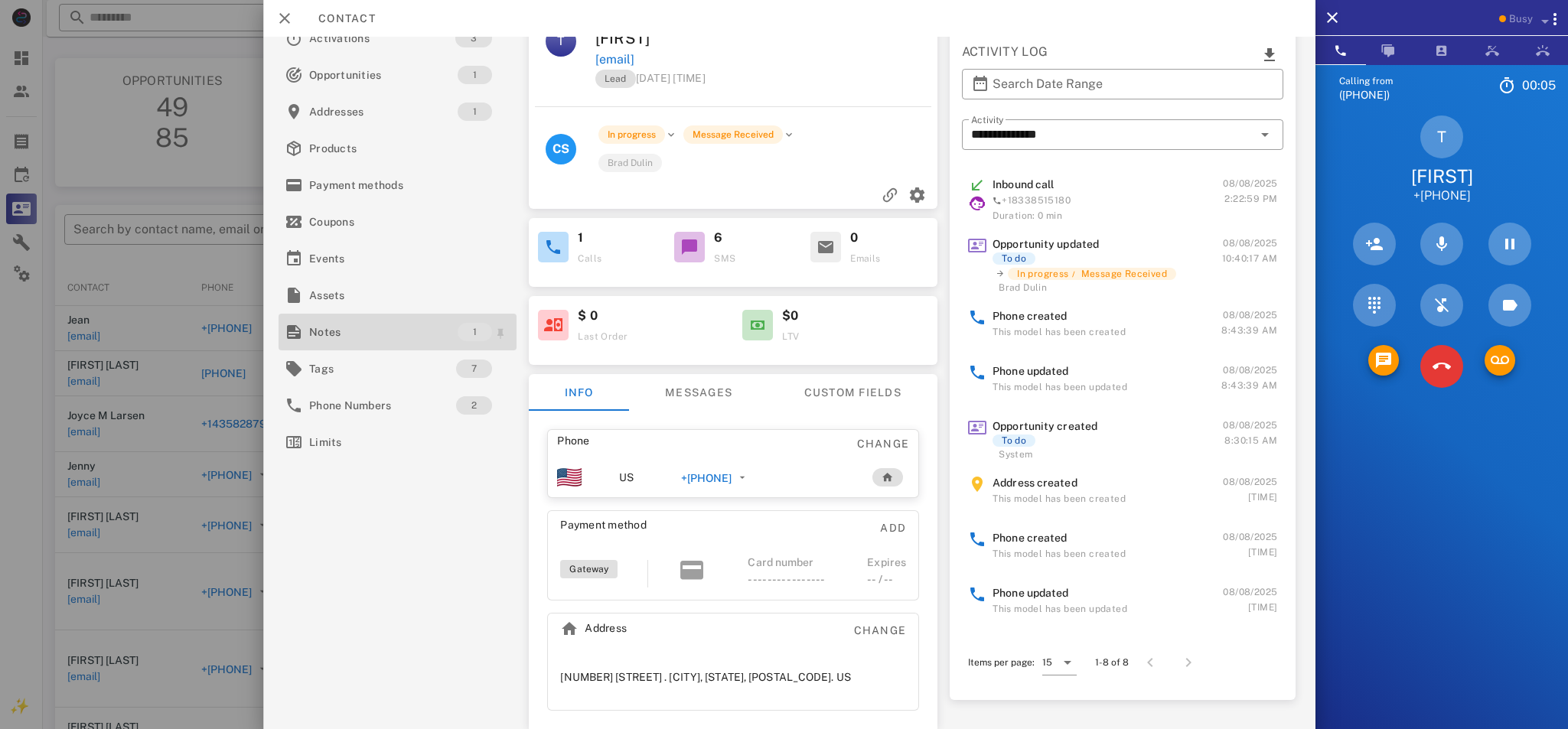 click on "Notes" at bounding box center [383, 332] 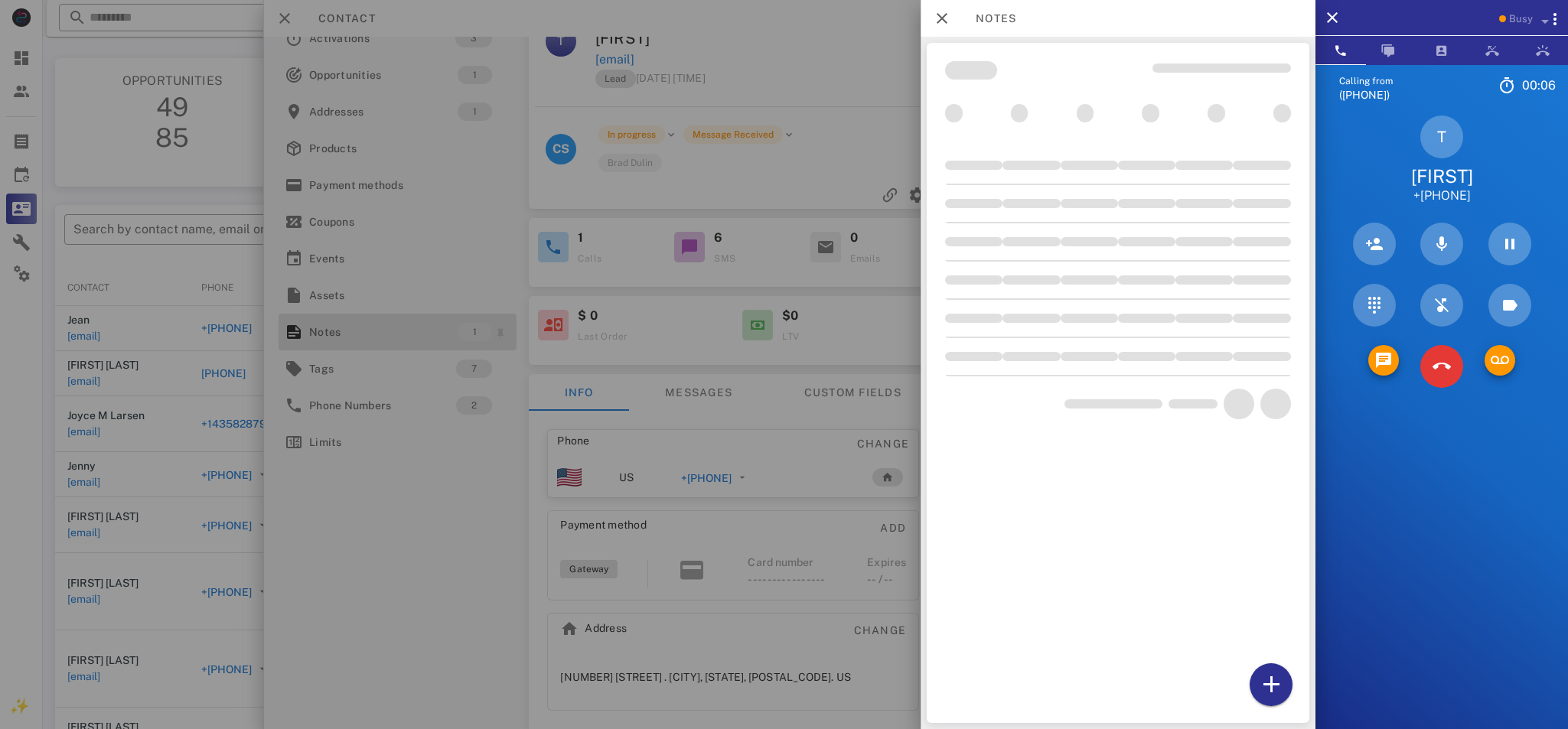 click at bounding box center (784, 364) 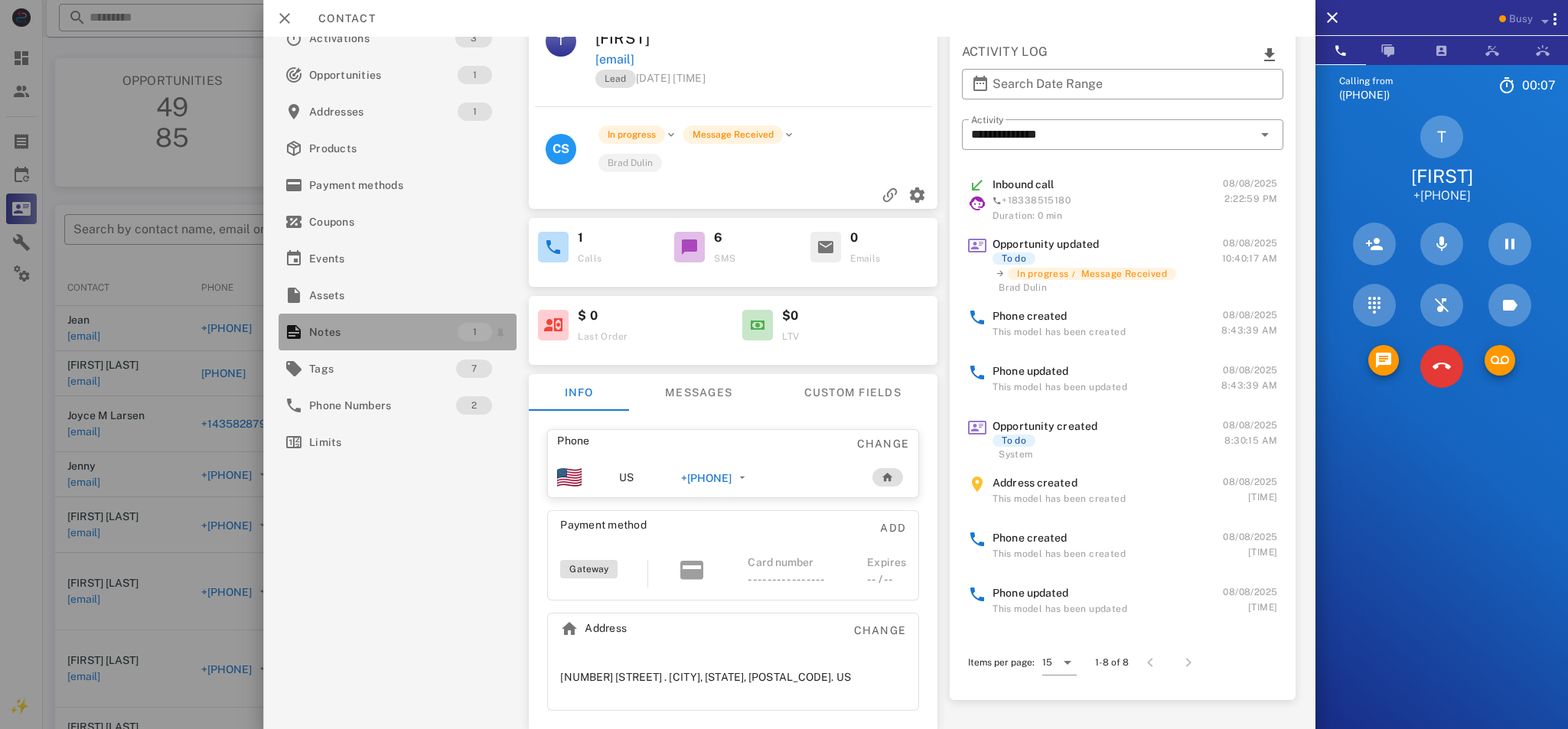 click on "Notes" at bounding box center [383, 332] 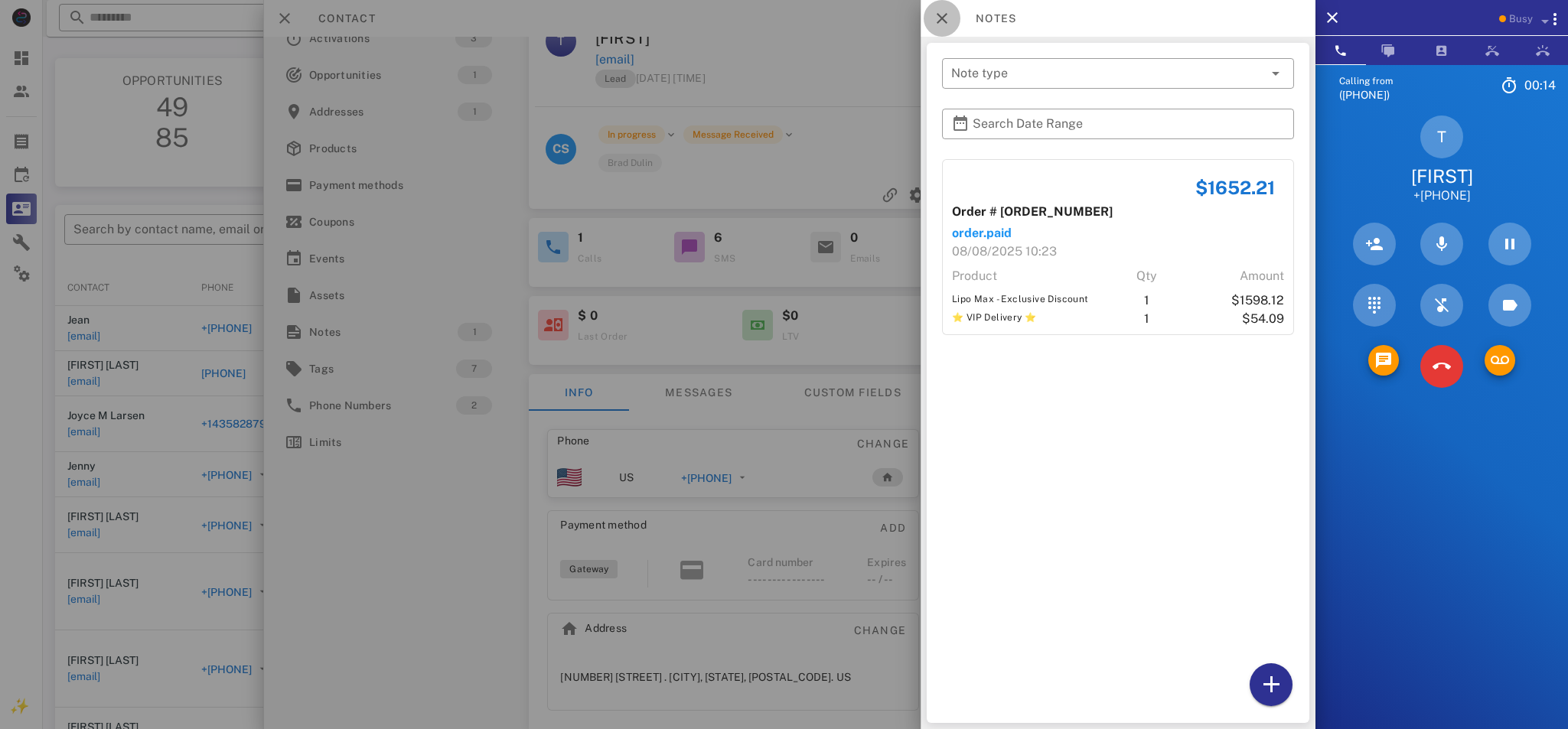 click at bounding box center [942, 18] 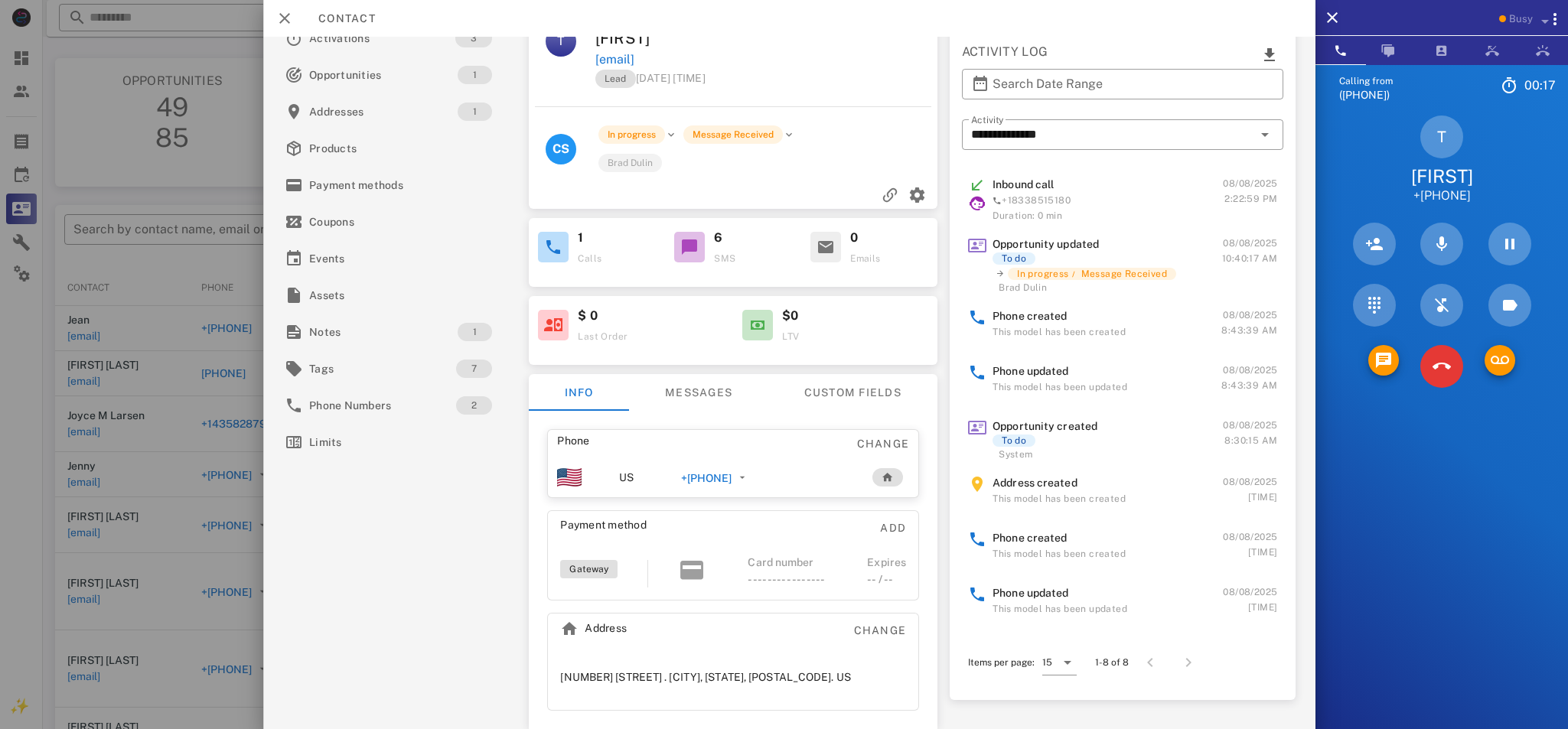scroll, scrollTop: 0, scrollLeft: 0, axis: both 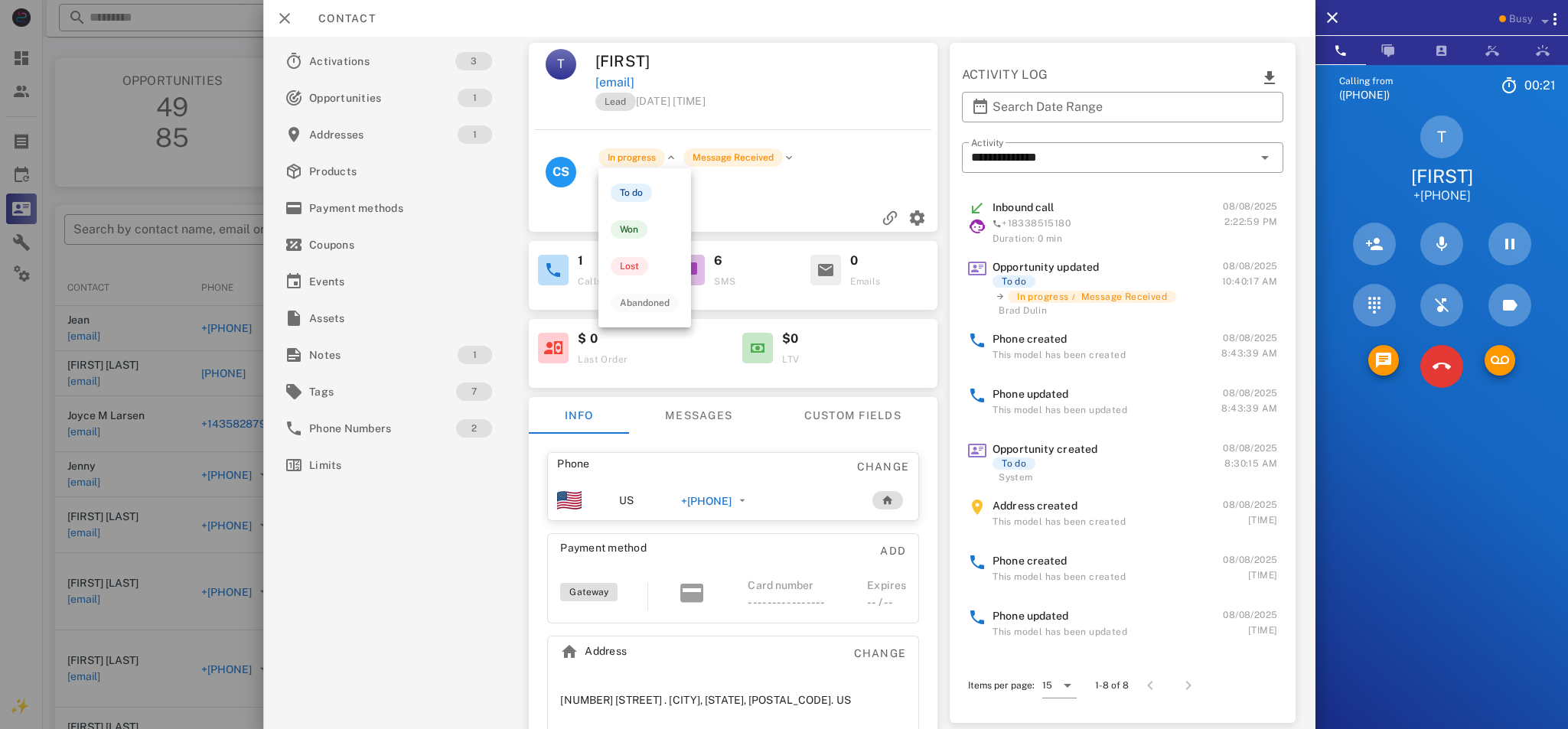 click on "Brad Dulin" at bounding box center (769, 181) 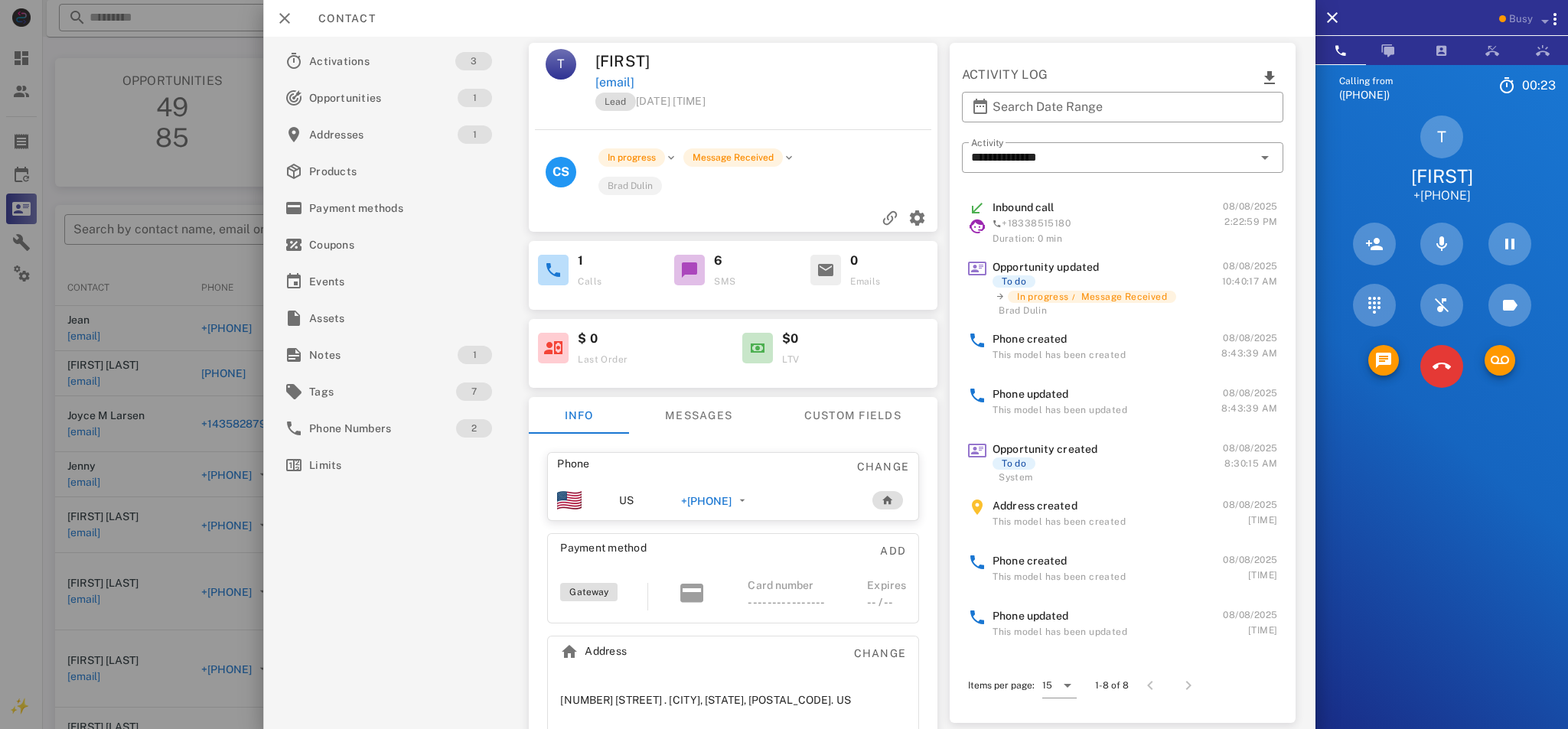 click on "Brad Dulin" at bounding box center [630, 185] 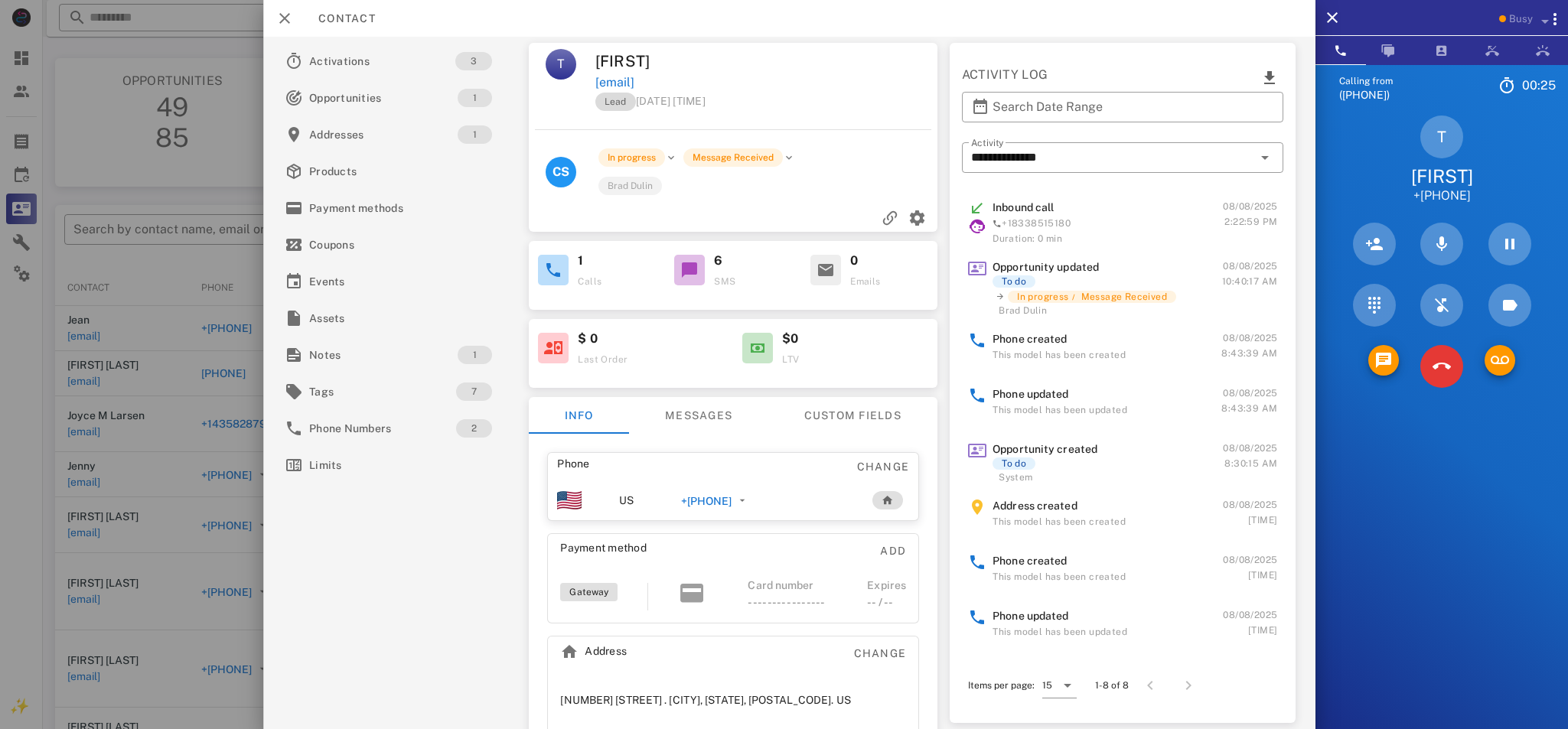 click on "Lead" at bounding box center (615, 102) 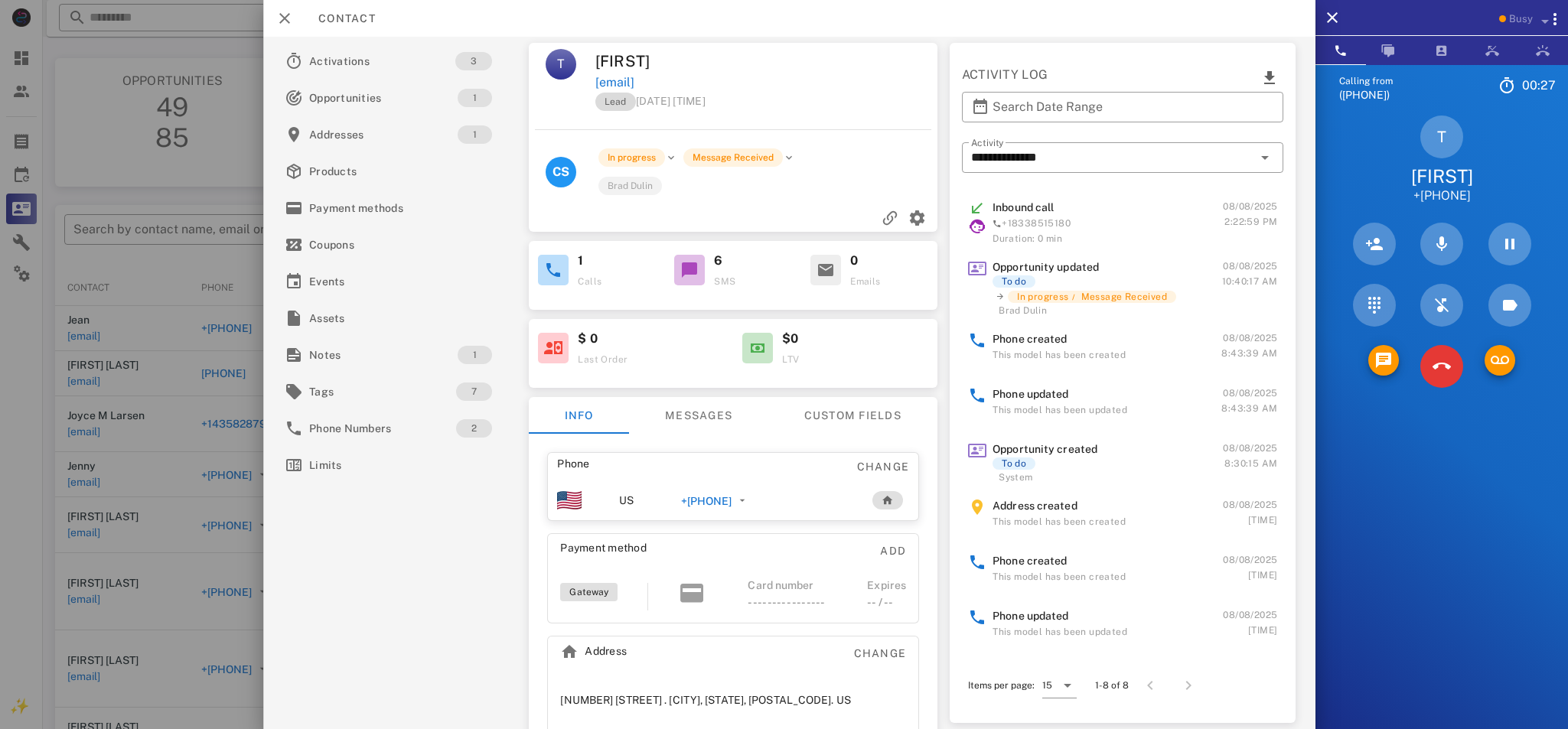 click on "Lead" at bounding box center [615, 102] 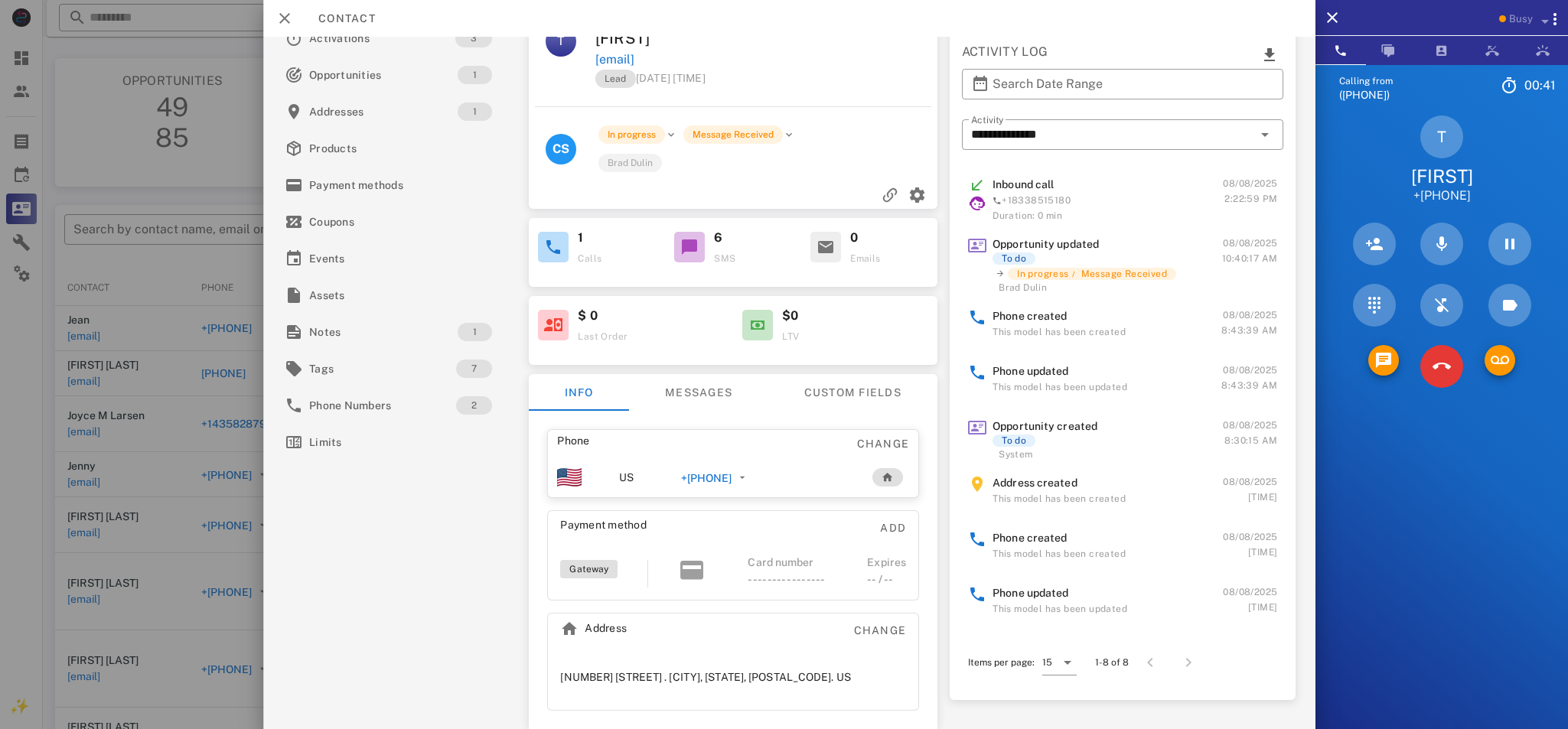 scroll, scrollTop: 28, scrollLeft: 0, axis: vertical 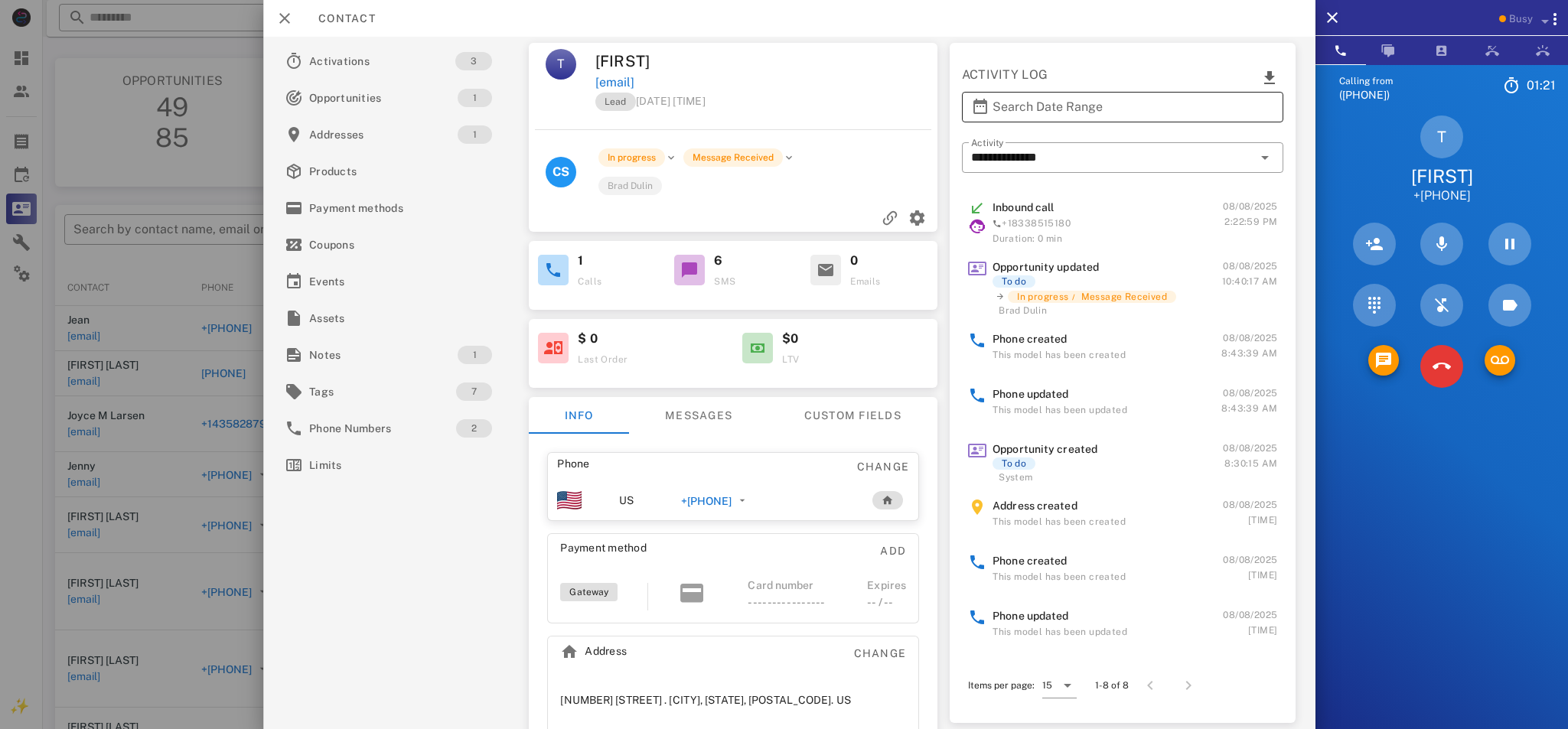 click at bounding box center [980, 107] 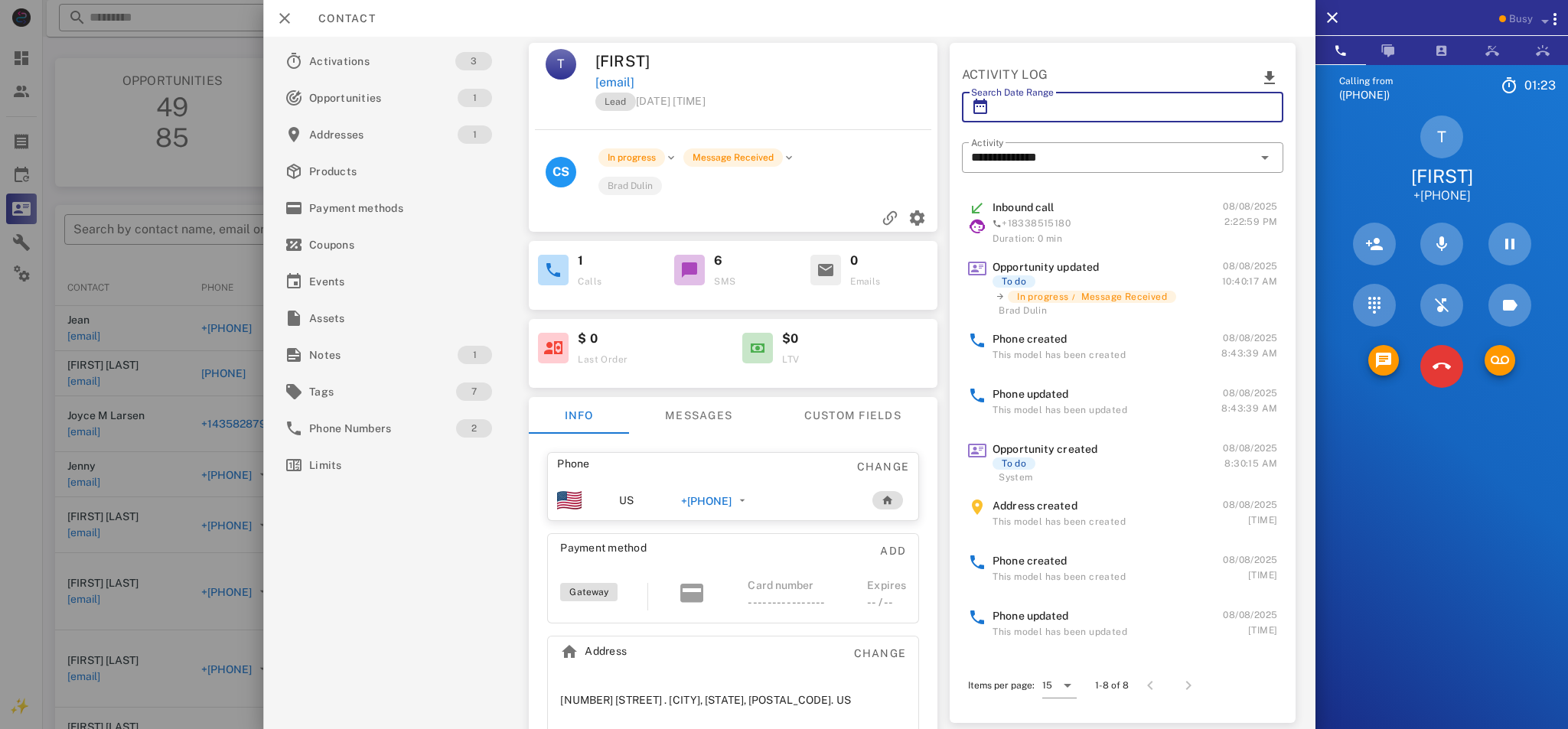 click at bounding box center (980, 107) 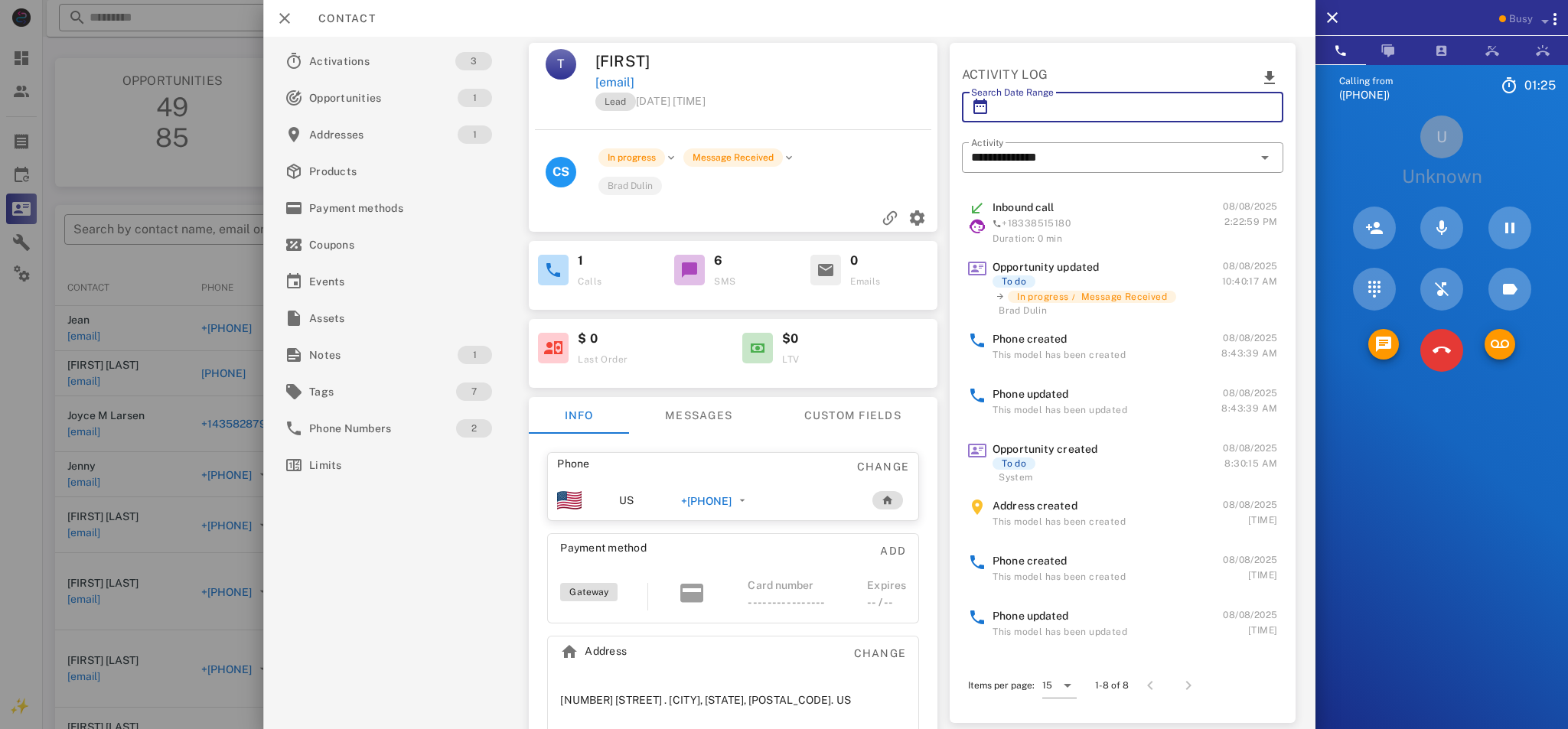 click on "Search Date Range" at bounding box center (1123, 107) 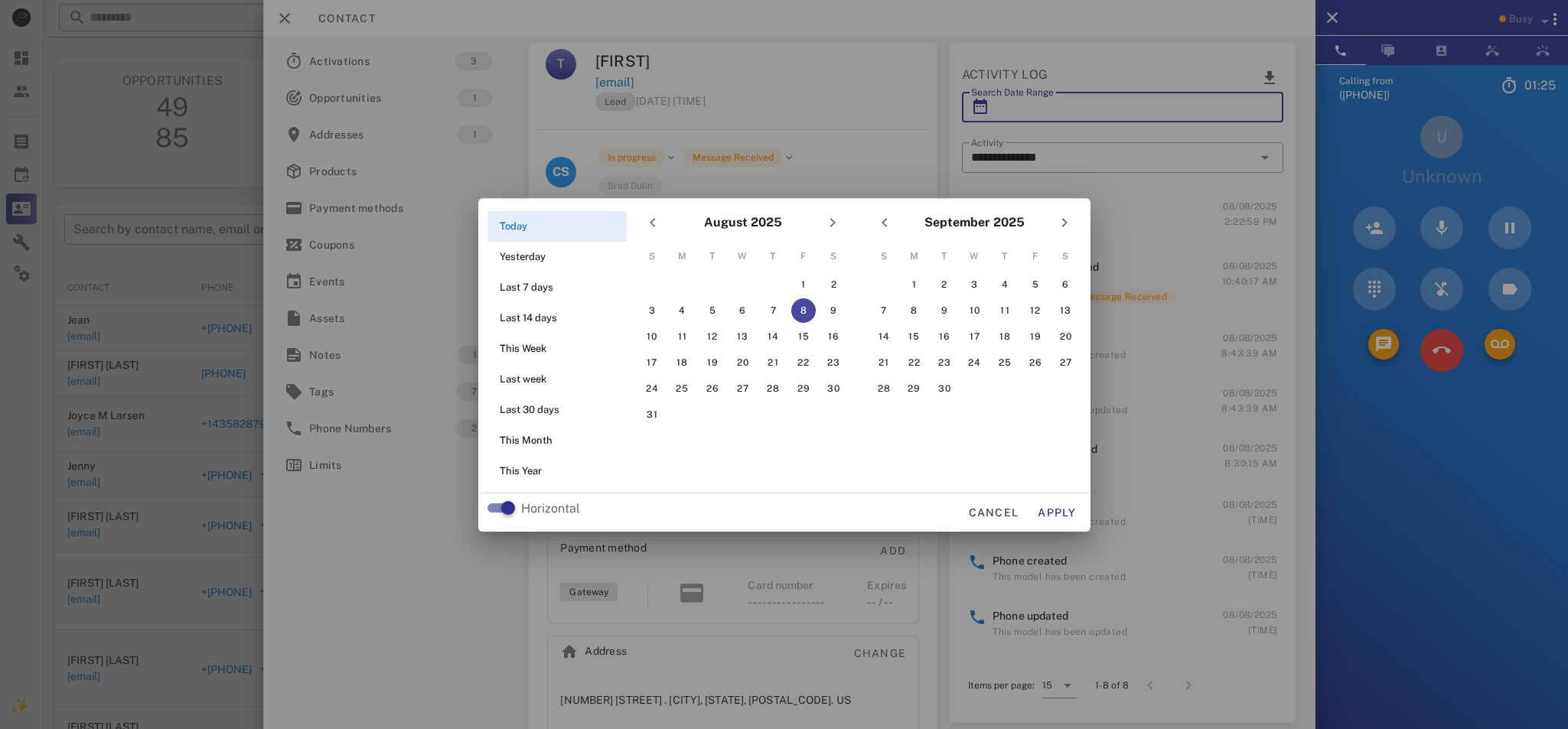 click at bounding box center [784, 364] 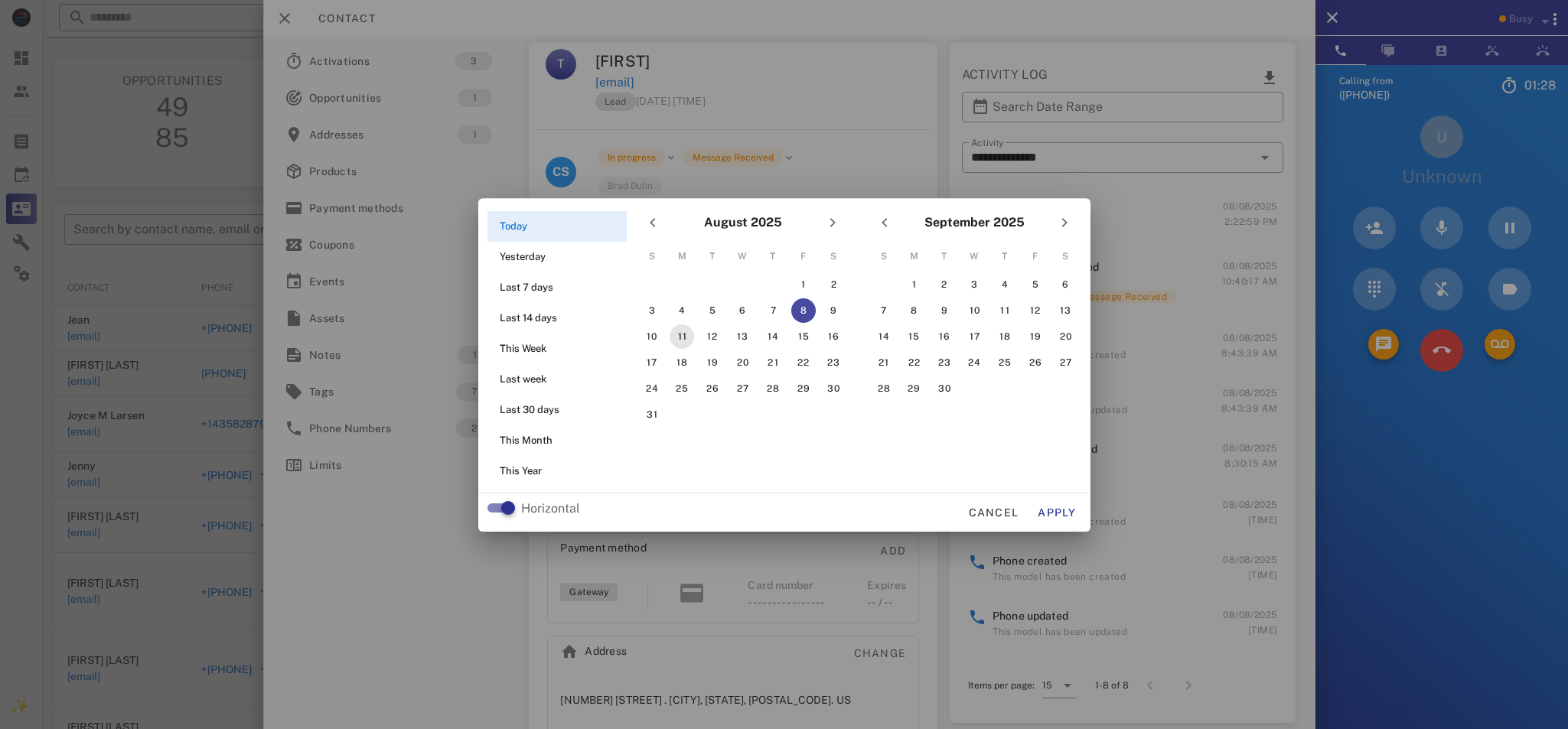 click on "11" at bounding box center (682, 337) 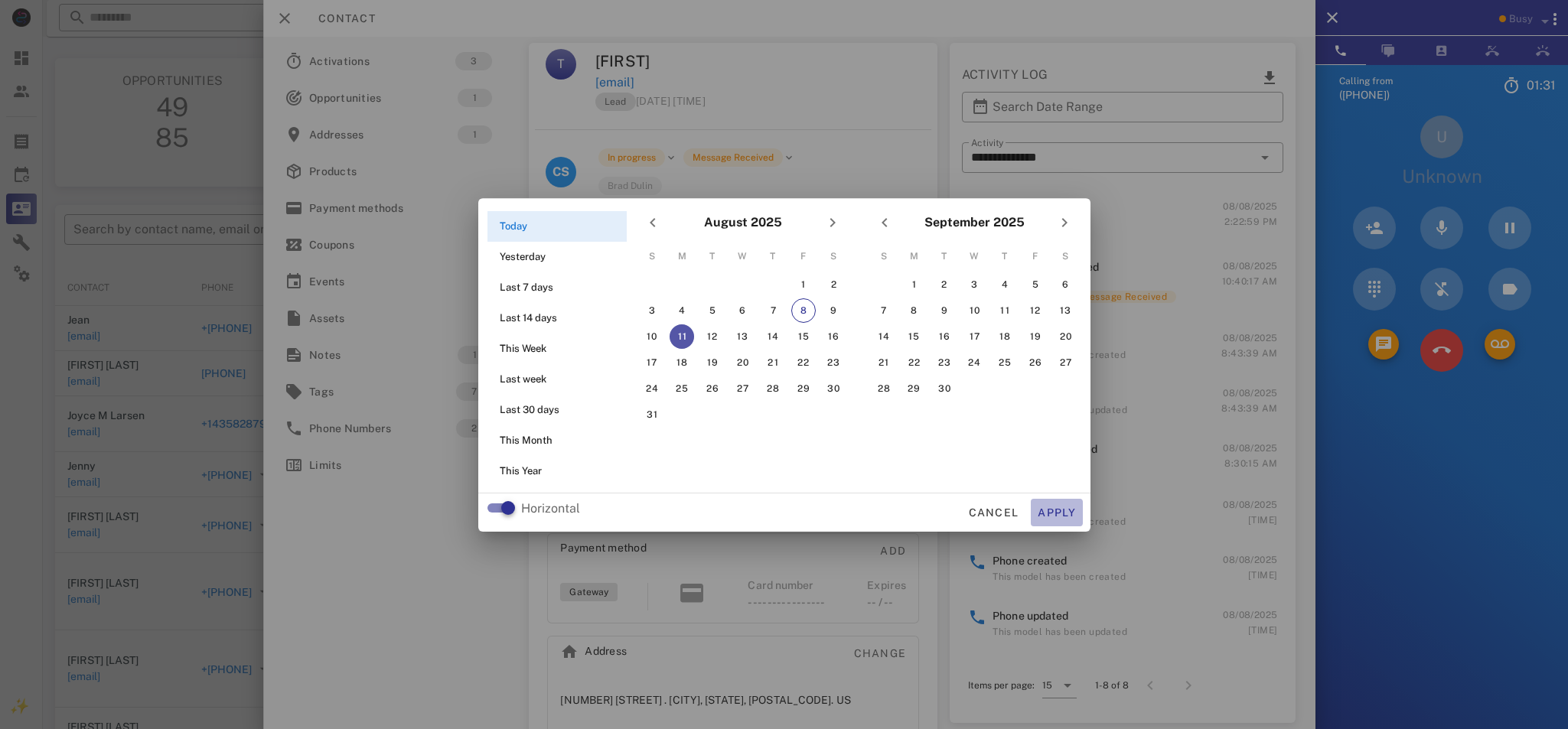 click on "Apply" at bounding box center [1057, 513] 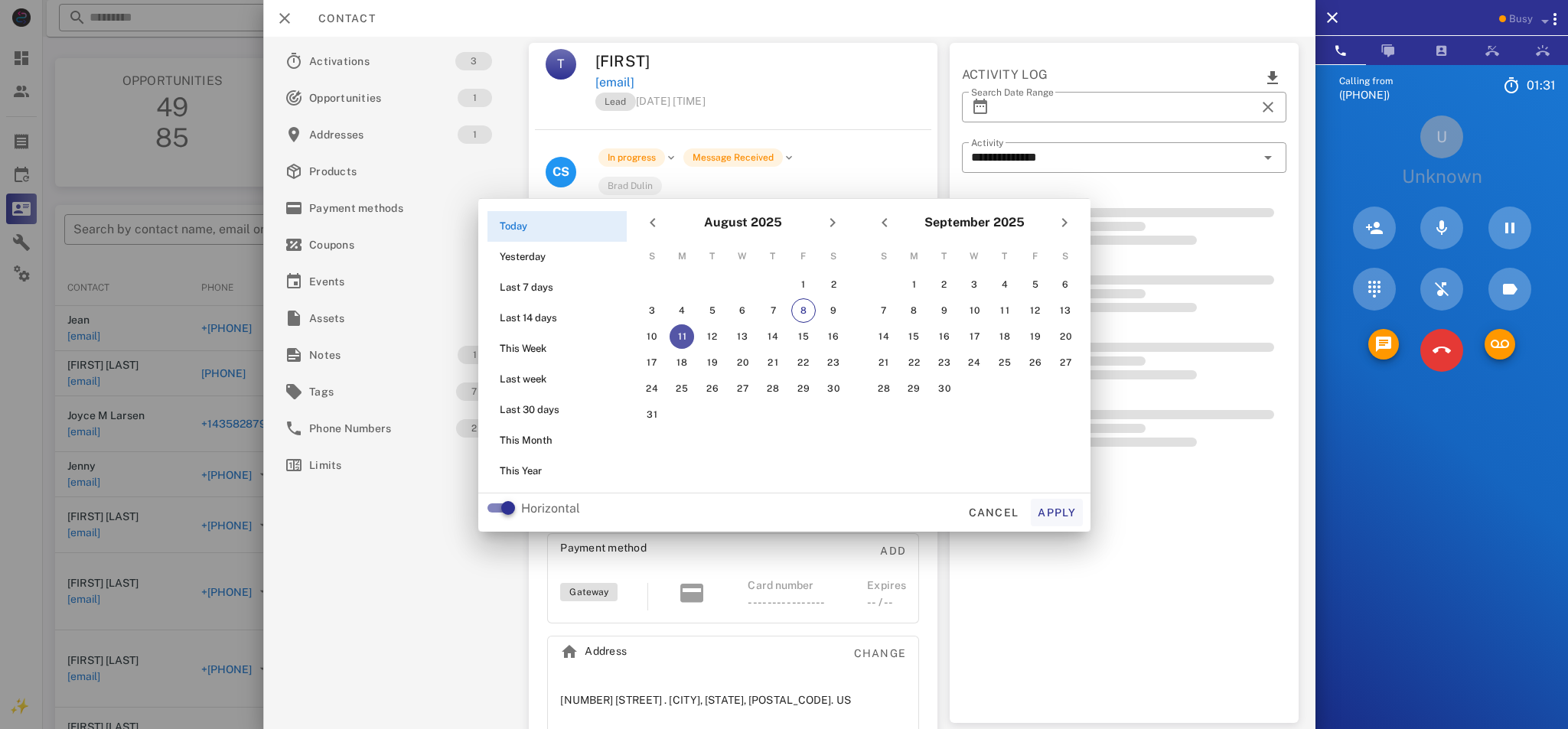 type on "**********" 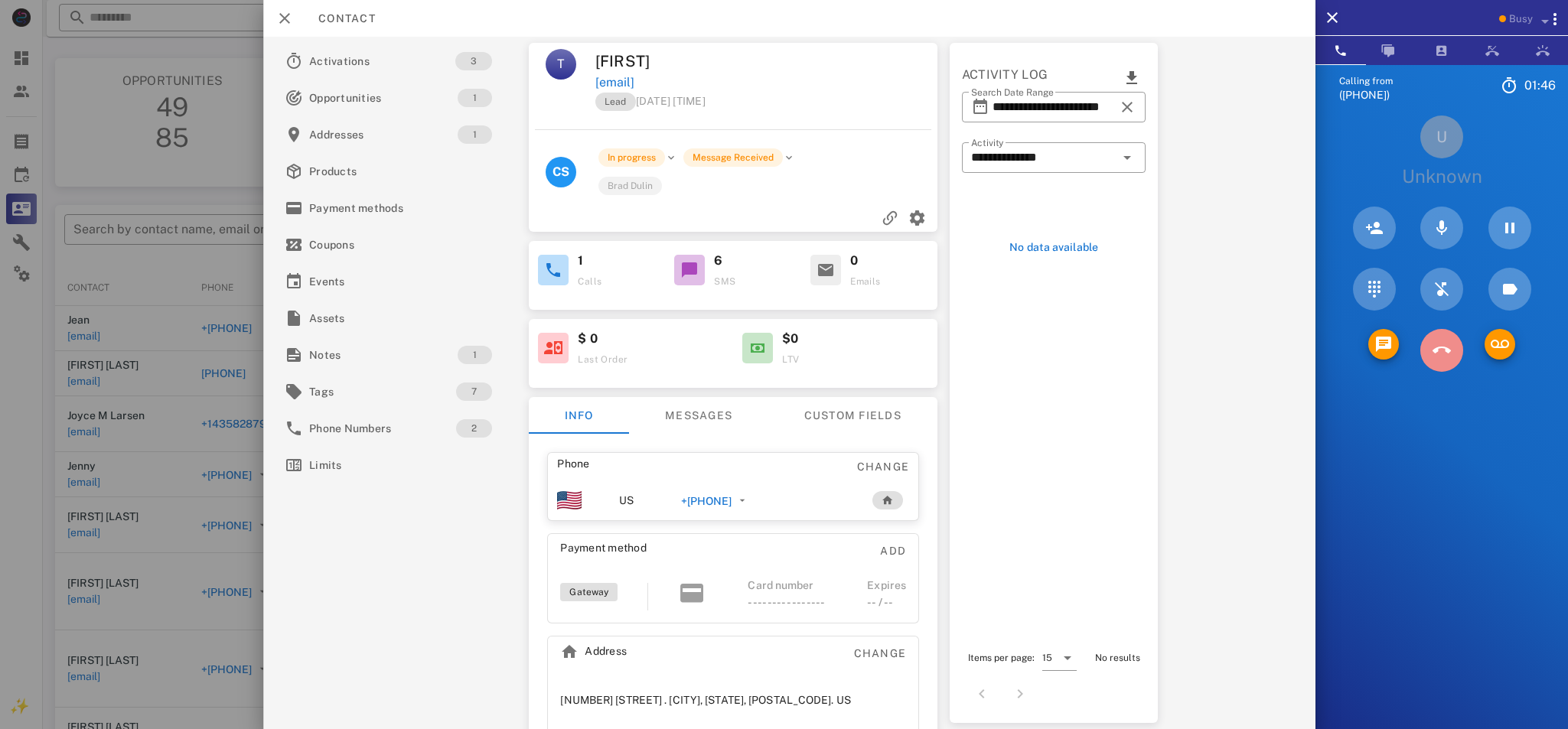 click at bounding box center (1442, 350) 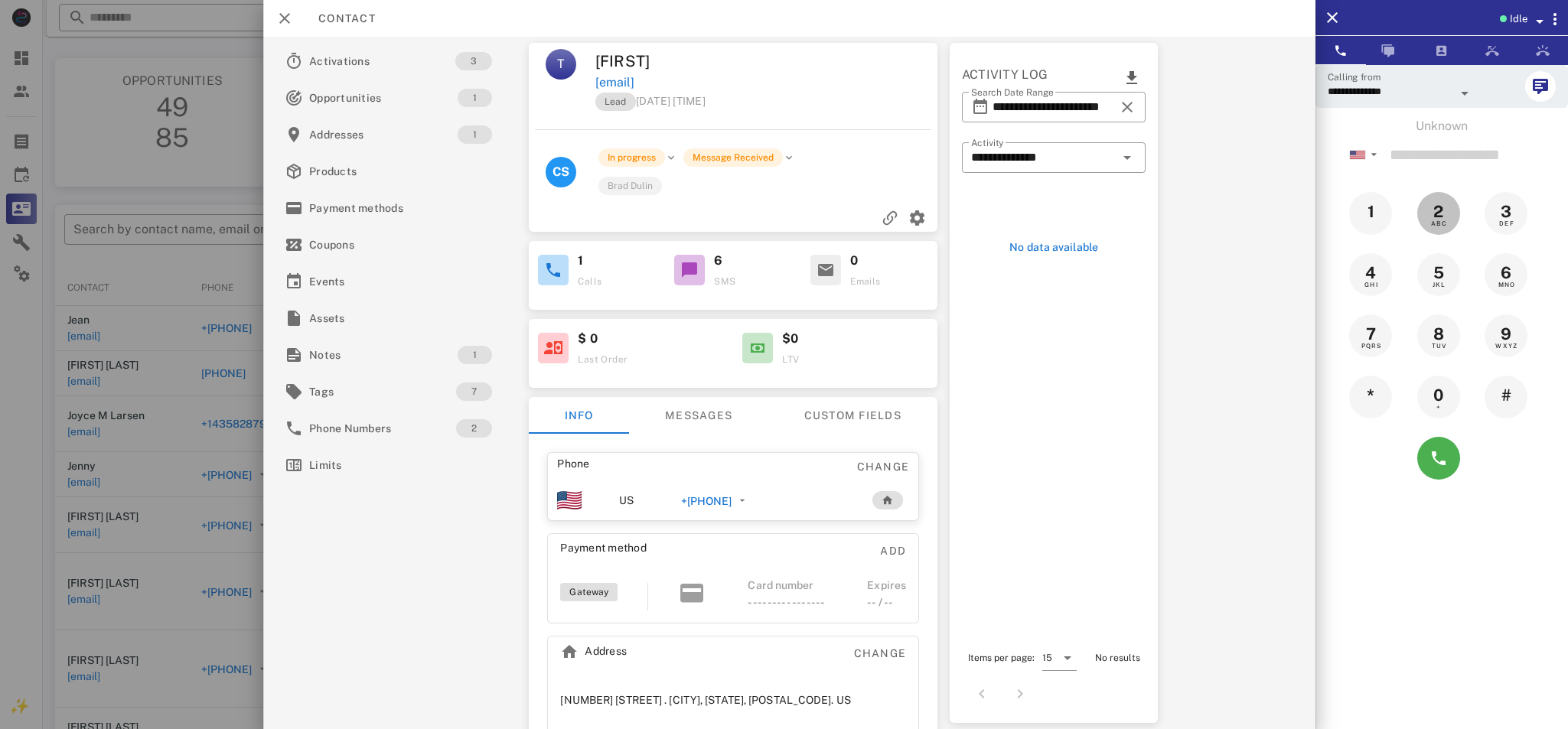 click on "Unknown      ▼     Australia
+61
Canada
+1
Guam
+1671
Mexico (México)
+52
New Zealand
+64
United Kingdom
+44
United States
+1
1 2 ABC 3 DEF 4 GHI 5 JKL 6 MNO 7 PQRS 8 TUV 9 WXYZ * 0 + #" at bounding box center [1442, 303] 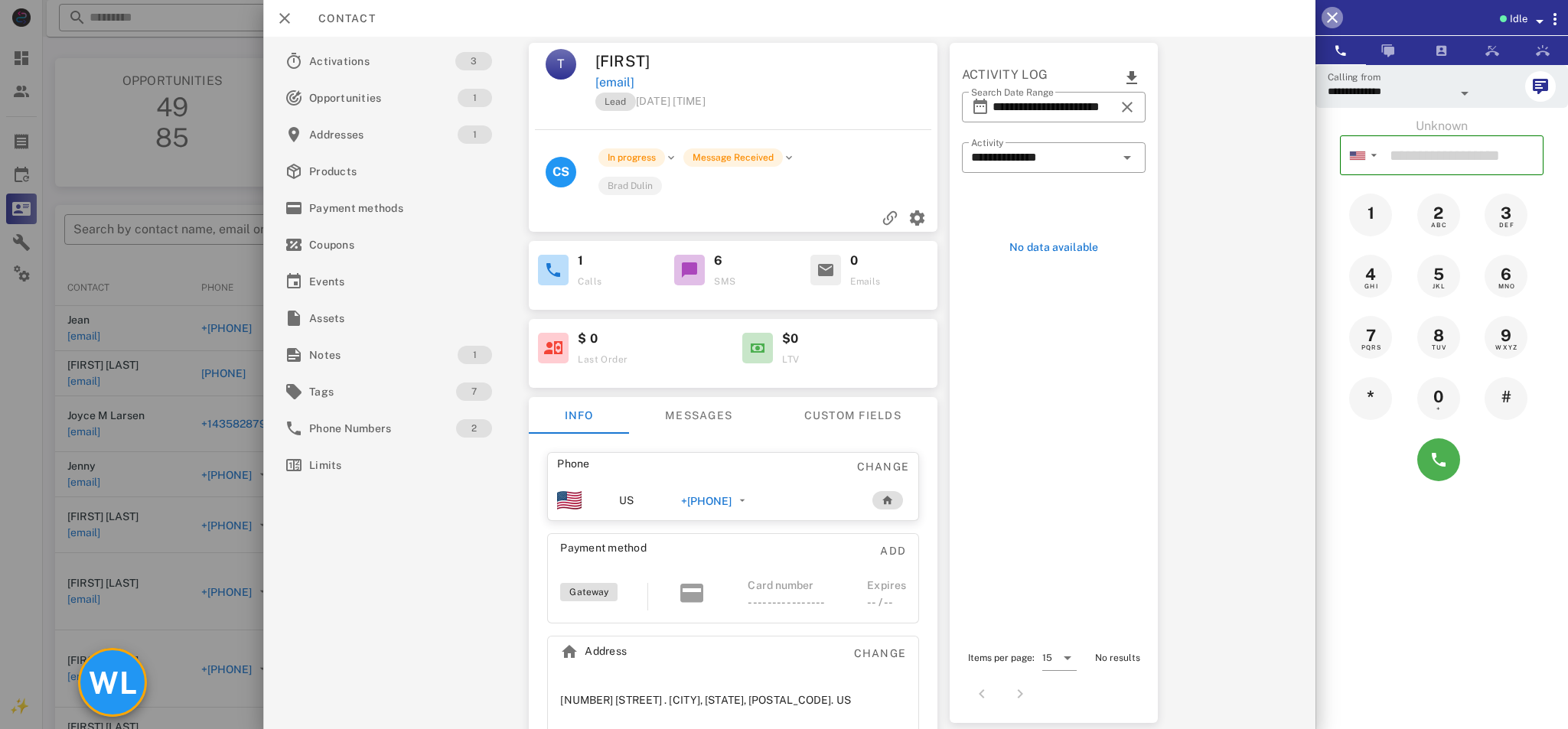 click at bounding box center (1332, 18) 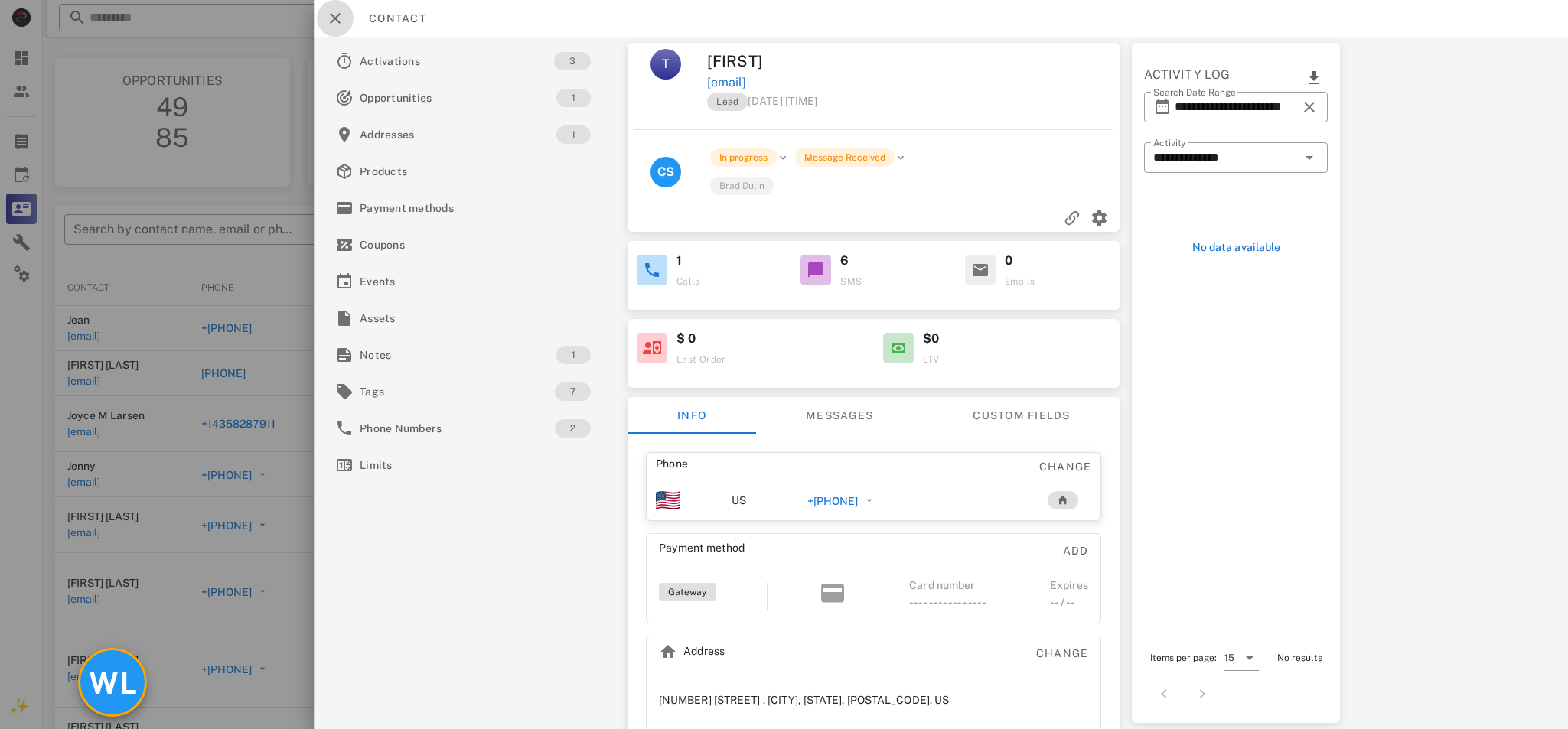 click at bounding box center [335, 18] 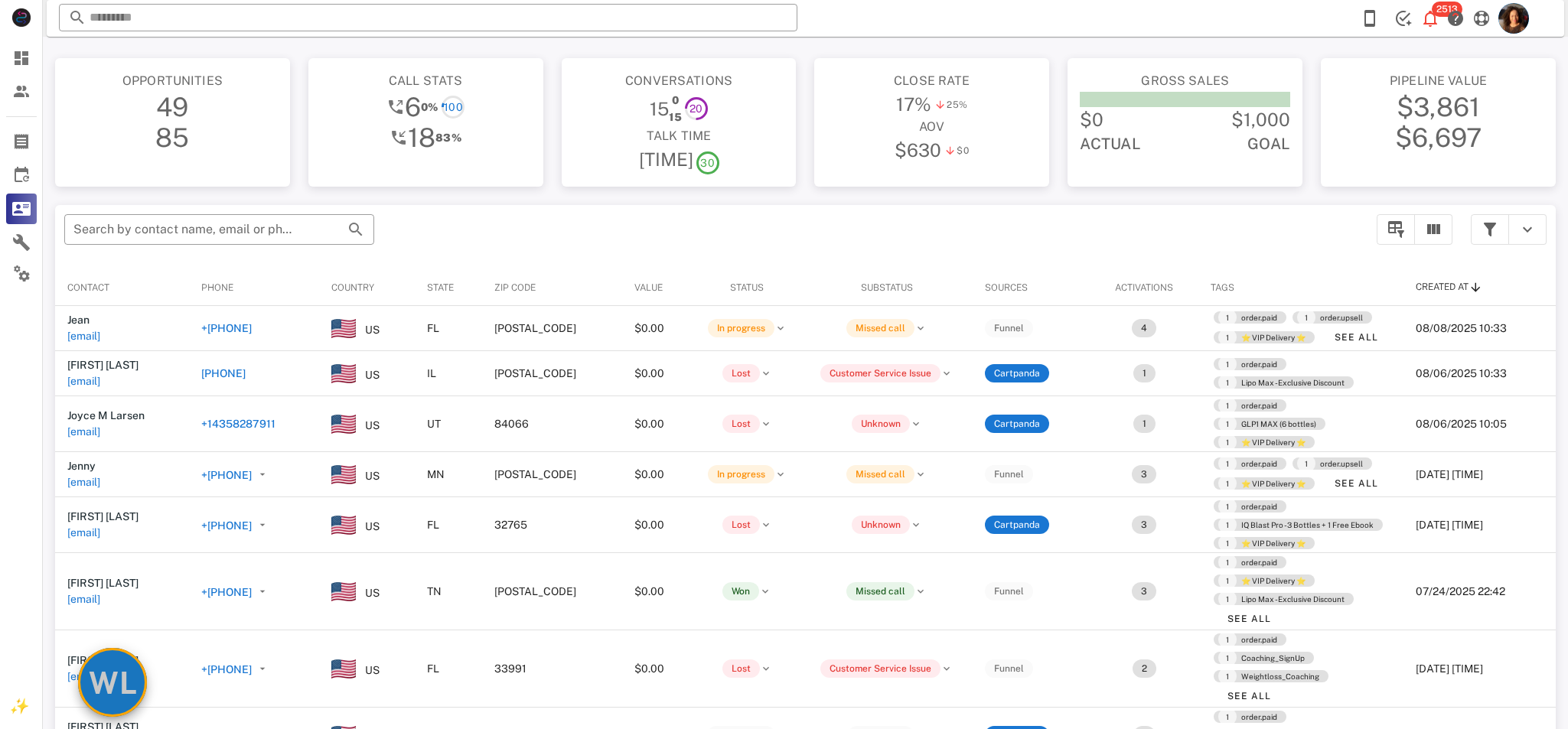 click on "WL" at bounding box center (112, 682) 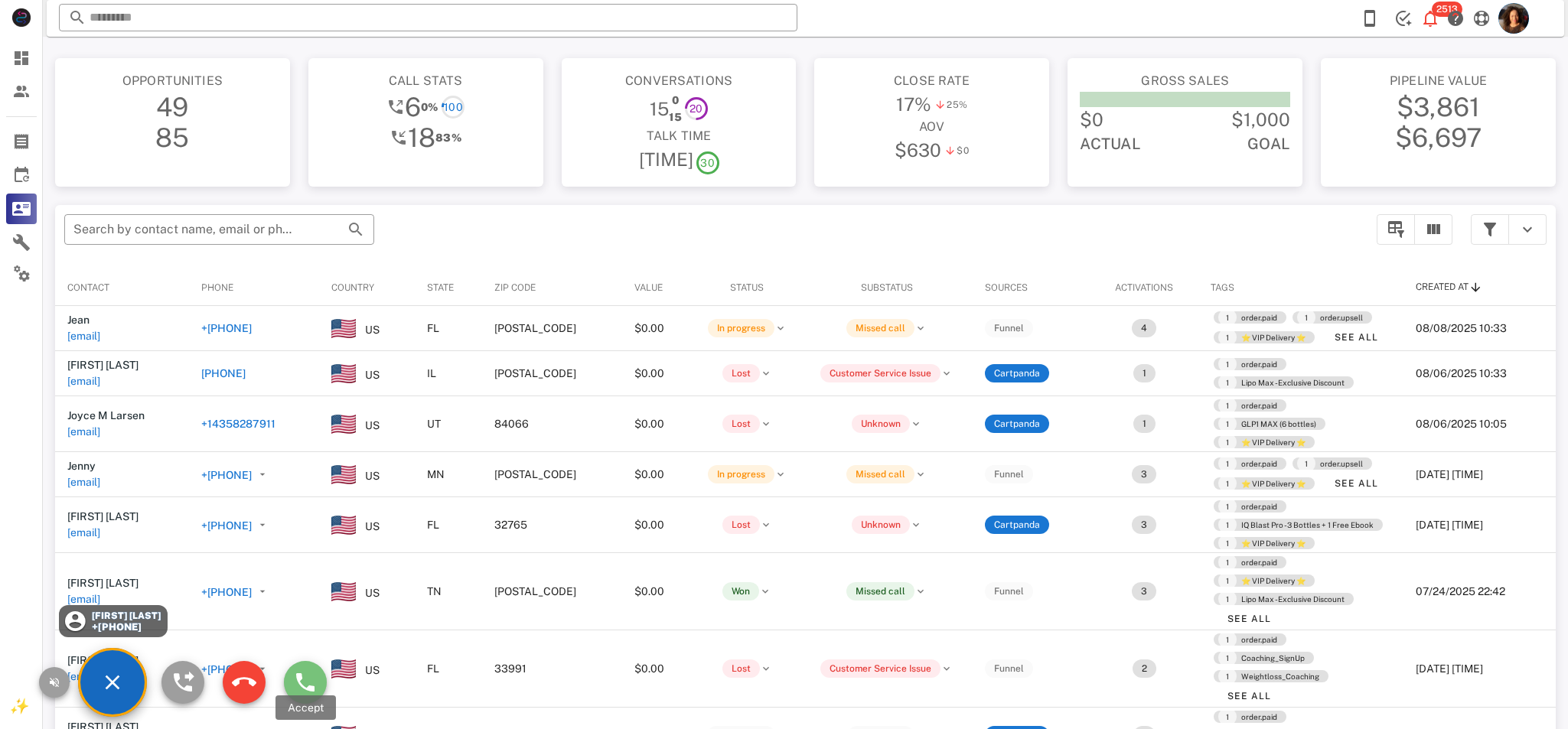 click at bounding box center (305, 682) 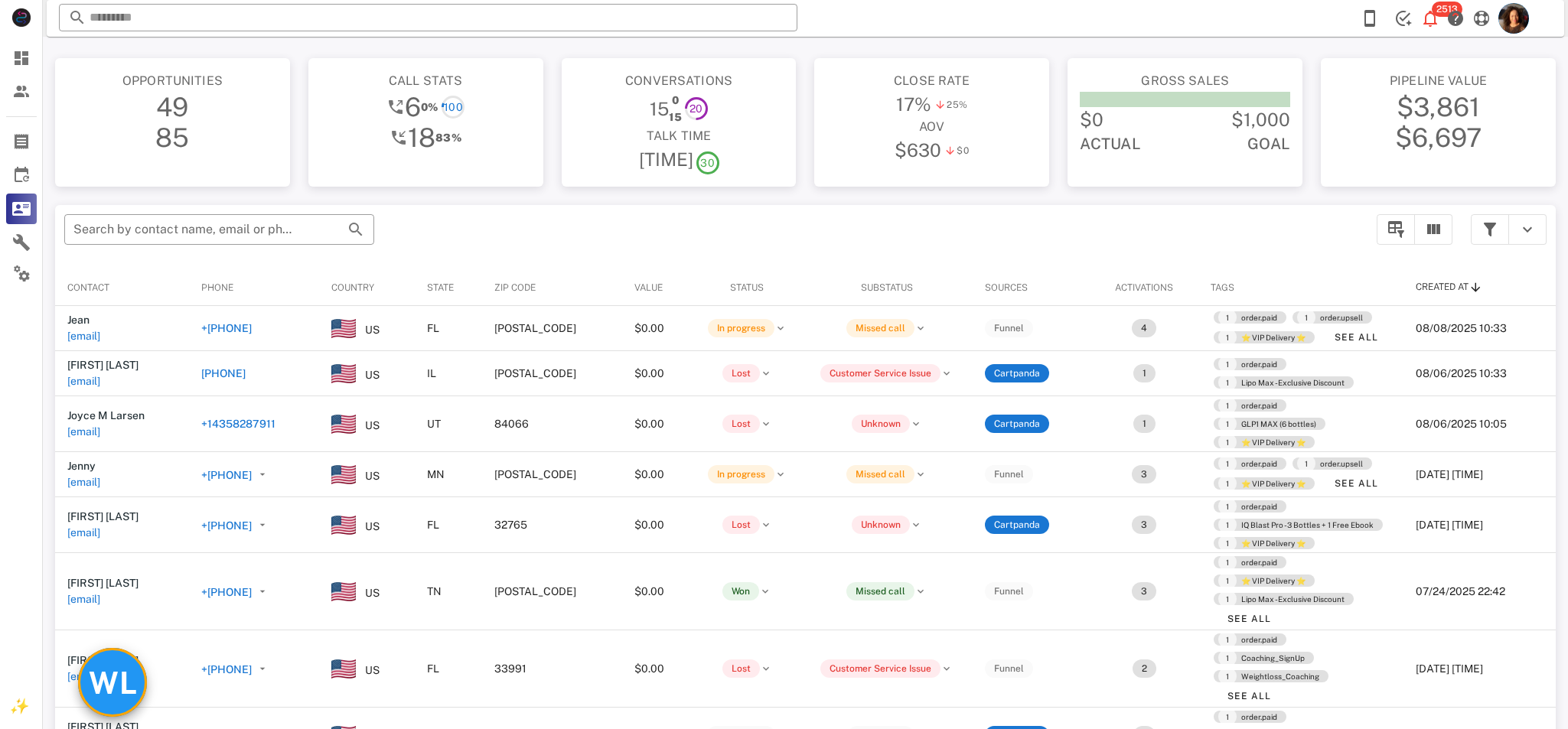 click on "+[PHONE]" at bounding box center [254, 669] 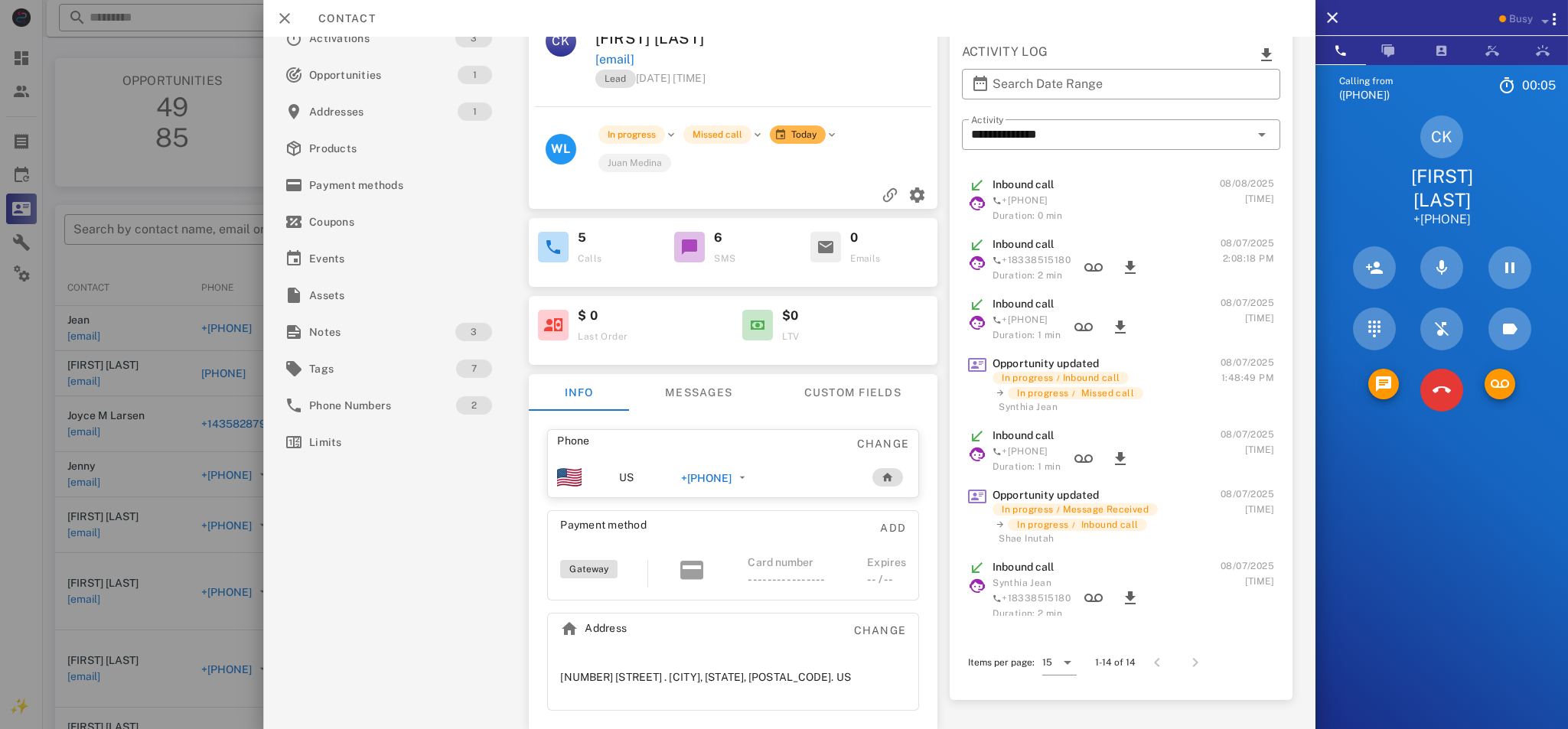 scroll, scrollTop: 28, scrollLeft: 0, axis: vertical 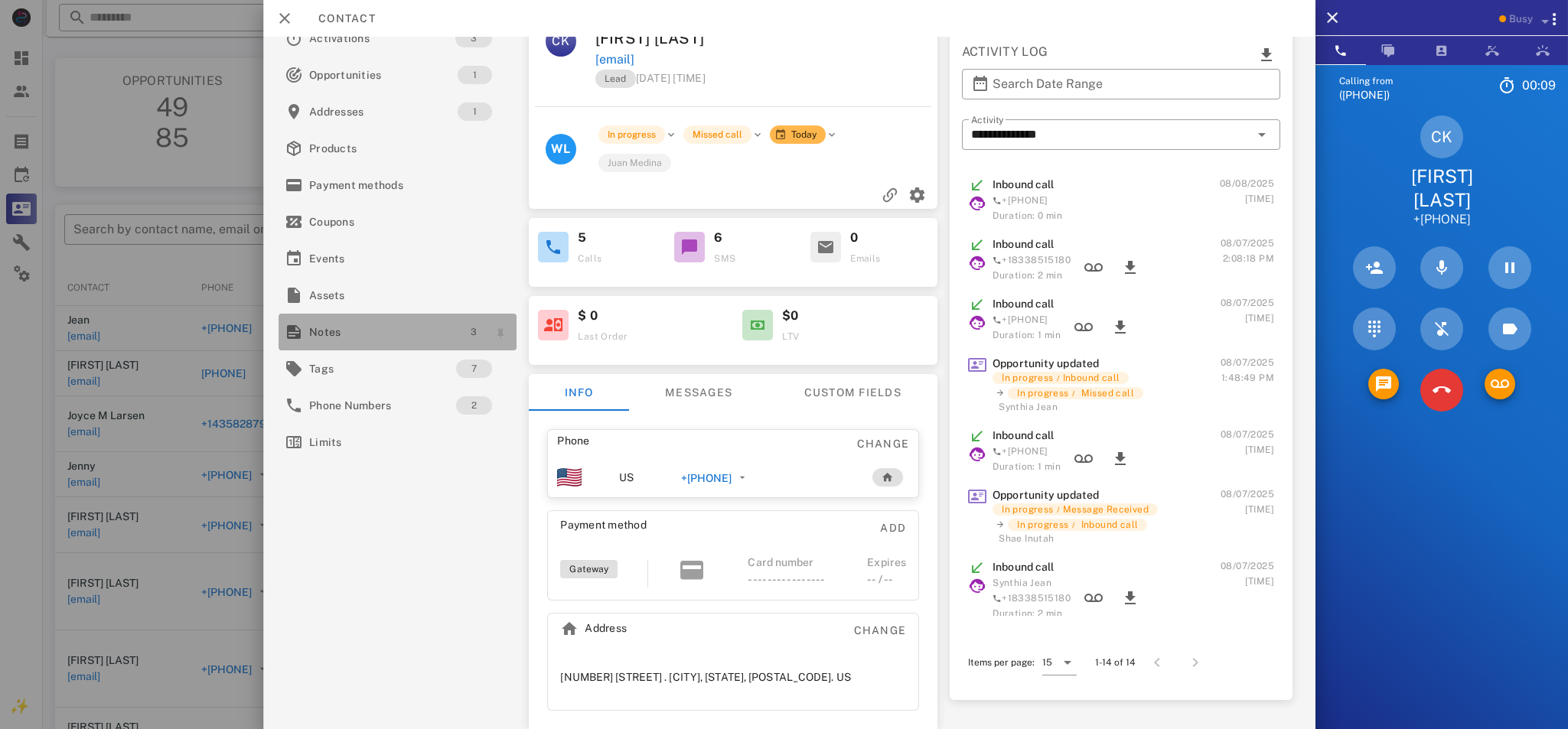 click on "3" at bounding box center [474, 332] 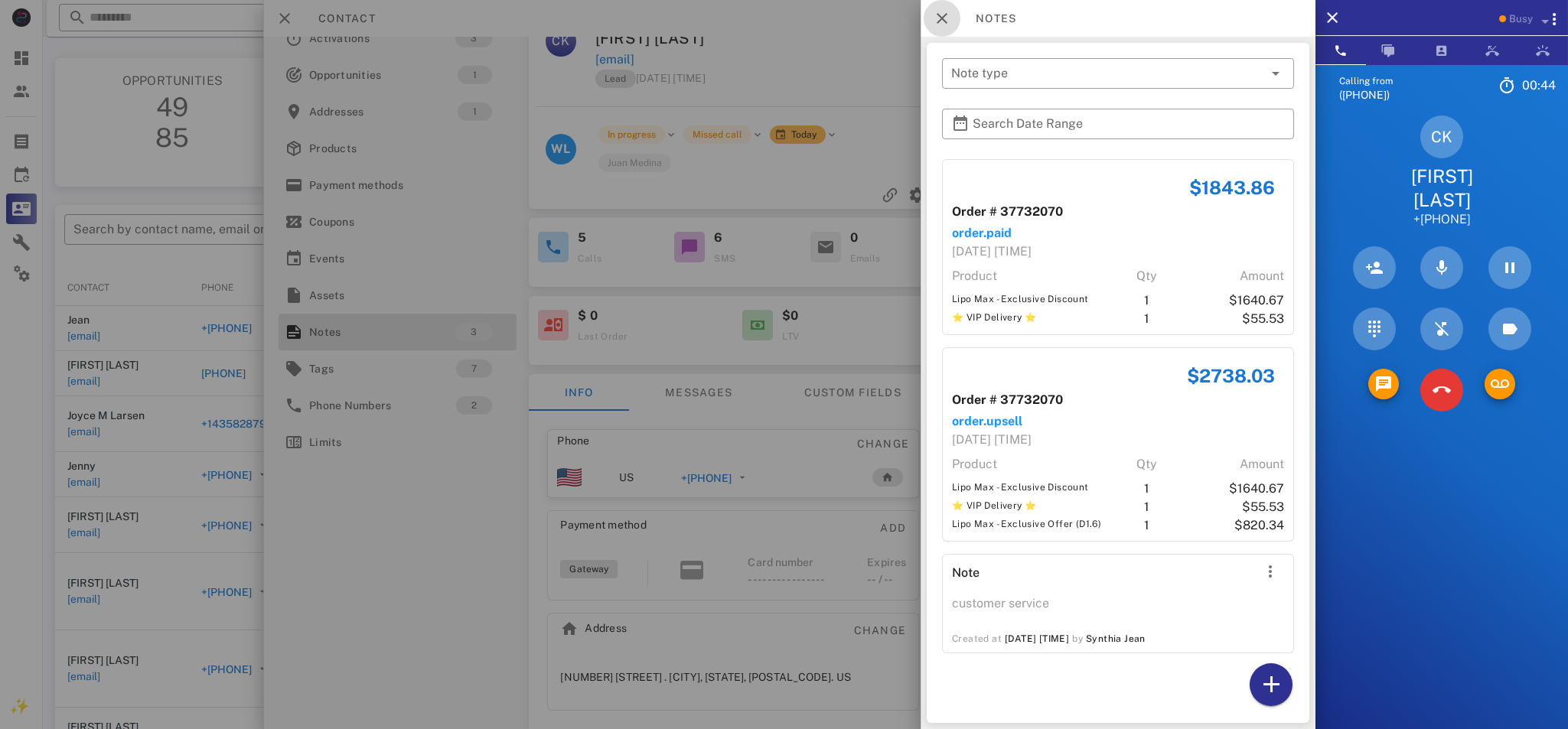 click at bounding box center [942, 18] 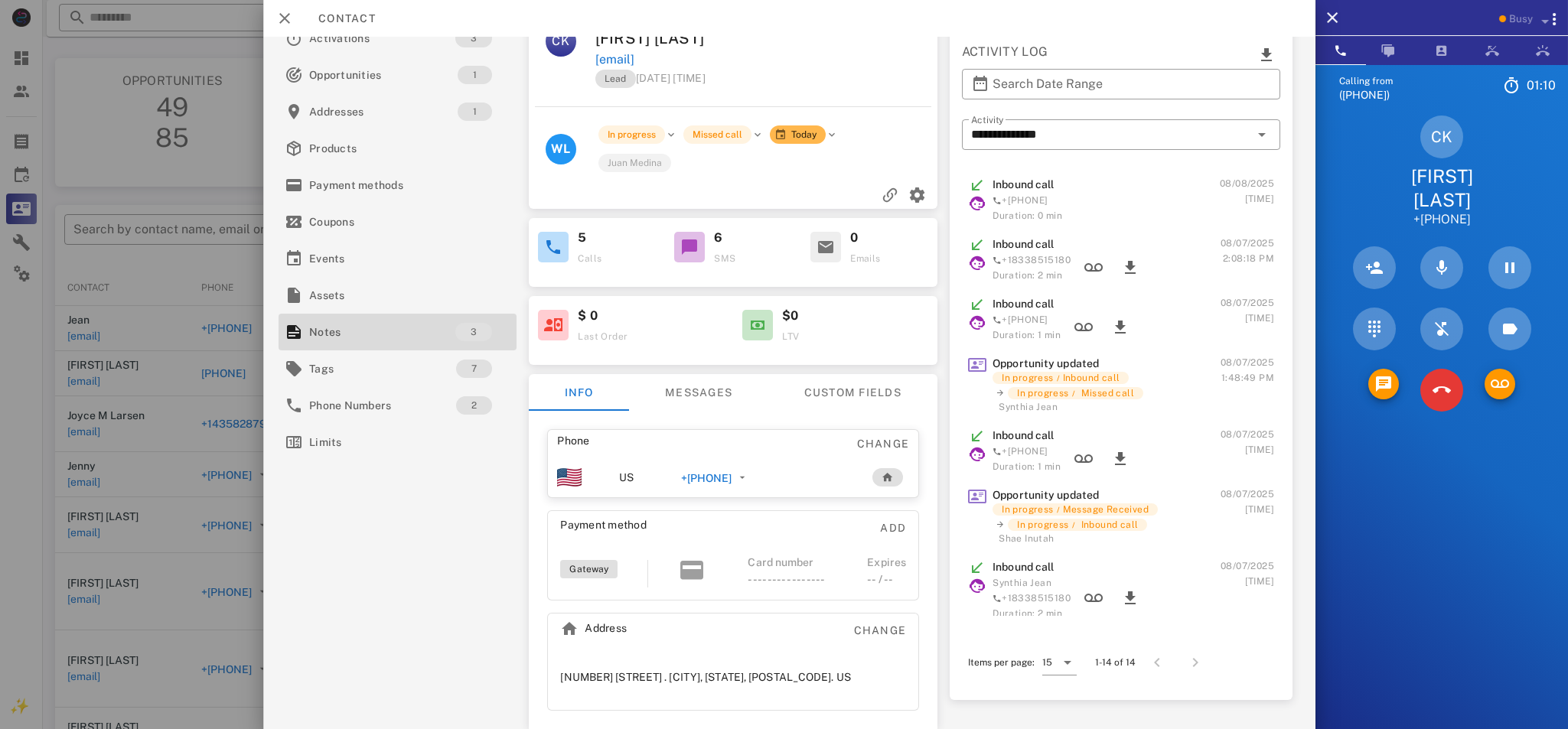 scroll, scrollTop: 0, scrollLeft: 0, axis: both 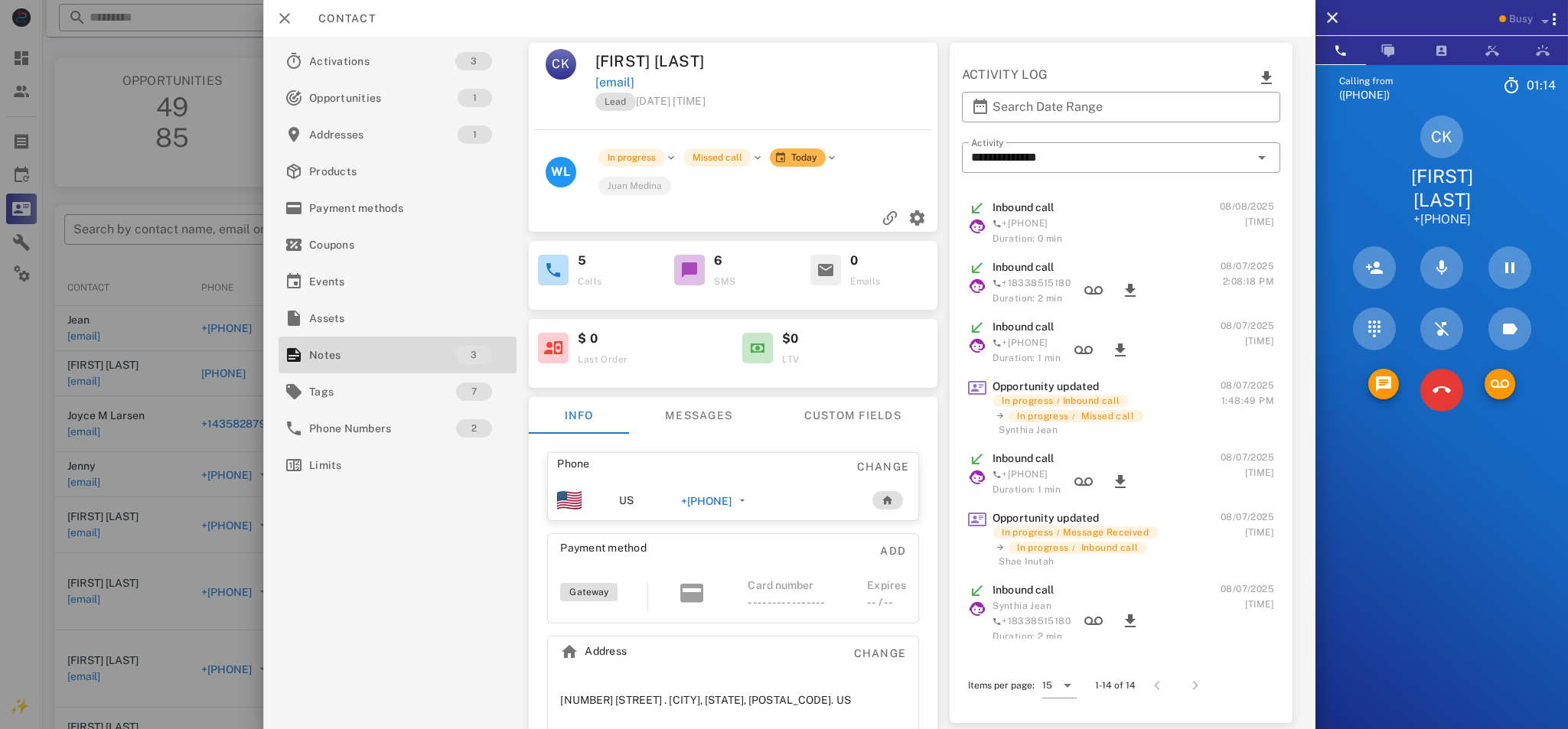 click at bounding box center [1442, 268] 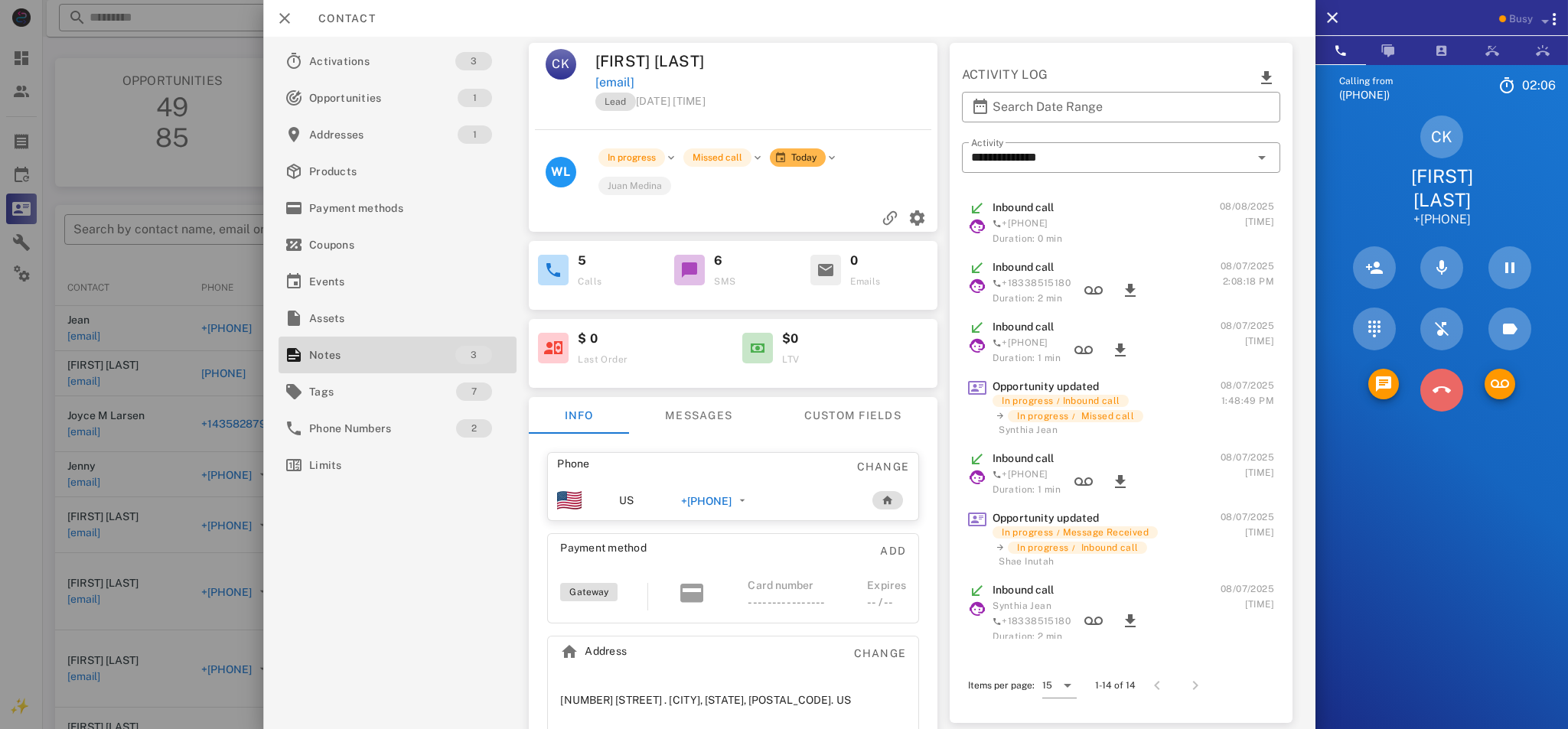 click at bounding box center [1442, 390] 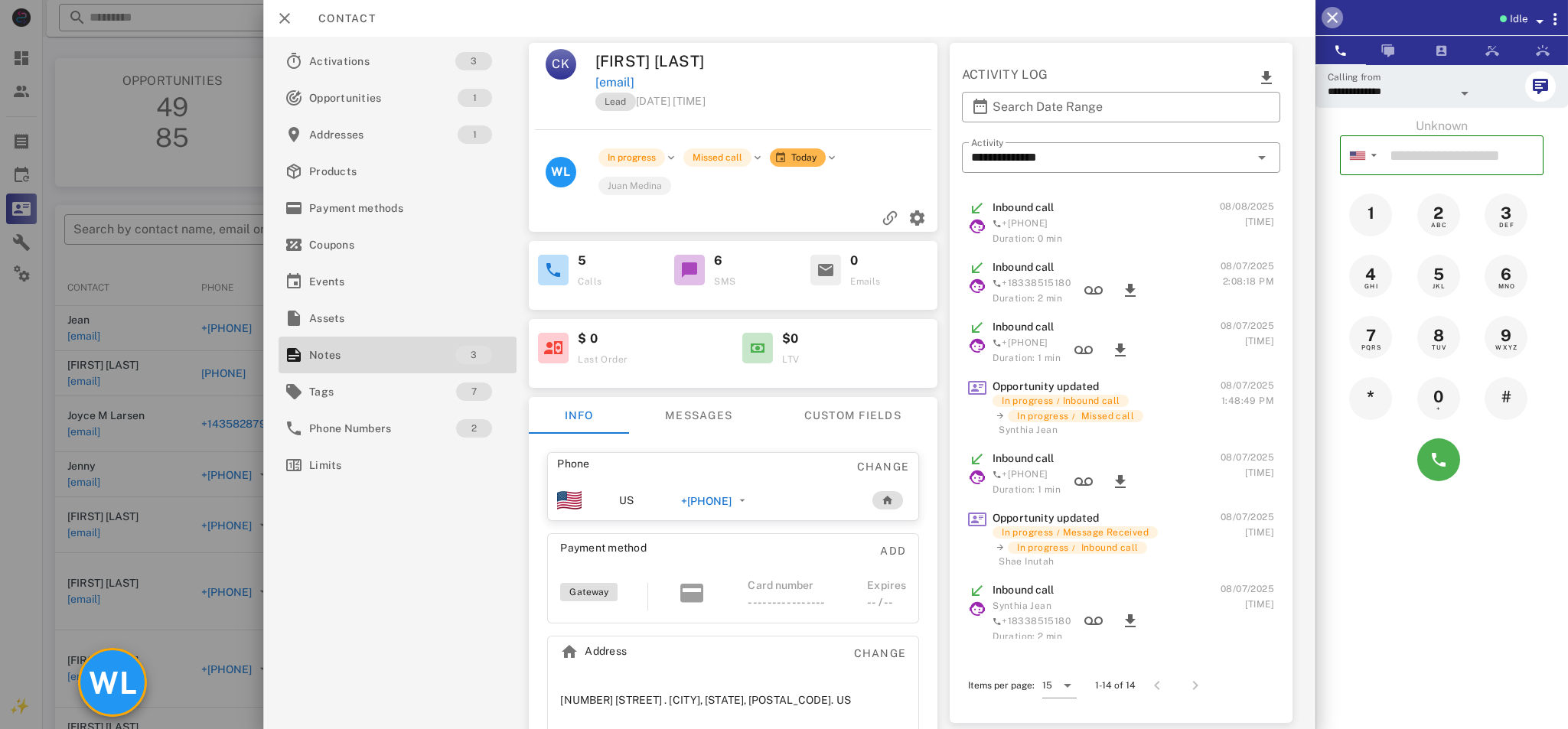 click at bounding box center [1332, 18] 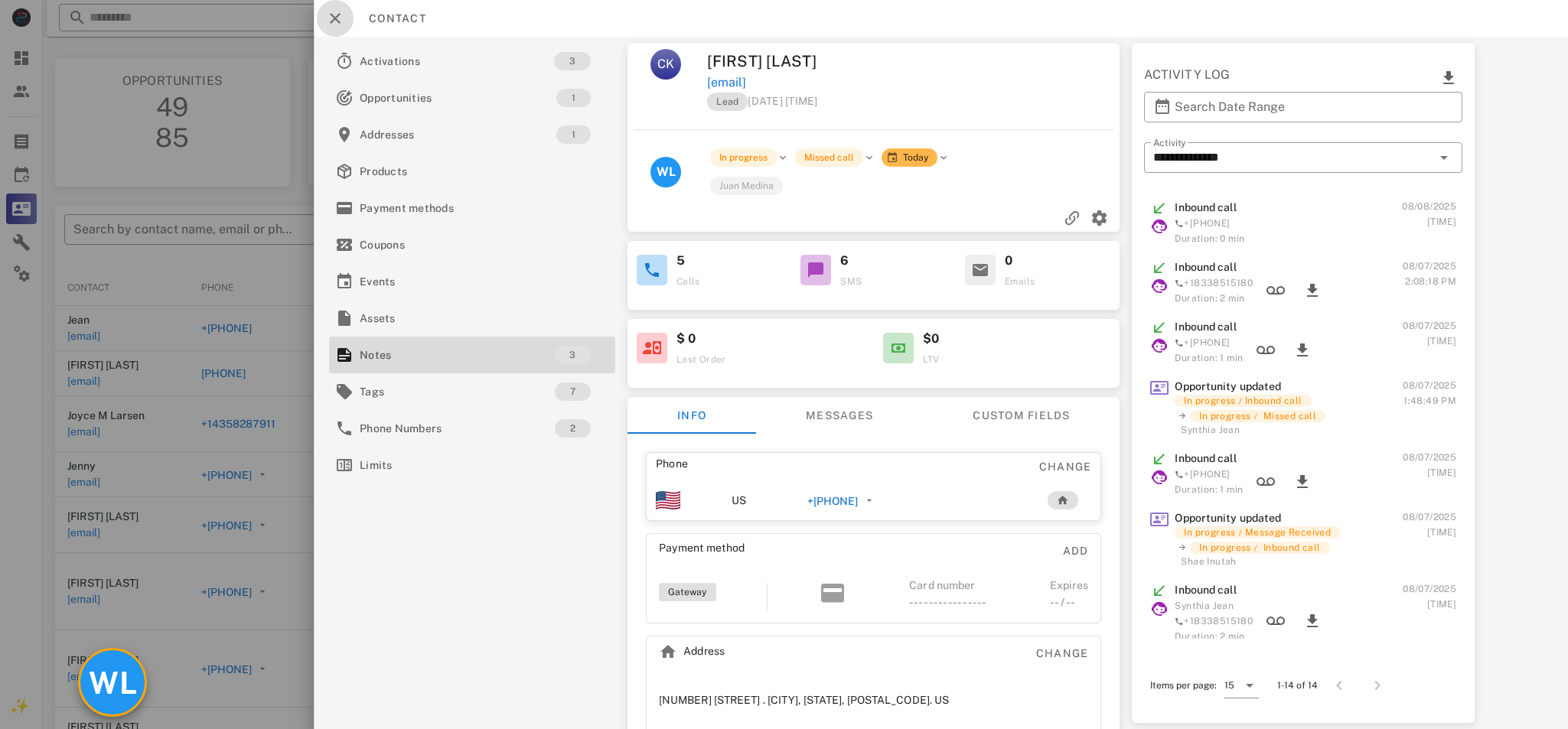 click at bounding box center [335, 18] 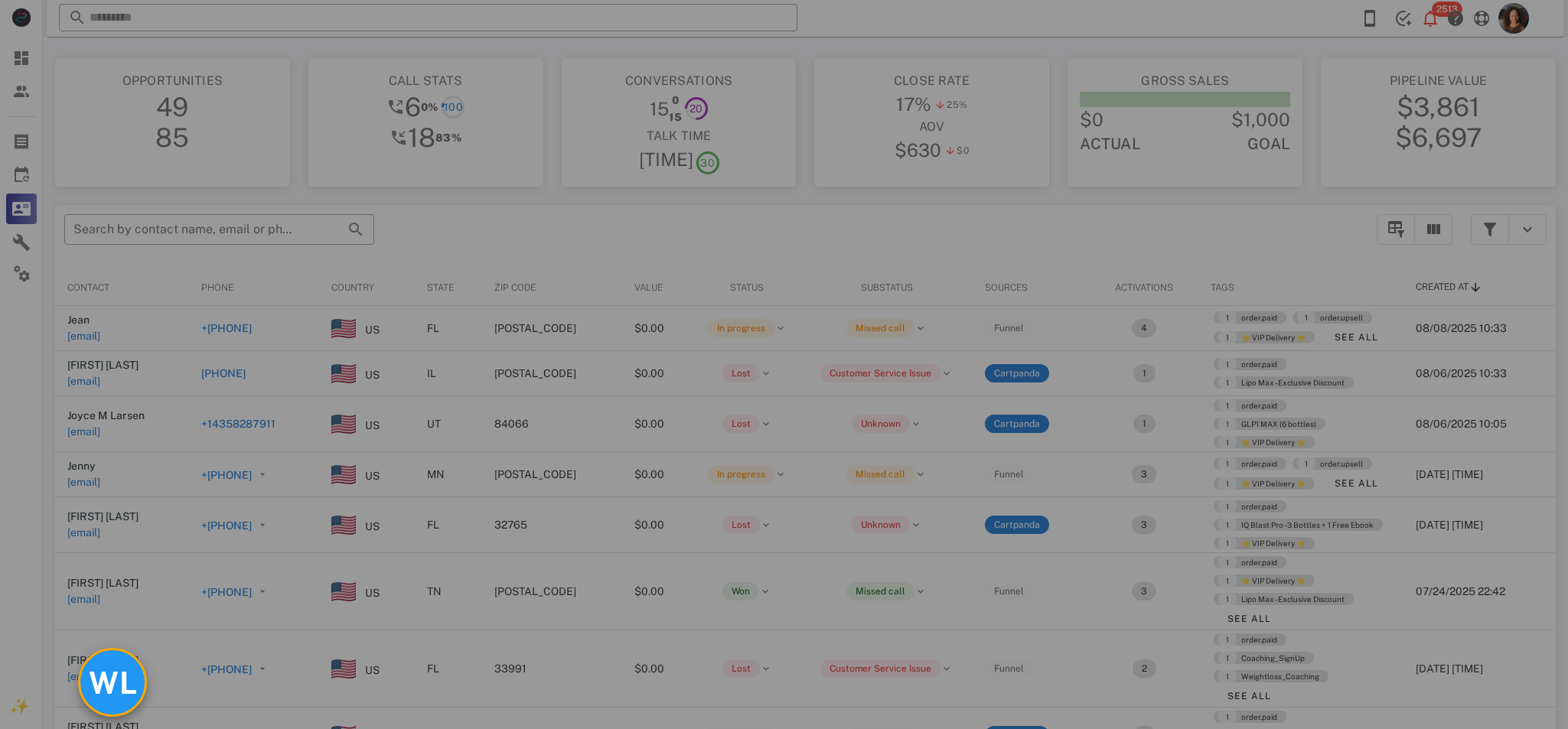 click at bounding box center (784, 364) 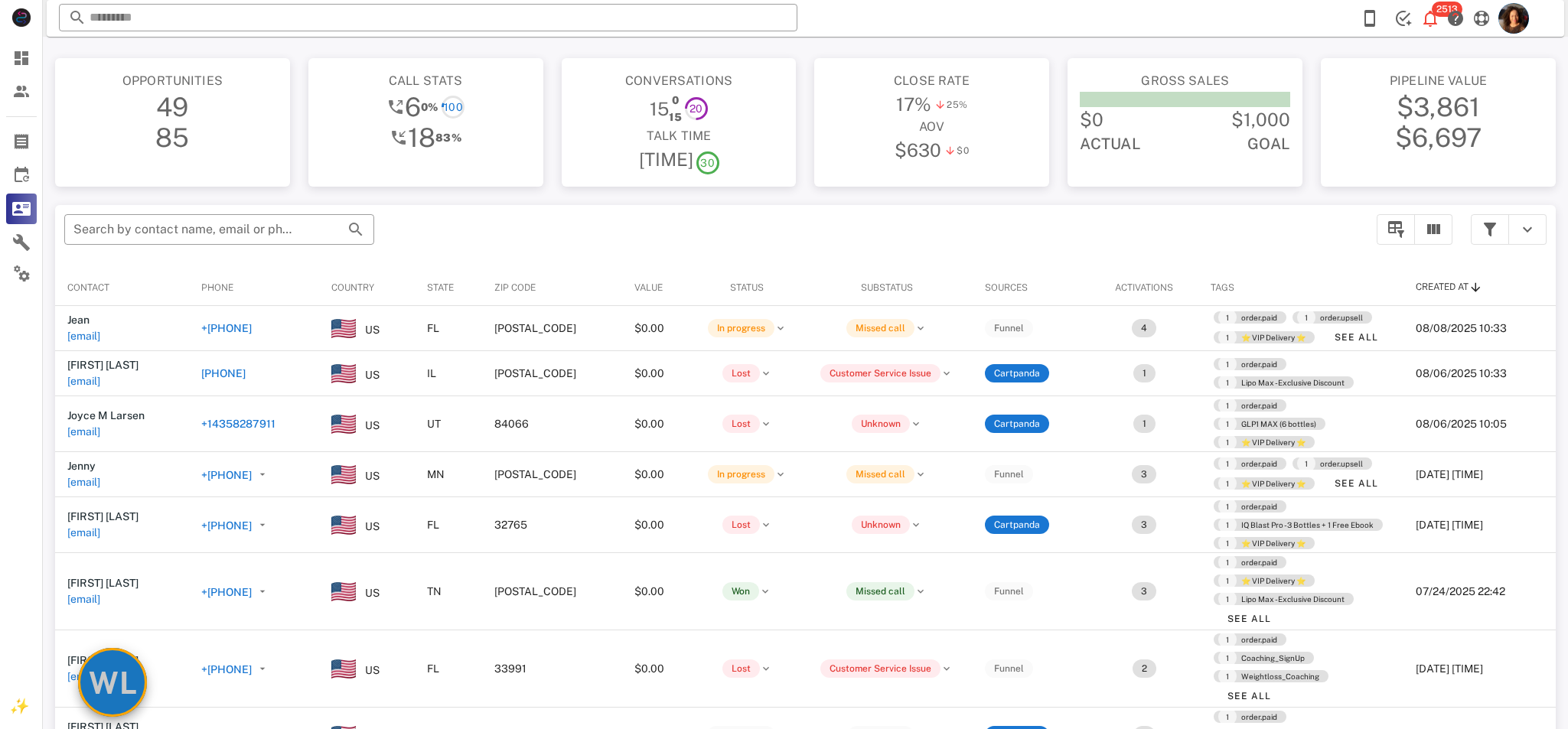click on "WL" at bounding box center (112, 682) 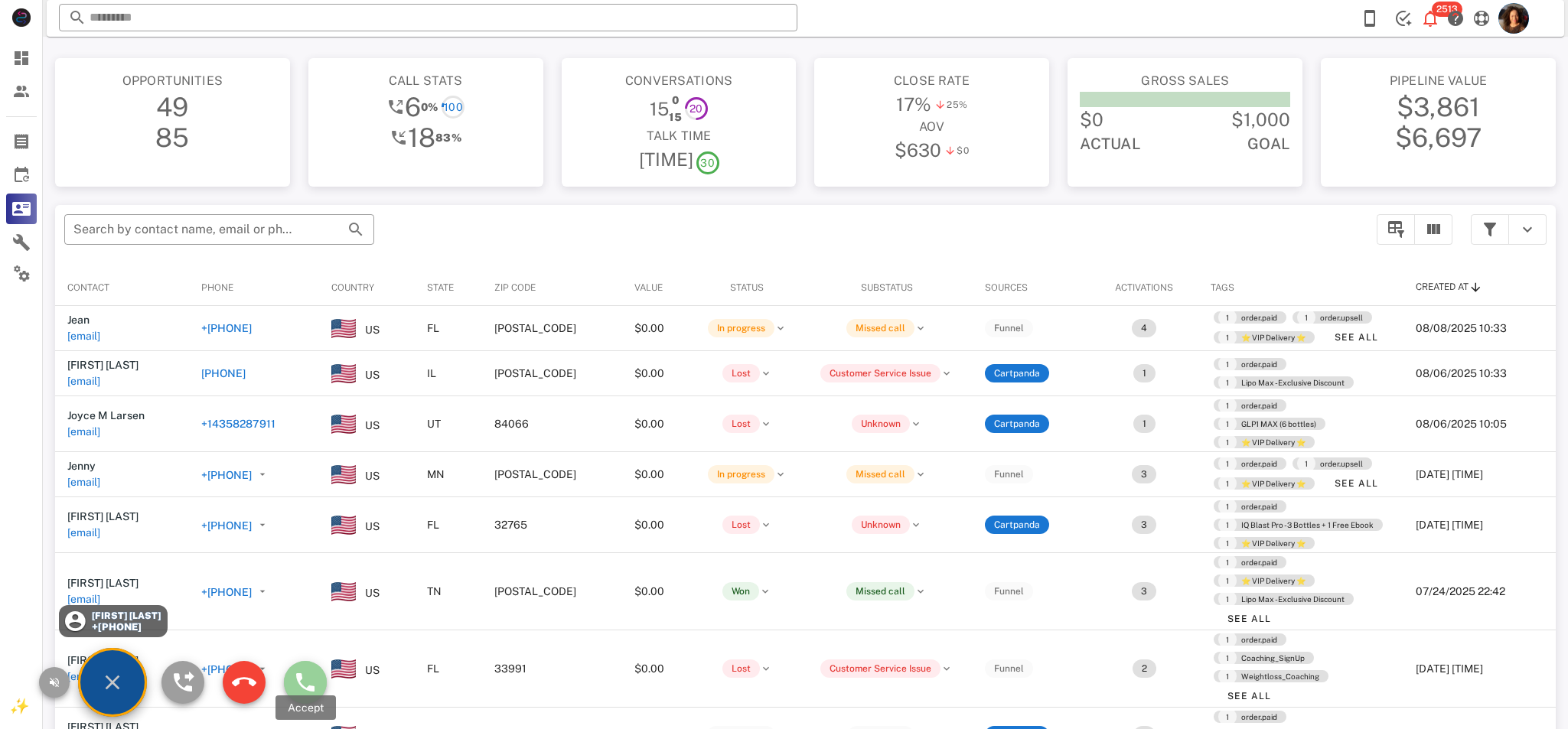 click at bounding box center [305, 682] 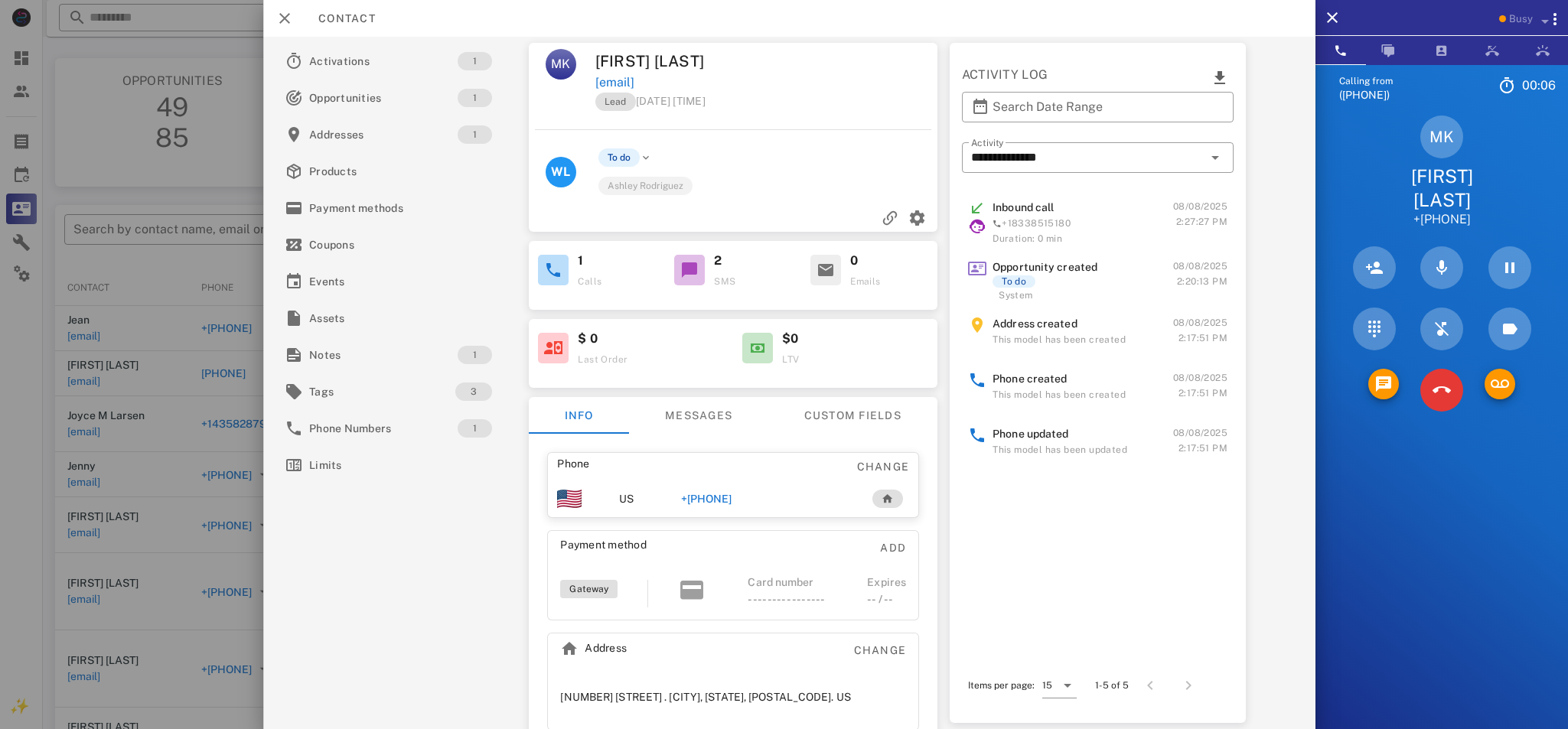 click on "Activity log Search Date Range Activity Inbound call +[PHONE] Duration: min [DATE] [TIME] Opportunity created To do System [DATE] [TIME] Address created This model has been created [DATE] [TIME] Phone created This model has been created [DATE] [TIME] Phone updated This model has been updated [DATE] [TIME] Items per page: - of" at bounding box center (1125, 382) 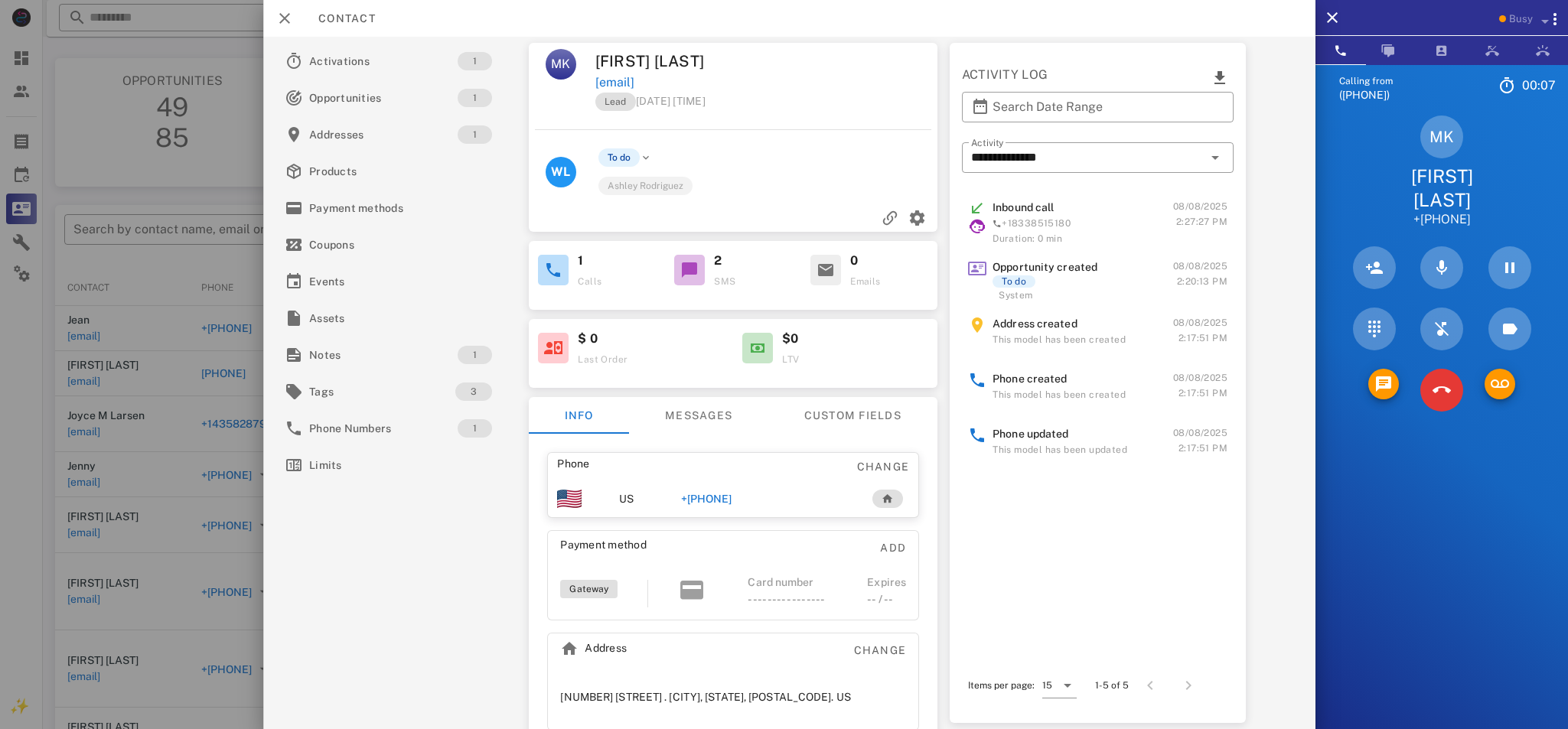 scroll, scrollTop: 33, scrollLeft: 0, axis: vertical 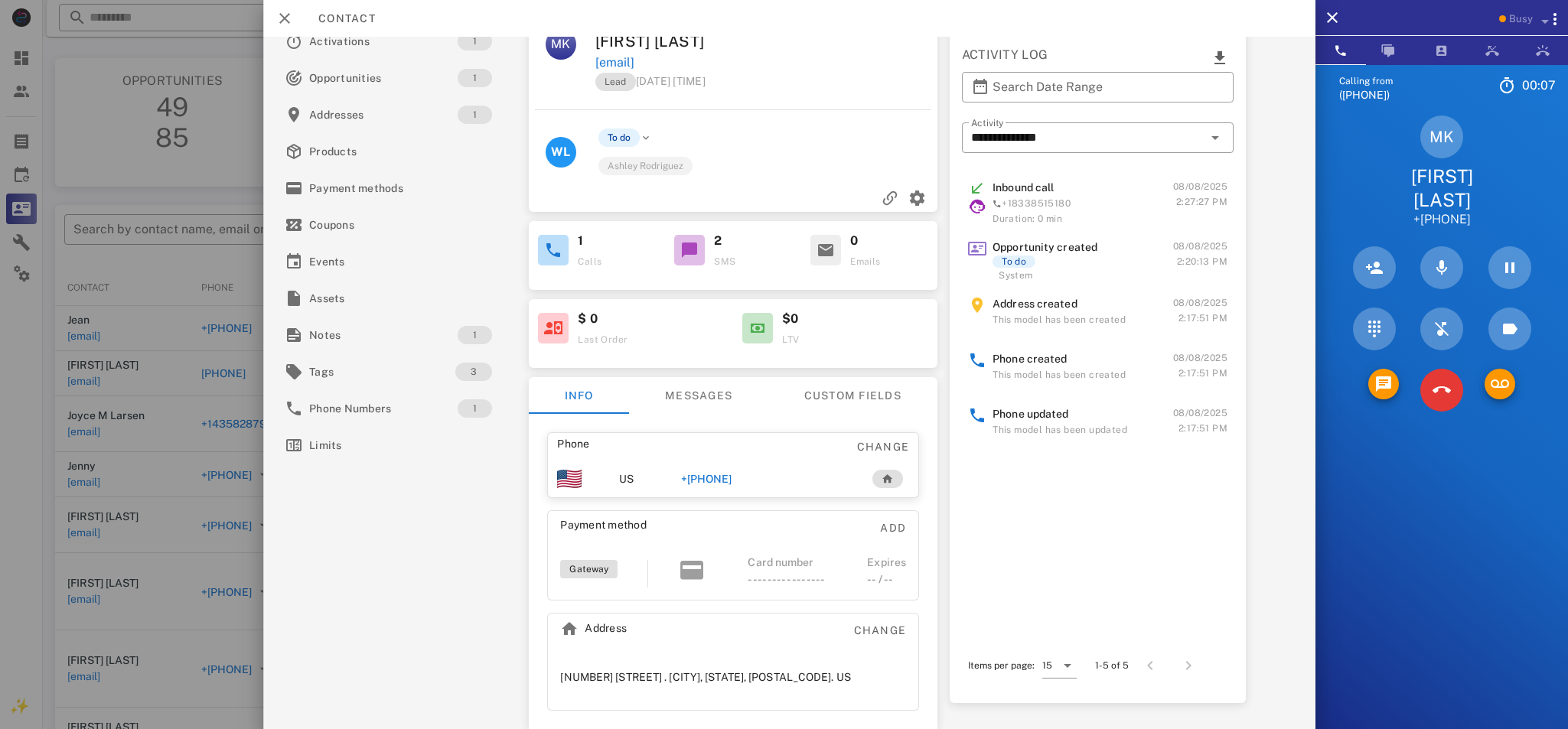 drag, startPoint x: 1299, startPoint y: 541, endPoint x: 1299, endPoint y: 575, distance: 34 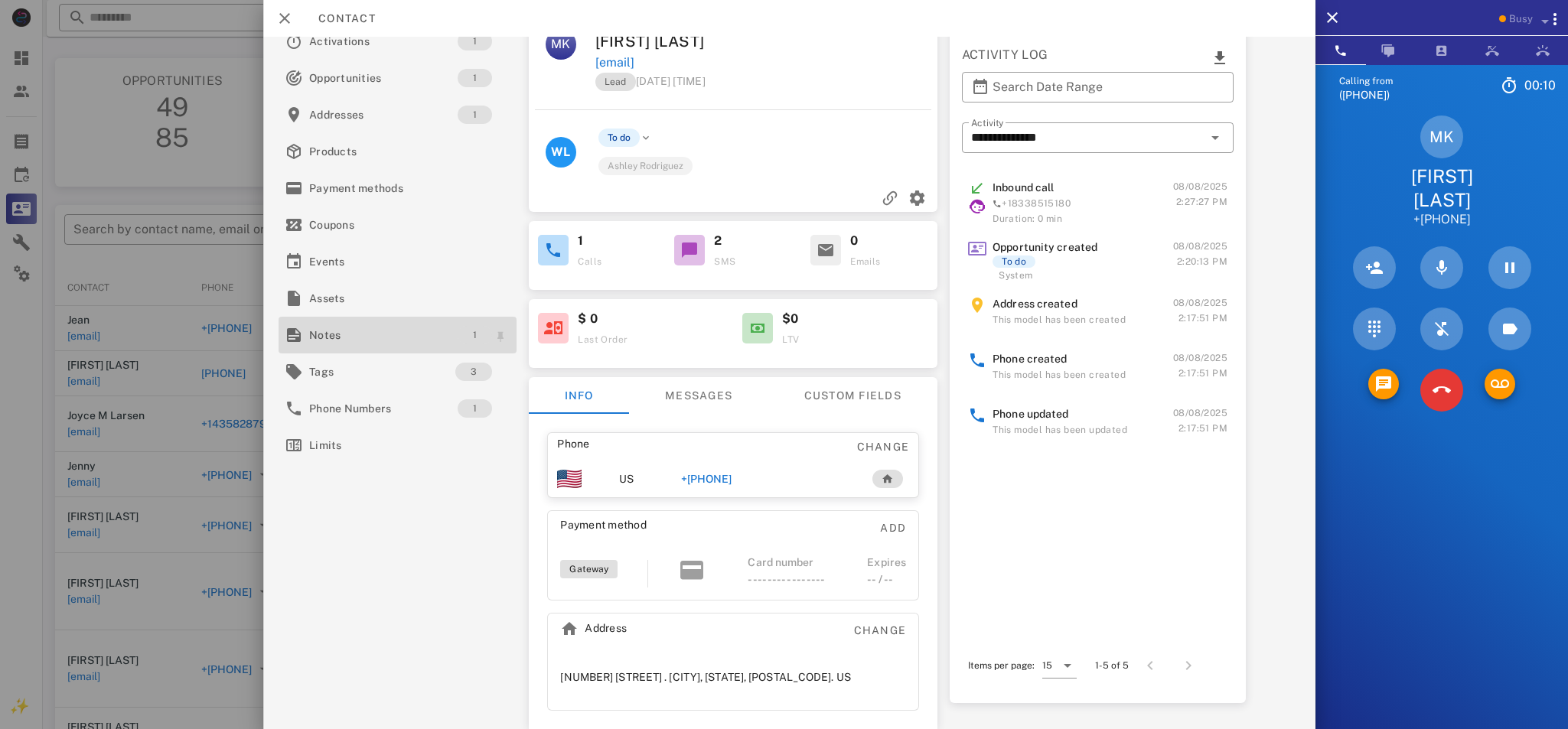 click on "1" at bounding box center [474, 335] 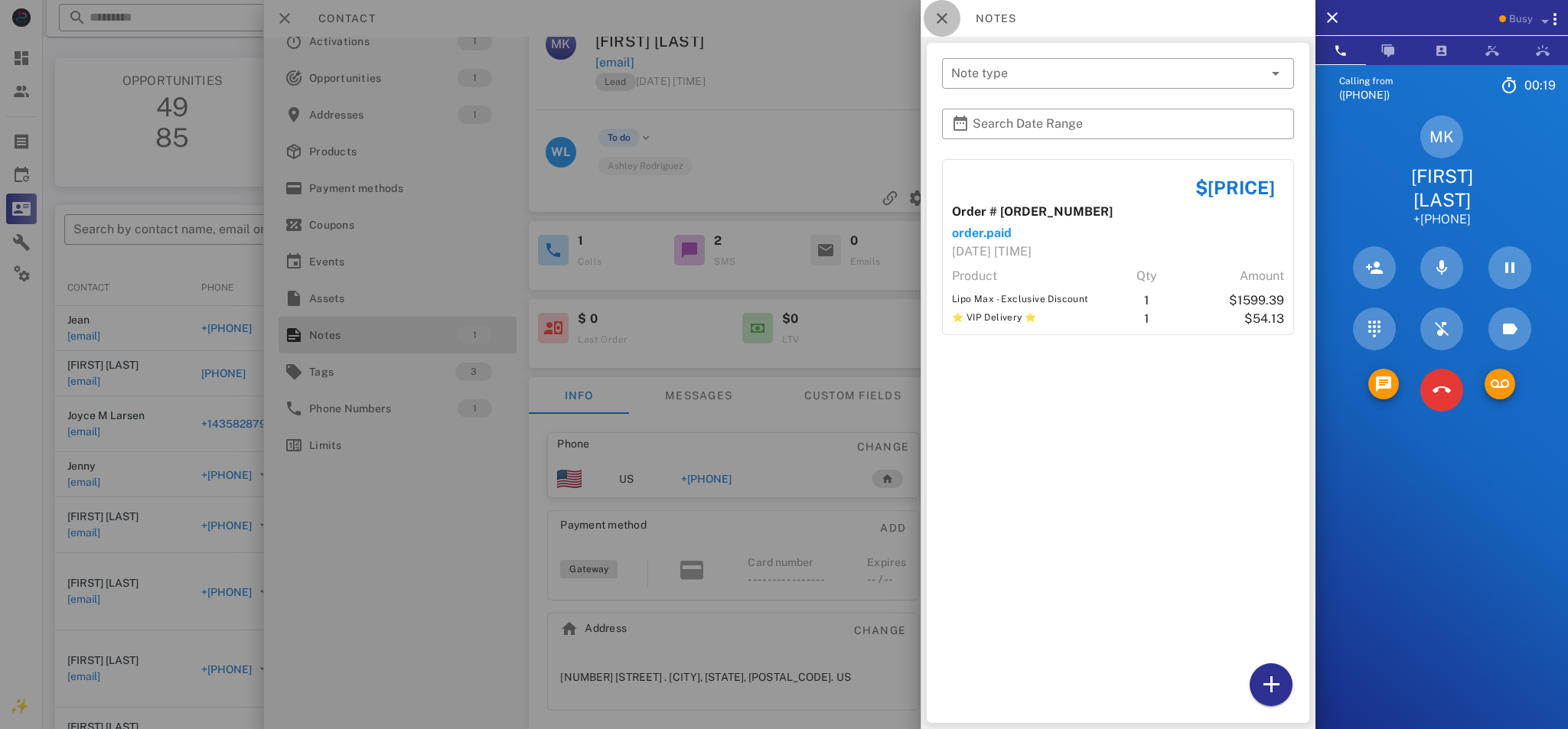 click at bounding box center [942, 18] 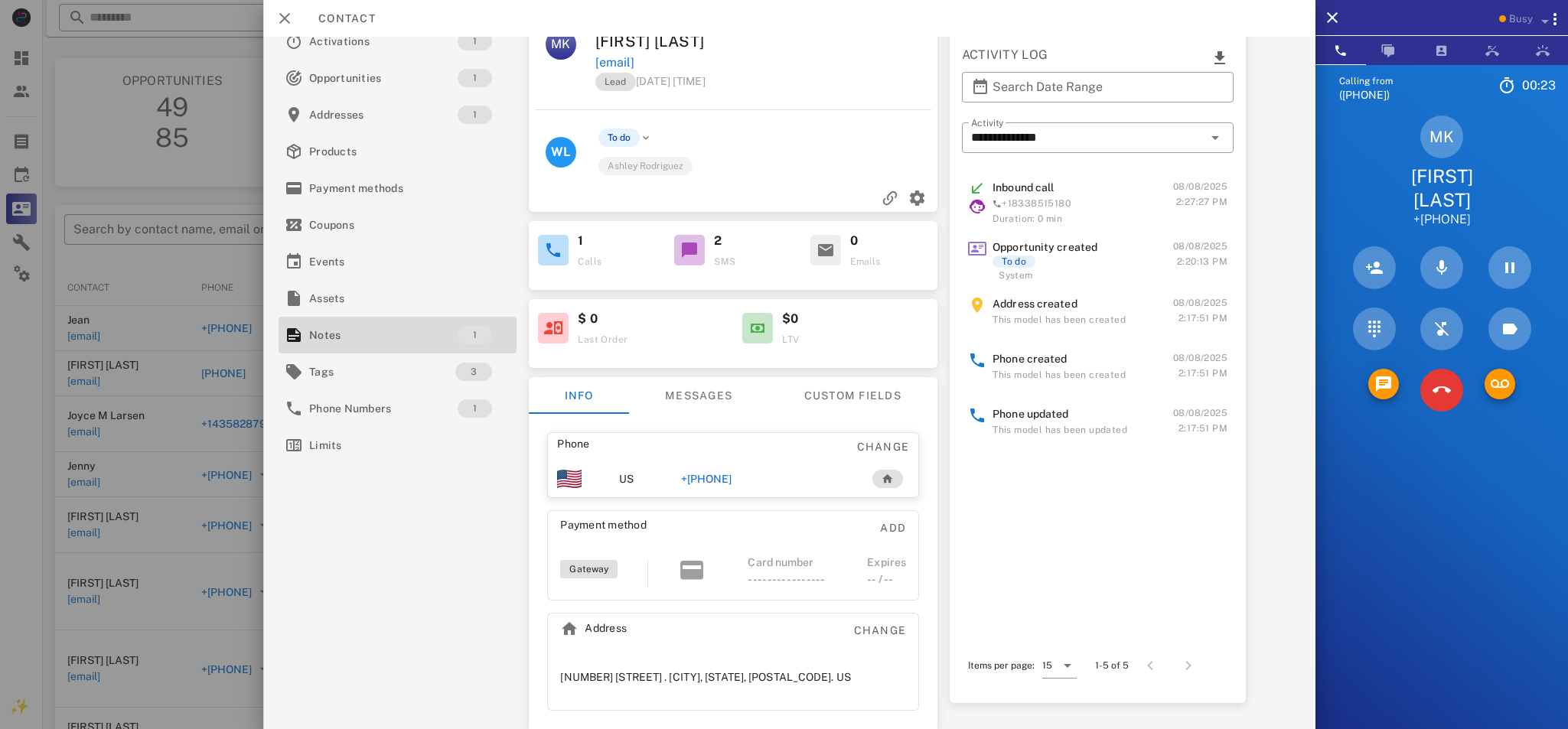 scroll, scrollTop: 49, scrollLeft: 0, axis: vertical 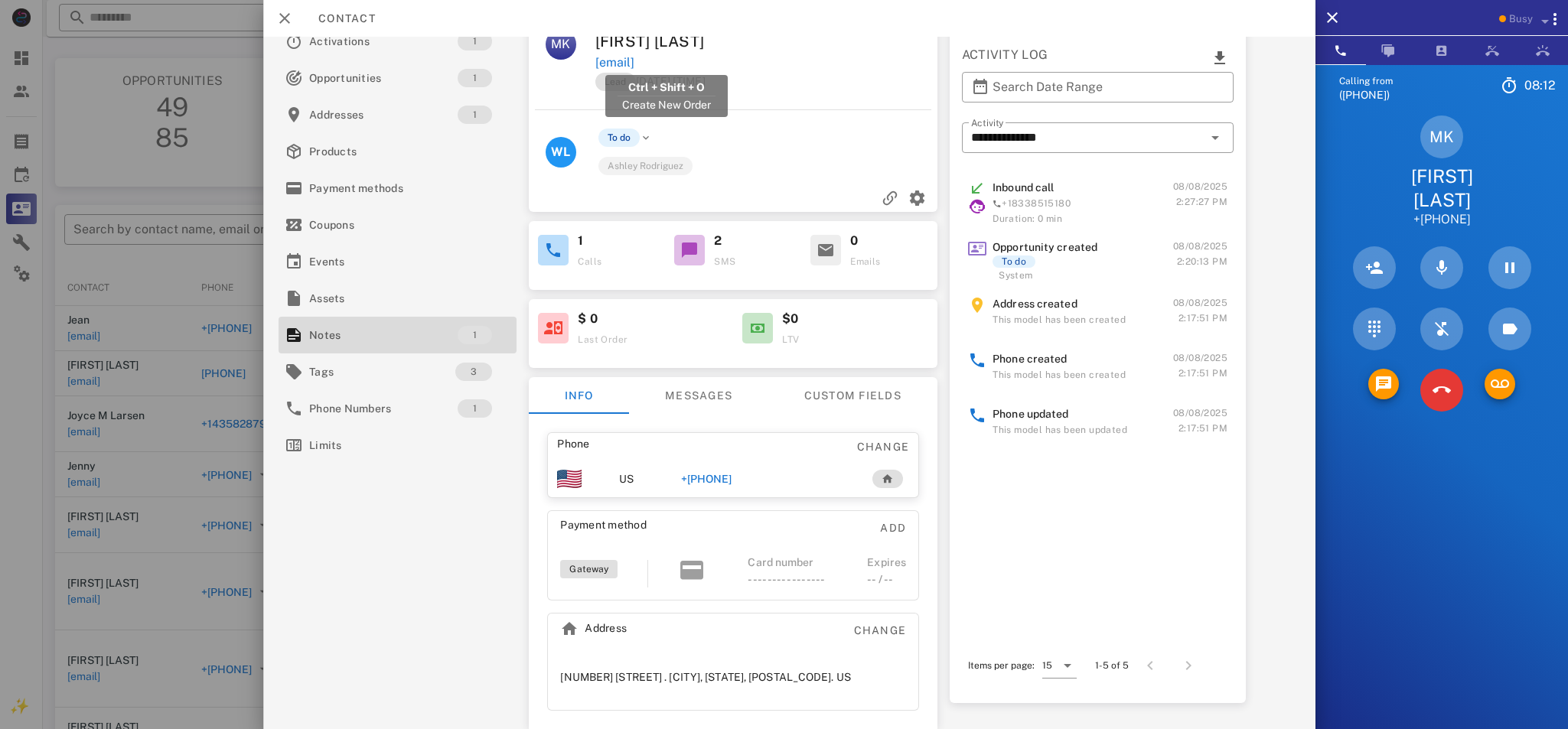 click on "[EMAIL]" at bounding box center (614, 63) 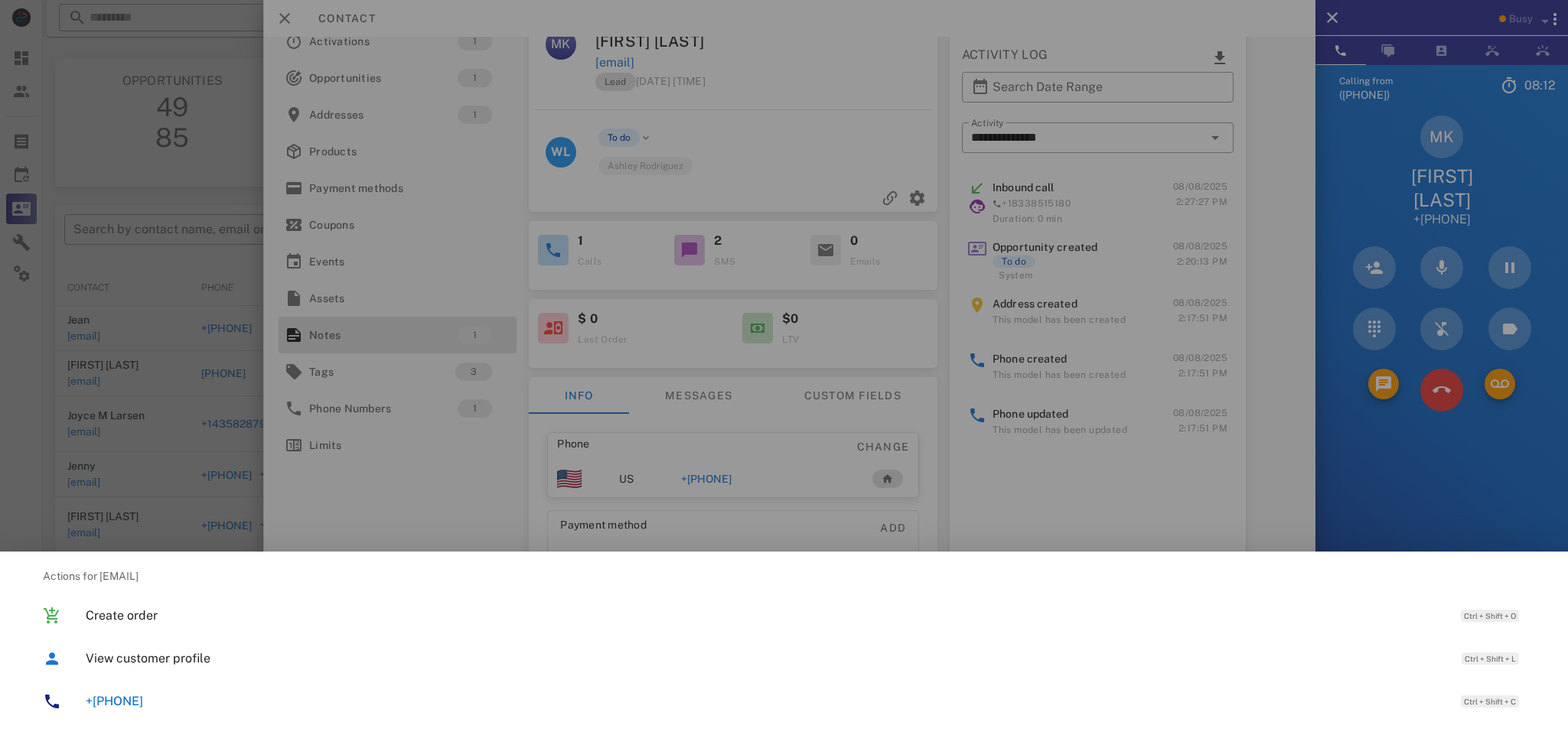click on "[FIRST] [LAST] [FIRST] [LAST] [EMAIL] Lead [DATE] [TIME] WL To do [FIRST] [LAST] Calls SMS Emails $ Last Order $ LTV" at bounding box center (733, 195) 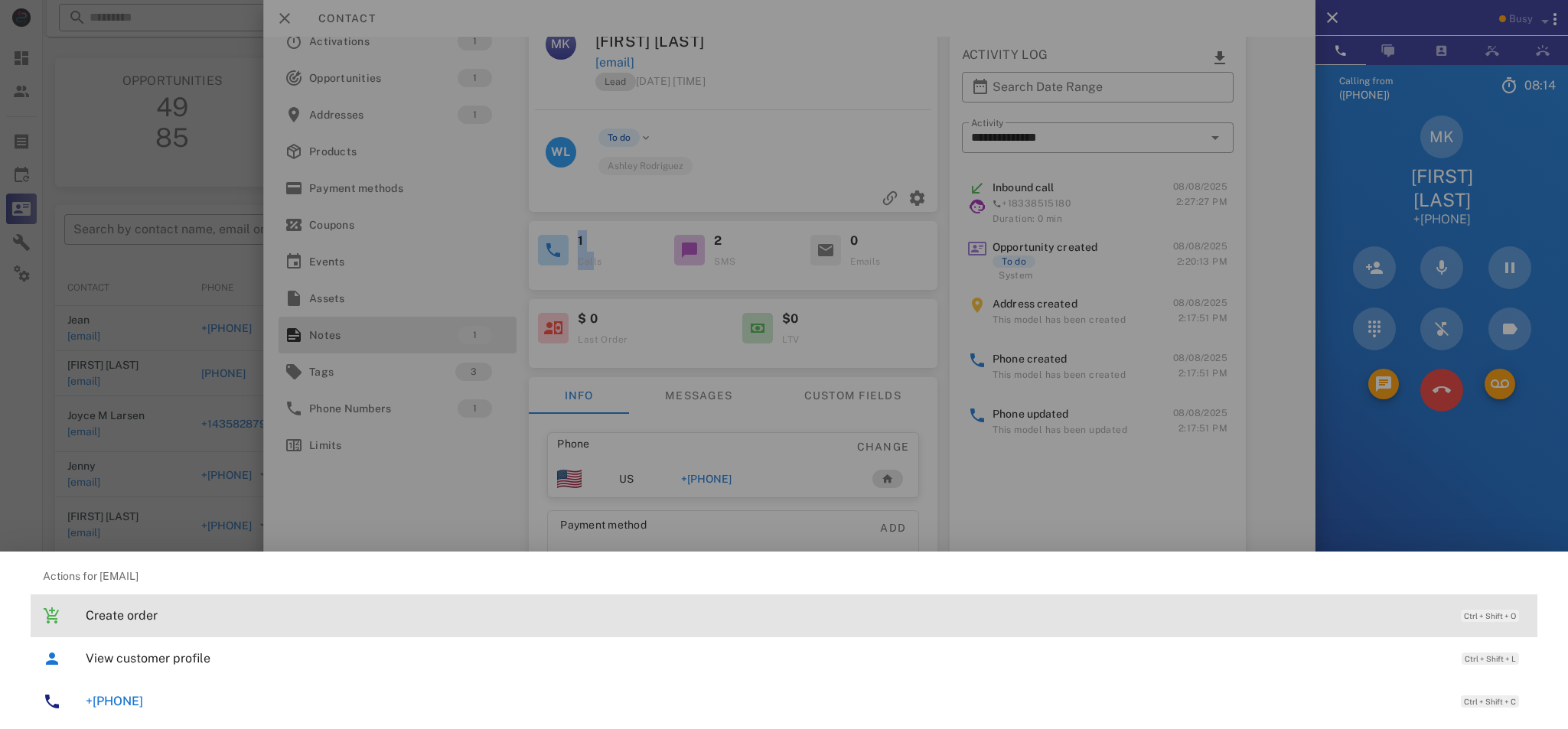 click on "Create order" at bounding box center [765, 615] 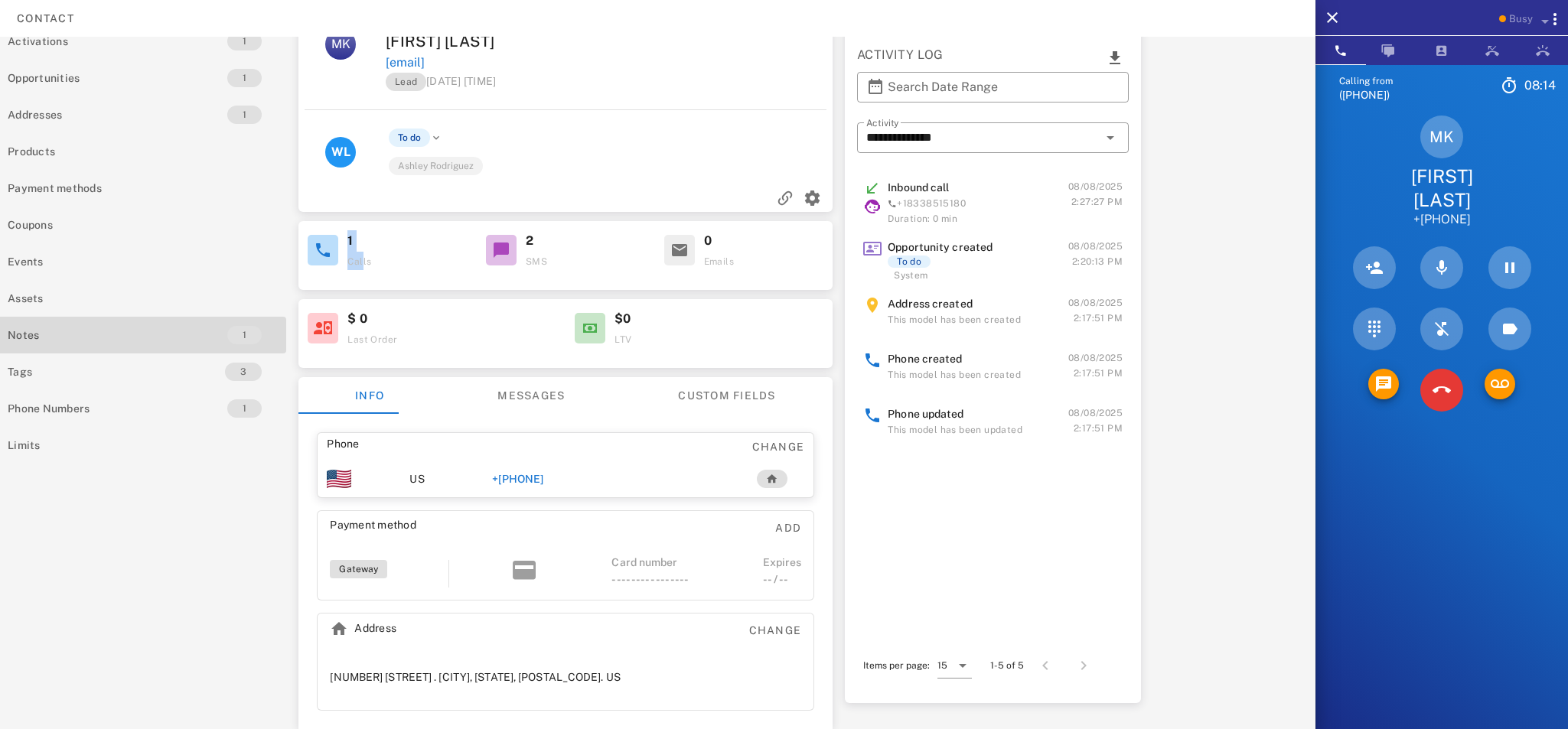 type on "**********" 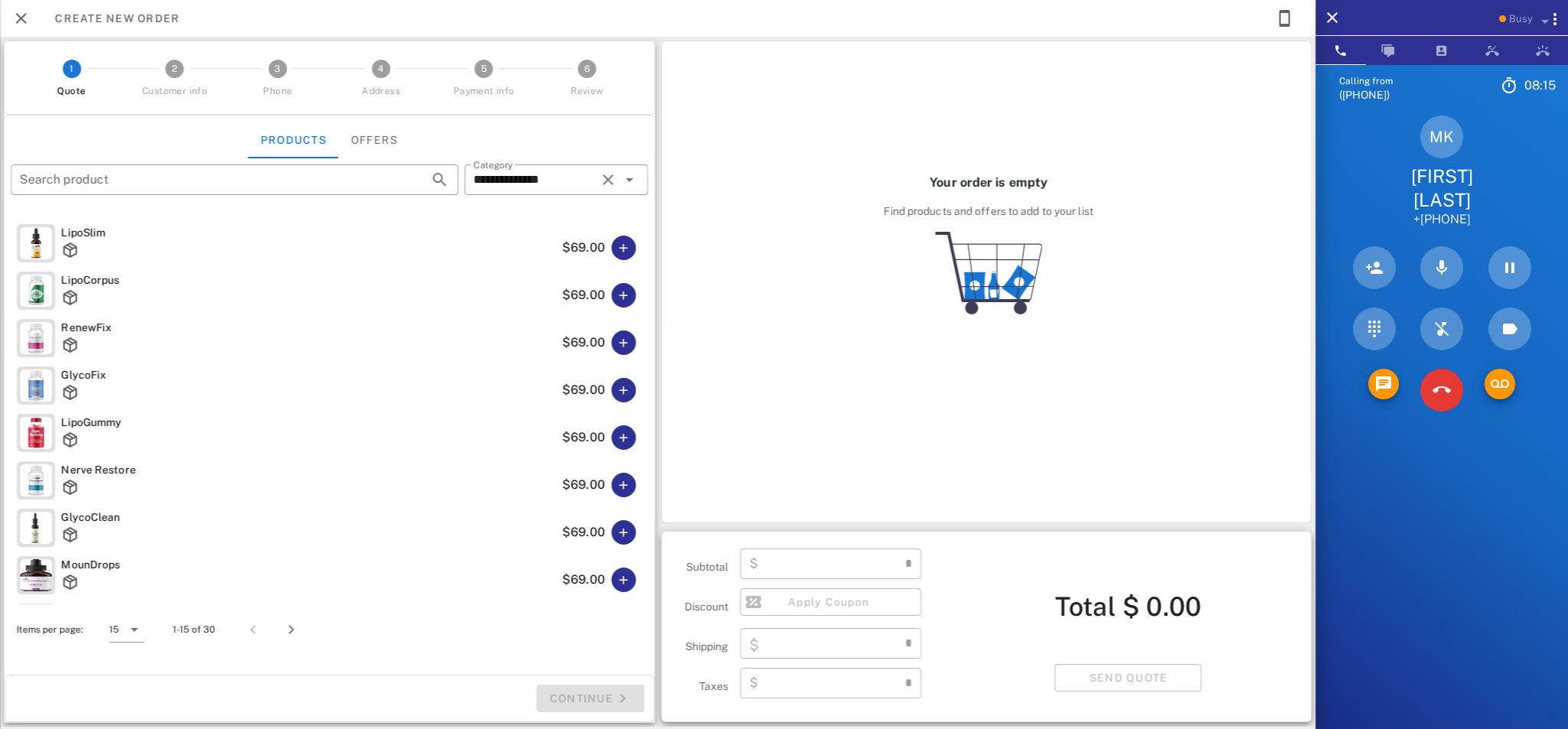 type on "****" 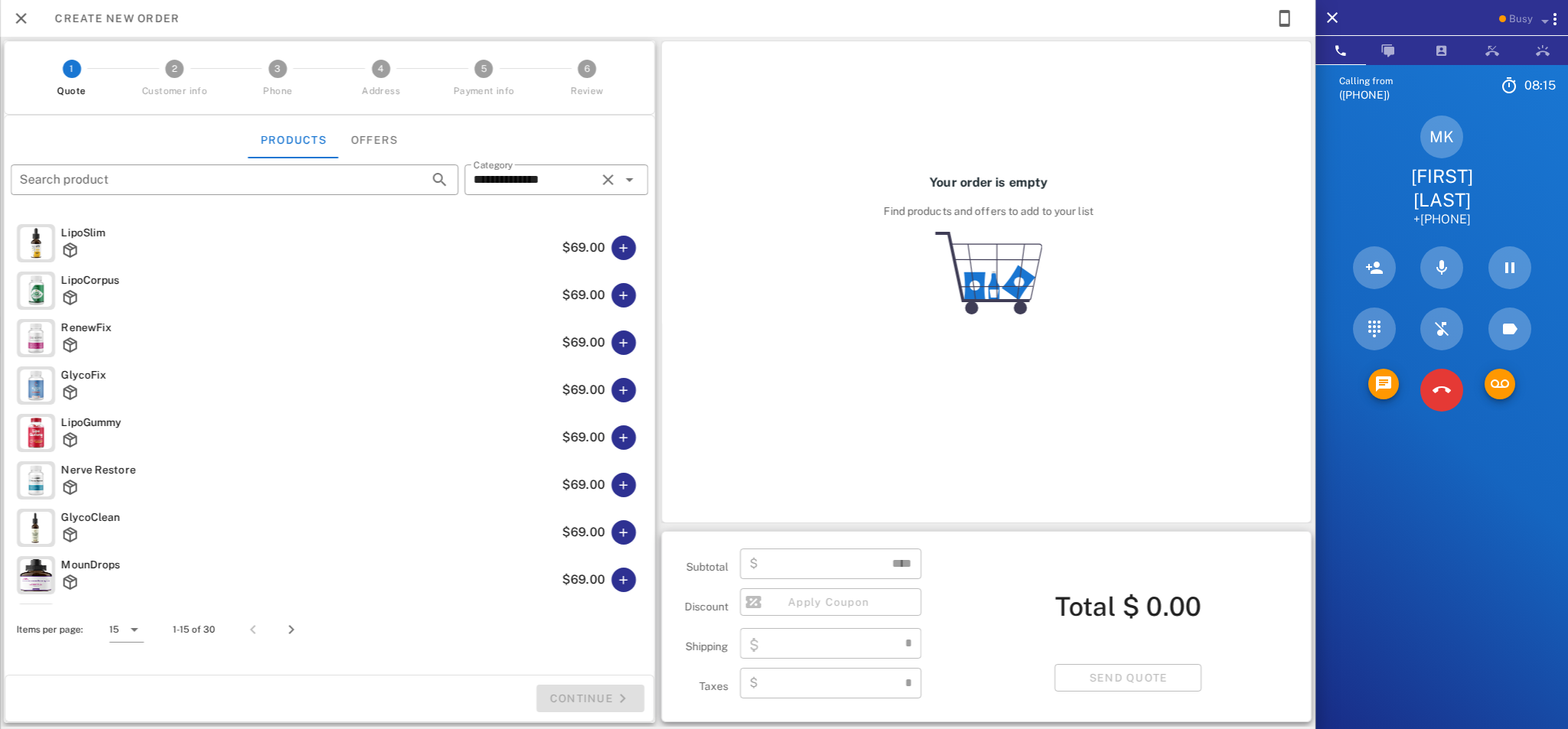 type on "****" 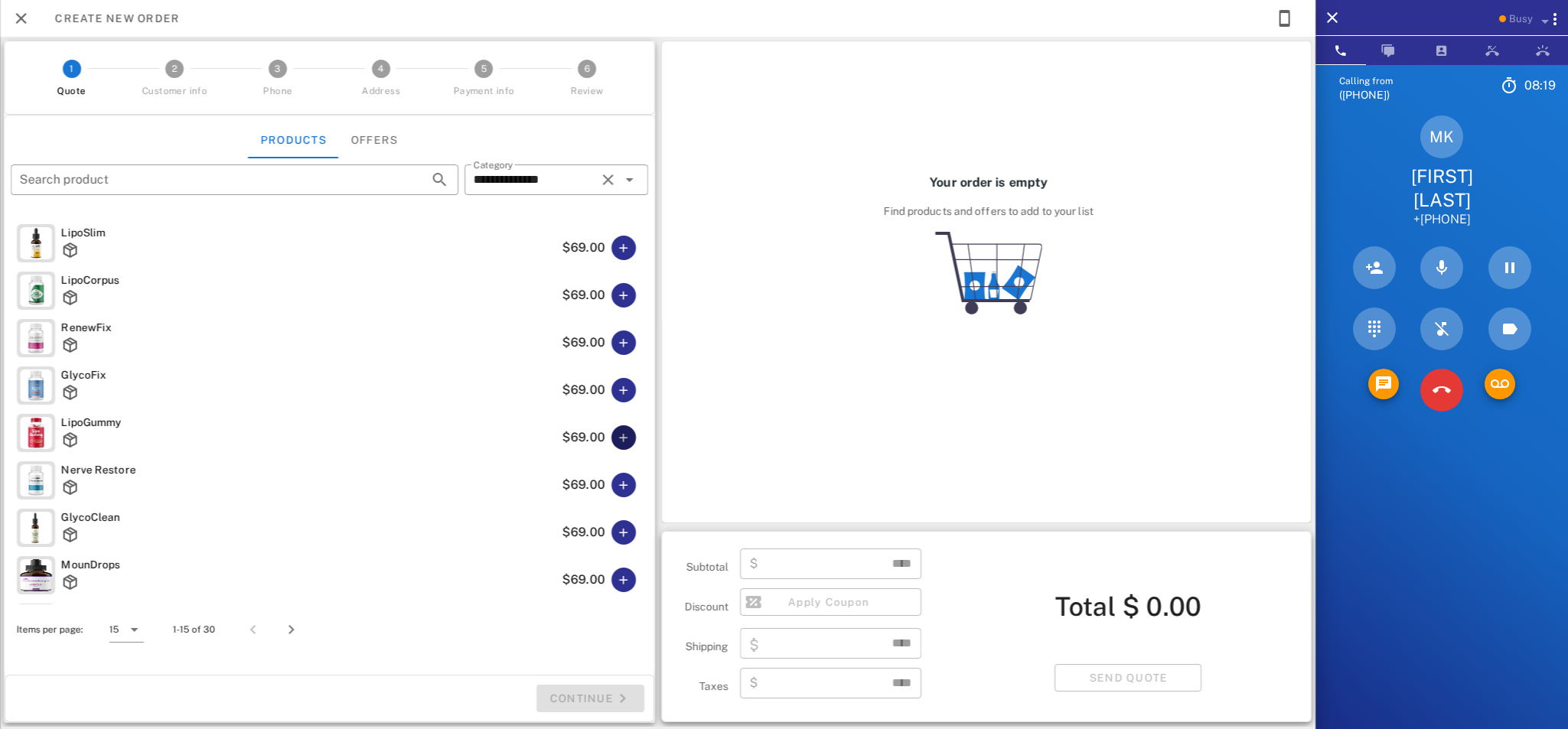 click at bounding box center [624, 438] 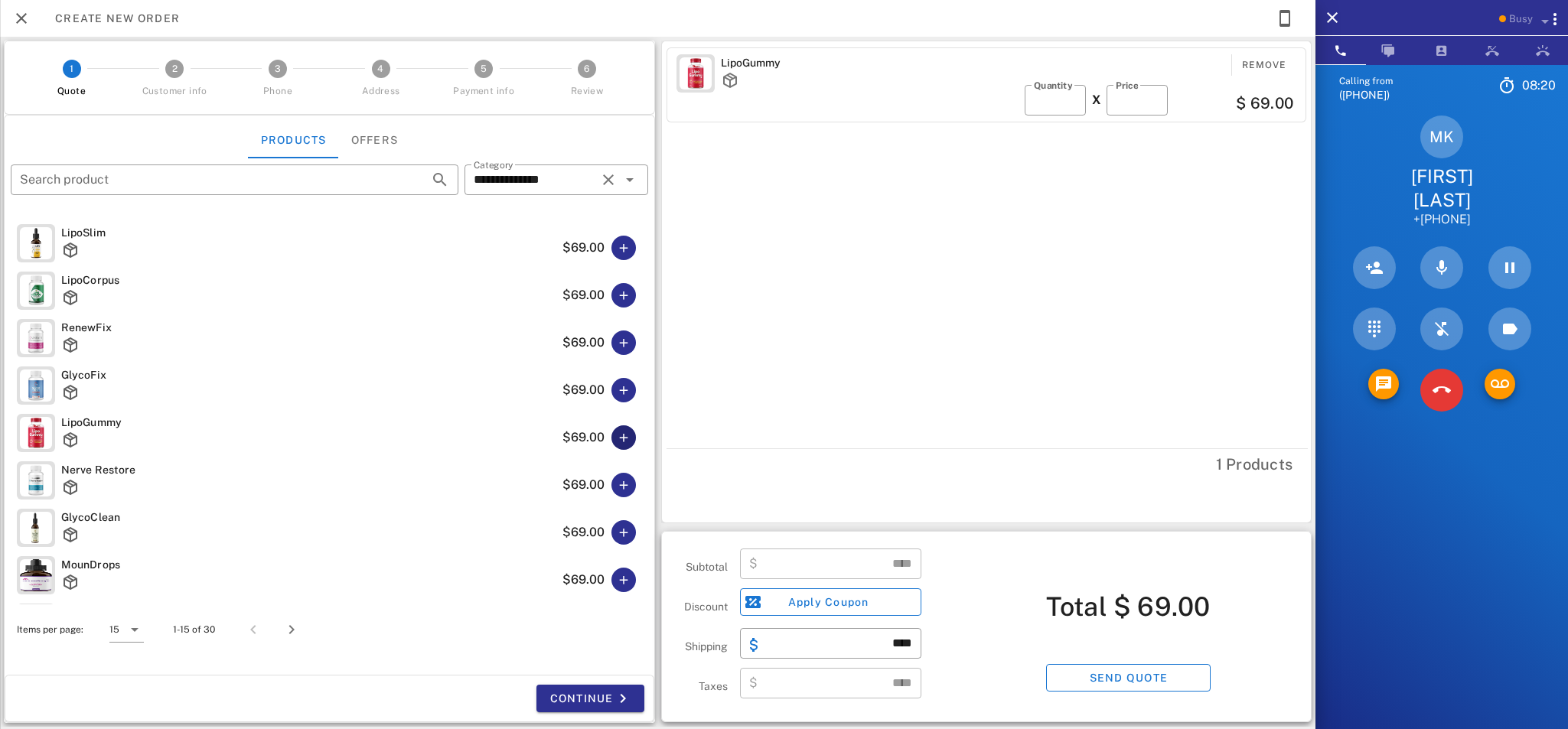 type on "*****" 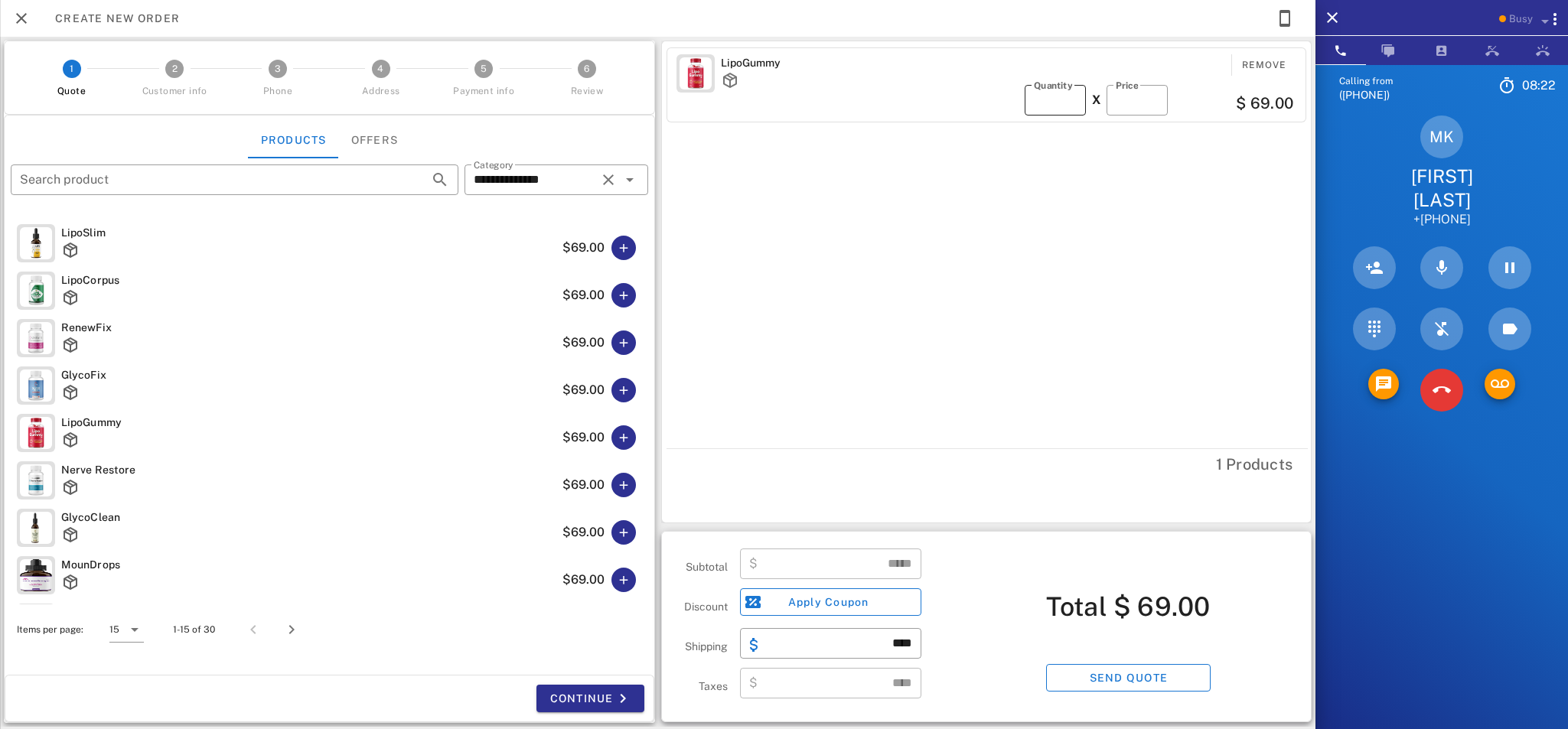 click on "*" at bounding box center (1055, 100) 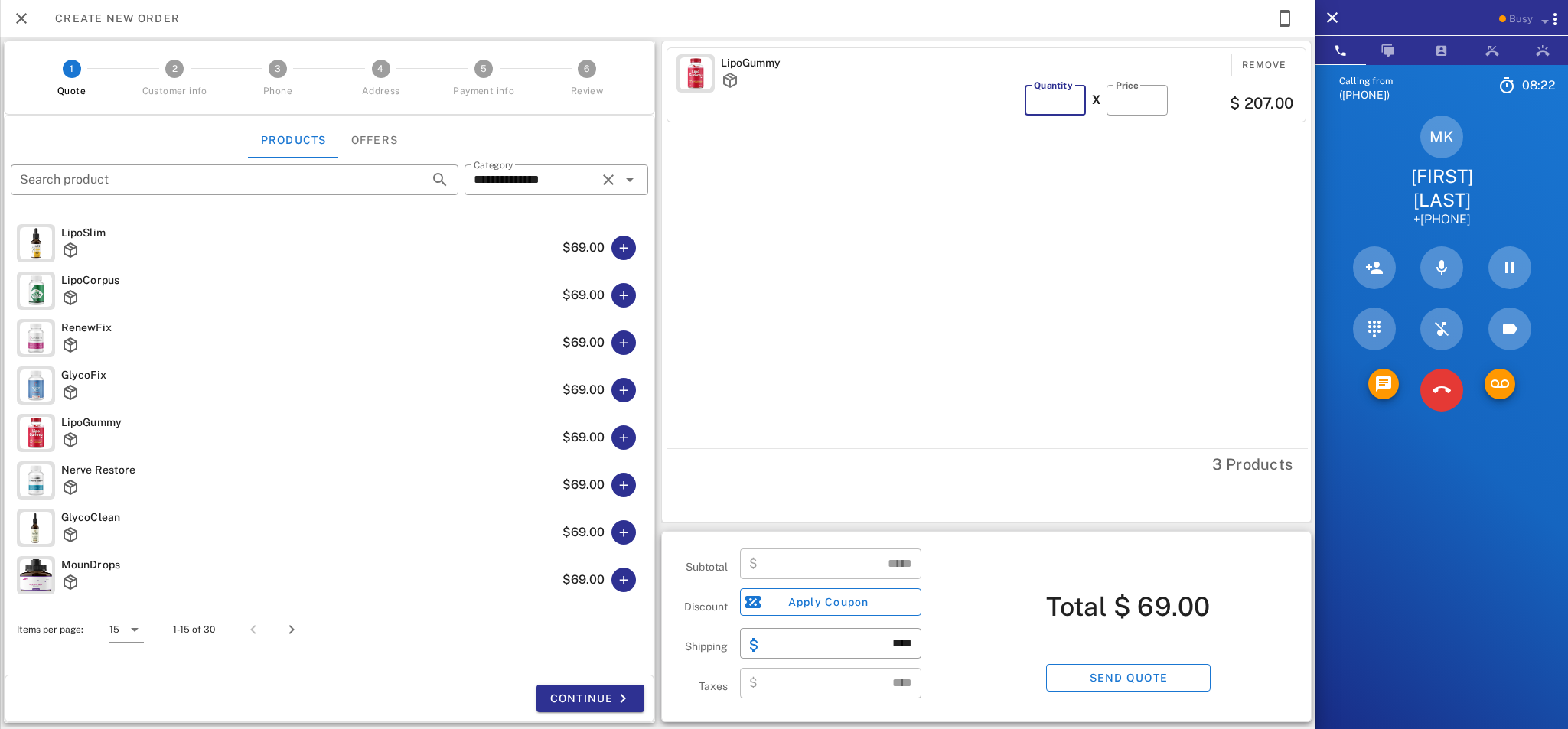click on "*" at bounding box center [1055, 100] 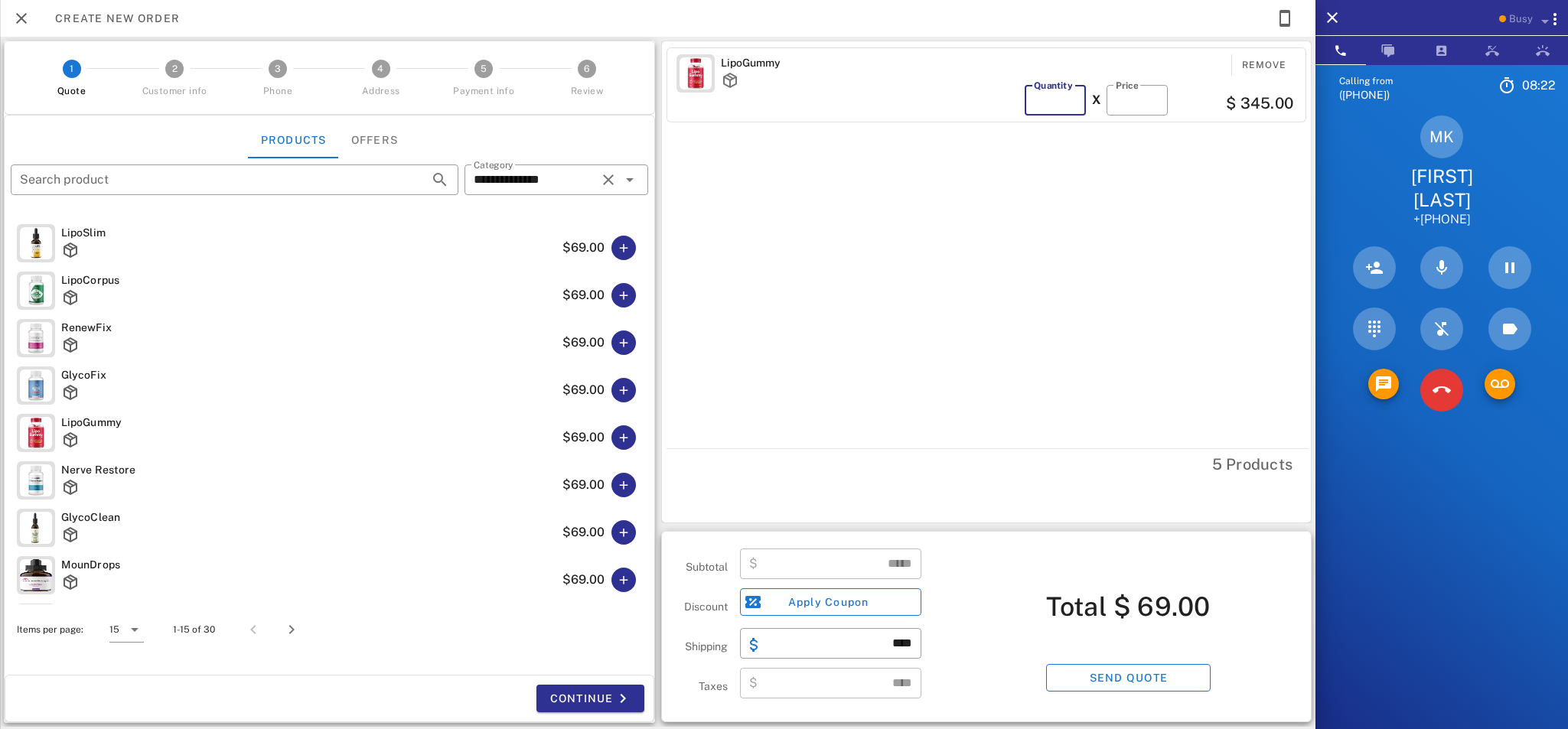 click on "*" at bounding box center [1055, 100] 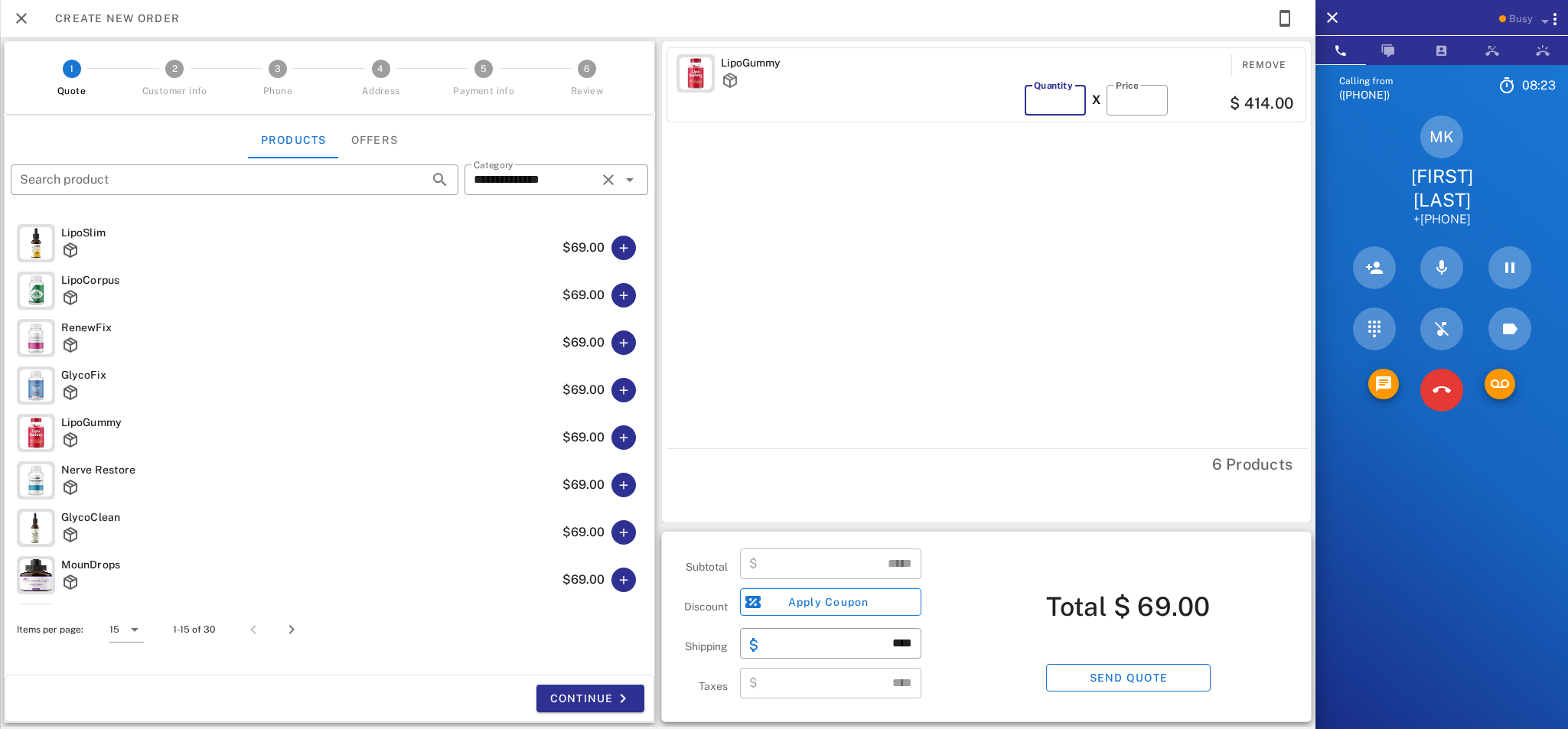 click on "*" at bounding box center (1055, 100) 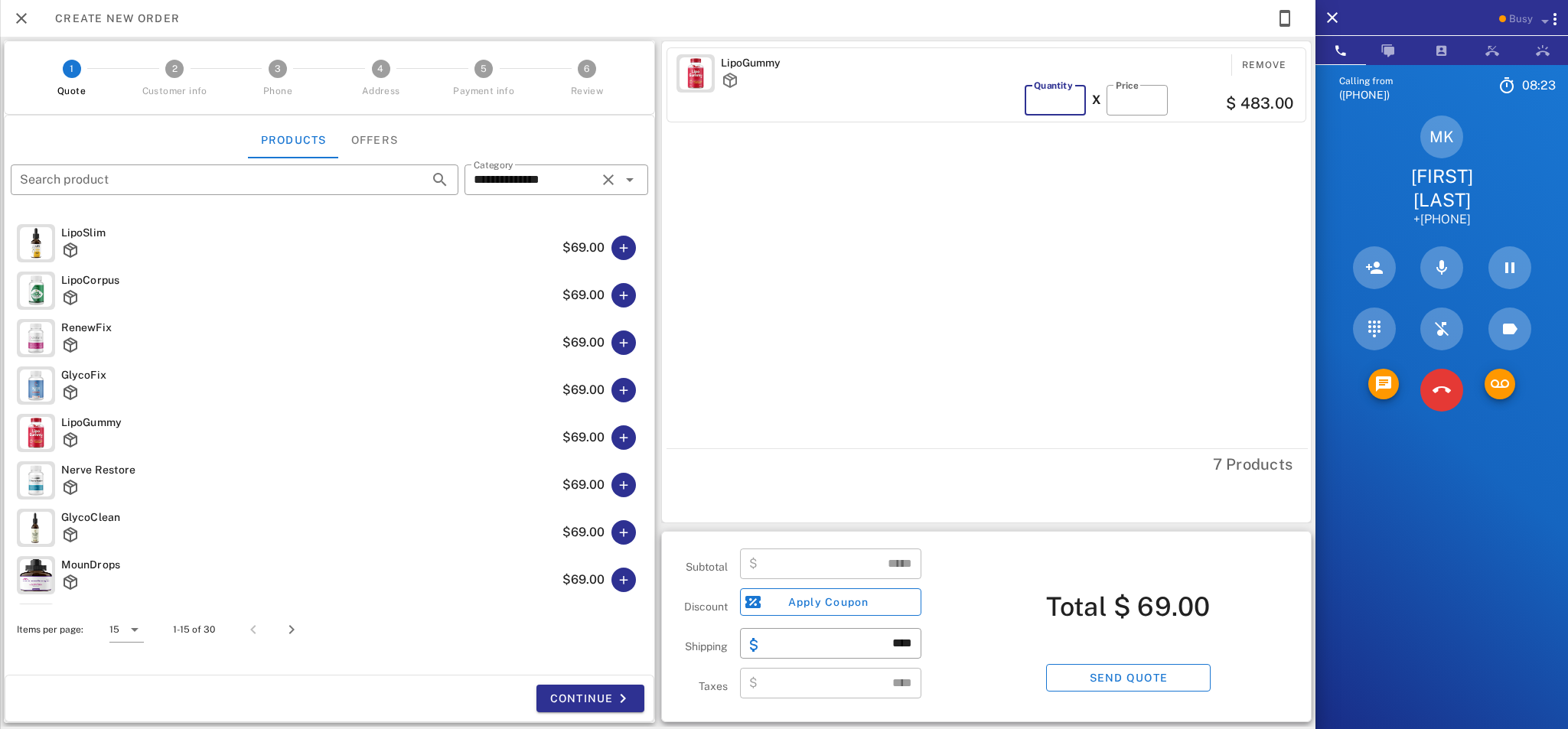 click on "*" at bounding box center [1055, 100] 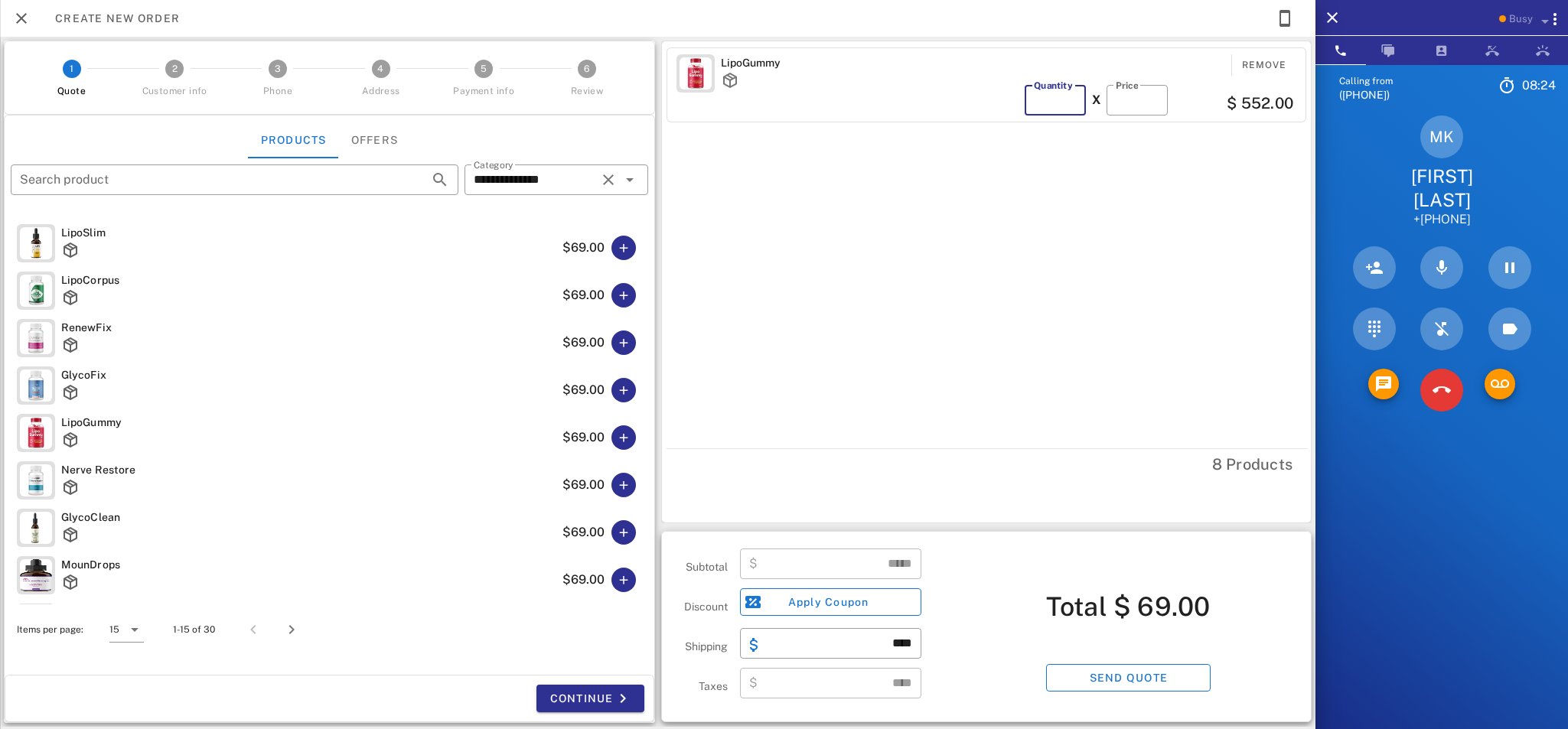 click on "*" at bounding box center [1055, 100] 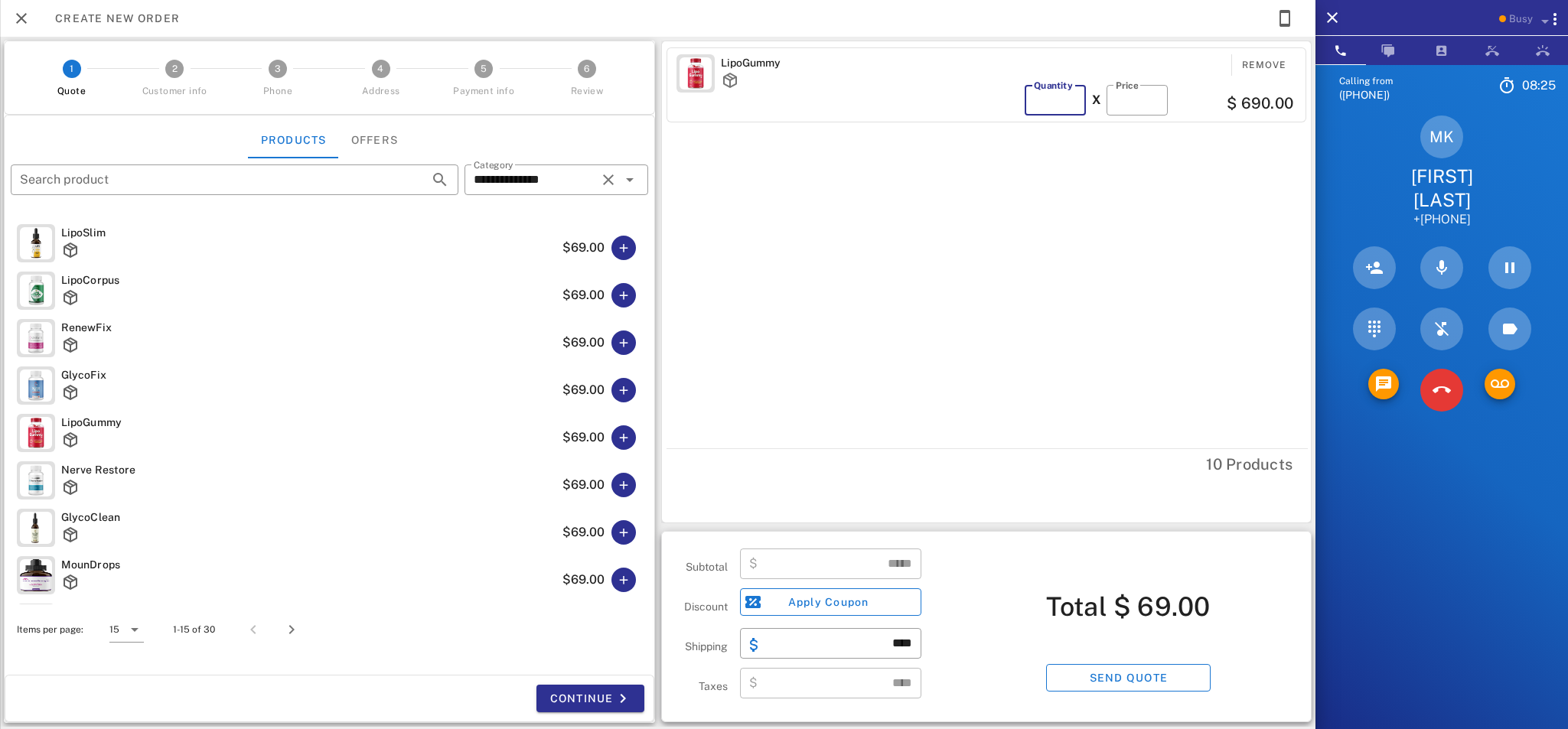 click on "**" at bounding box center (1055, 100) 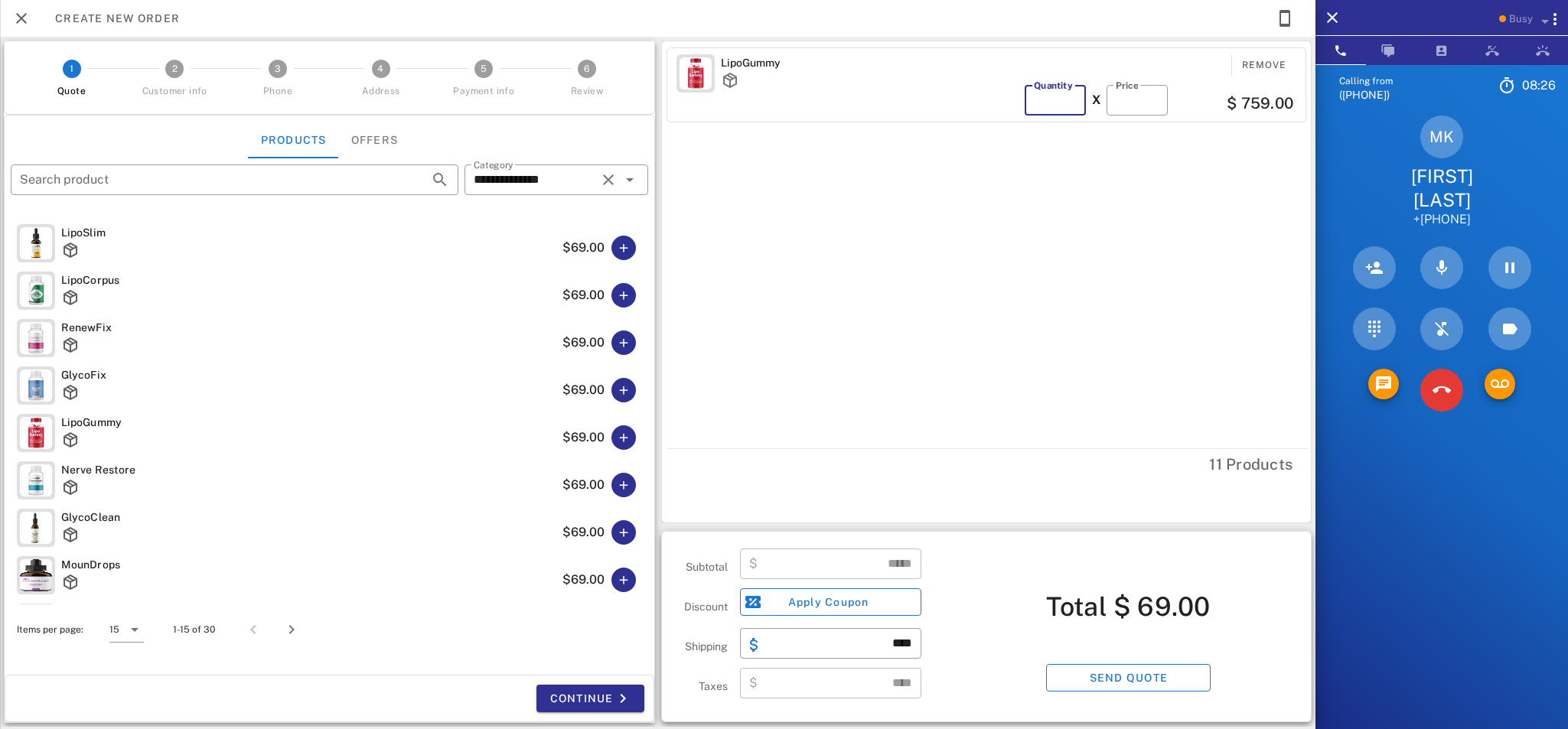 click on "**" at bounding box center [1055, 100] 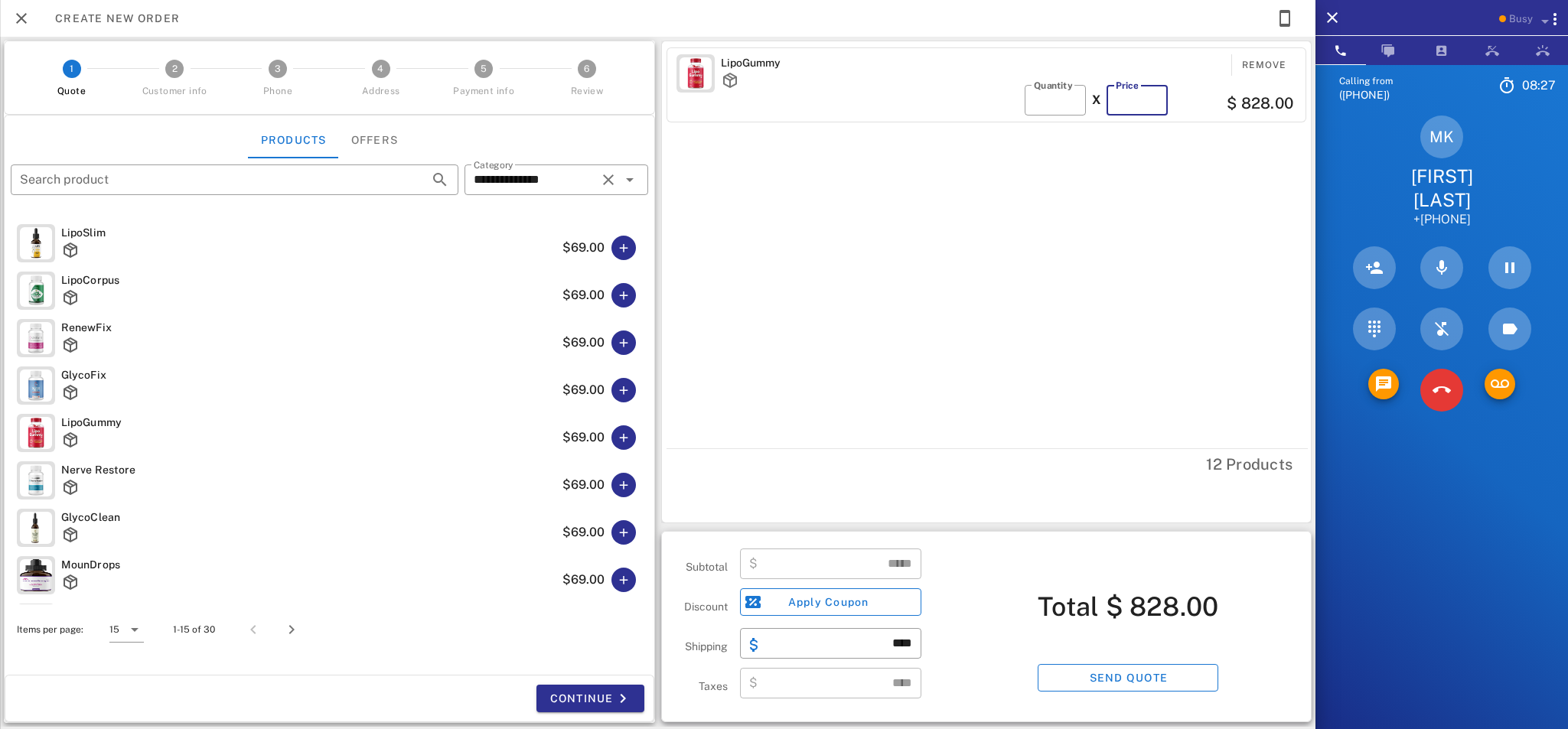 click on "**" at bounding box center [1137, 100] 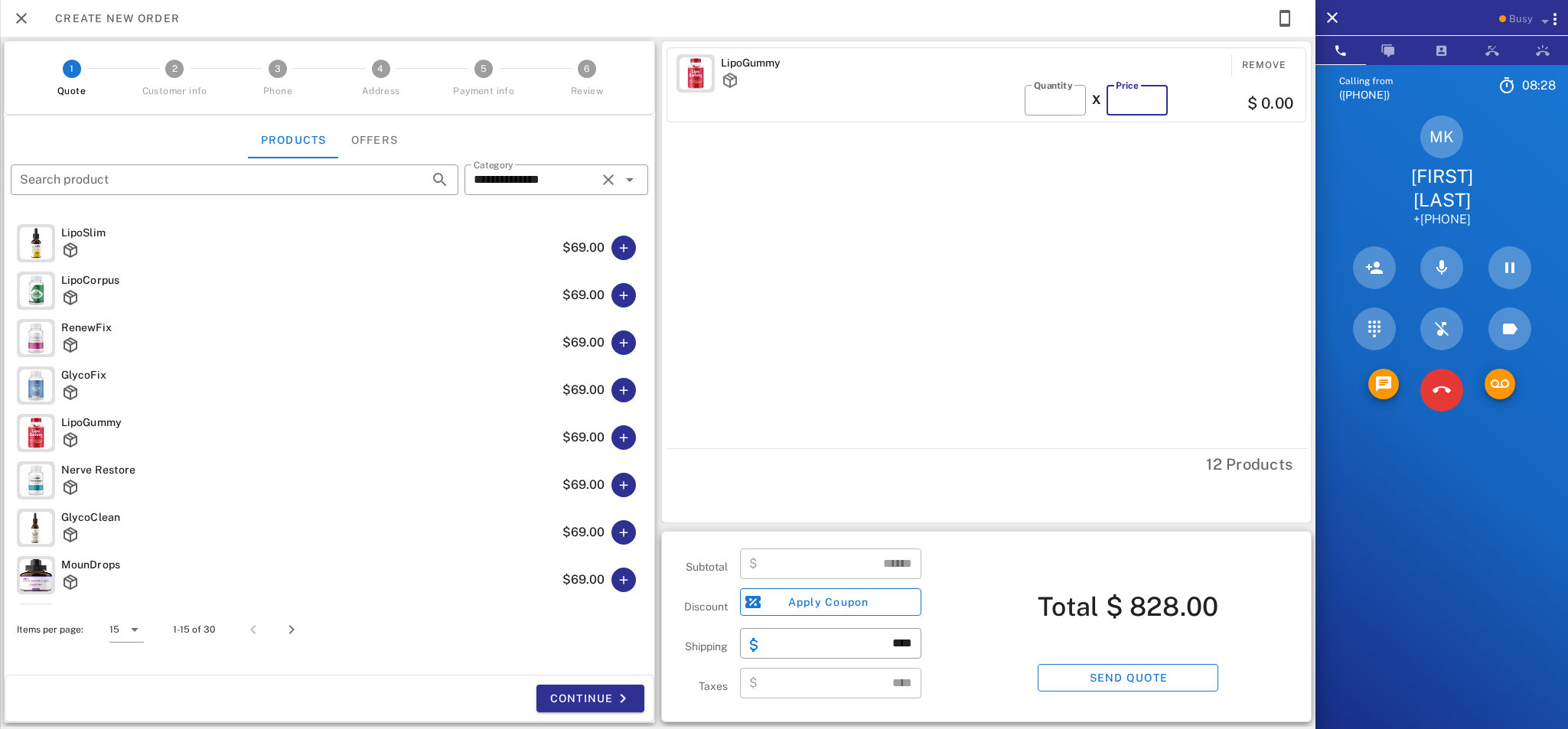type on "****" 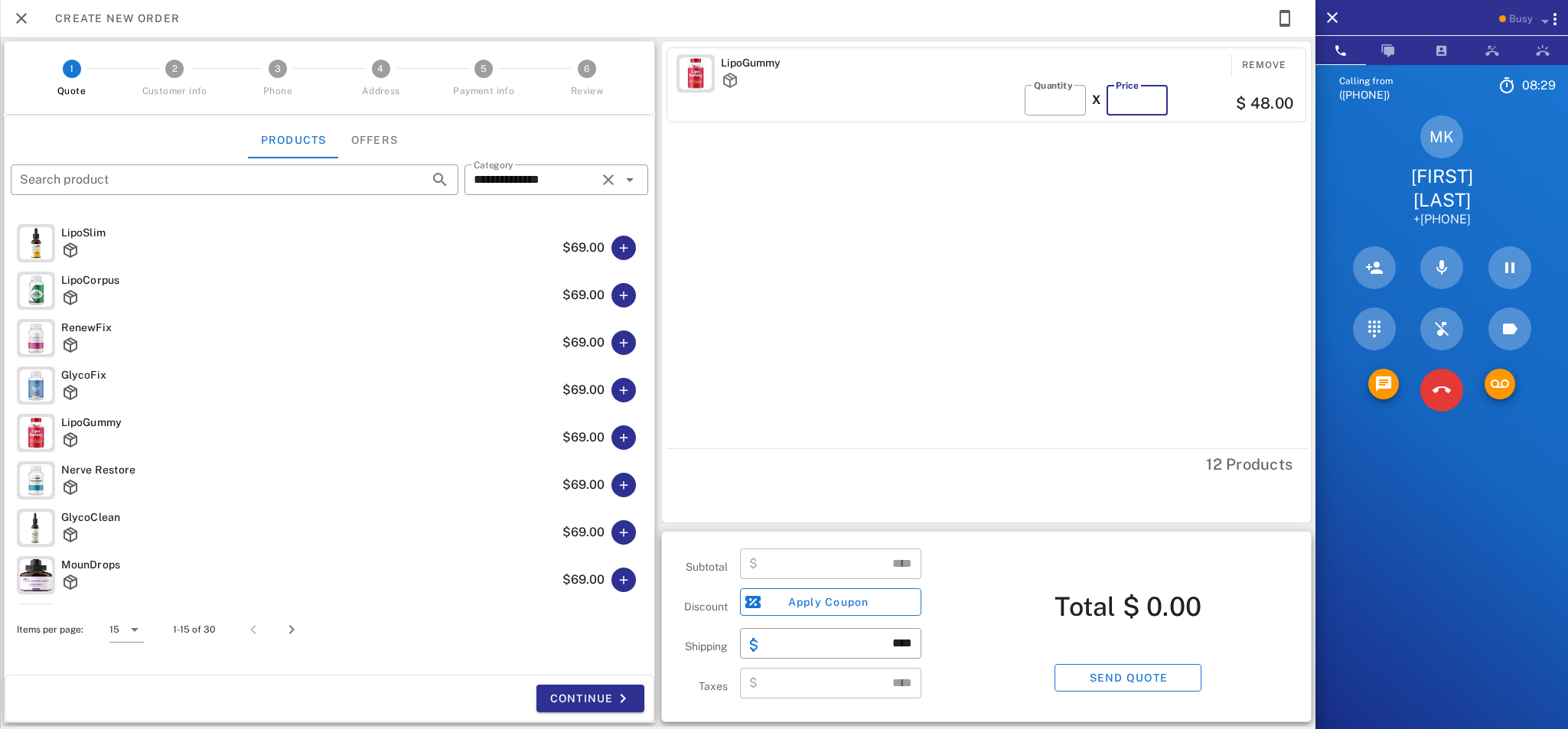 type on "**" 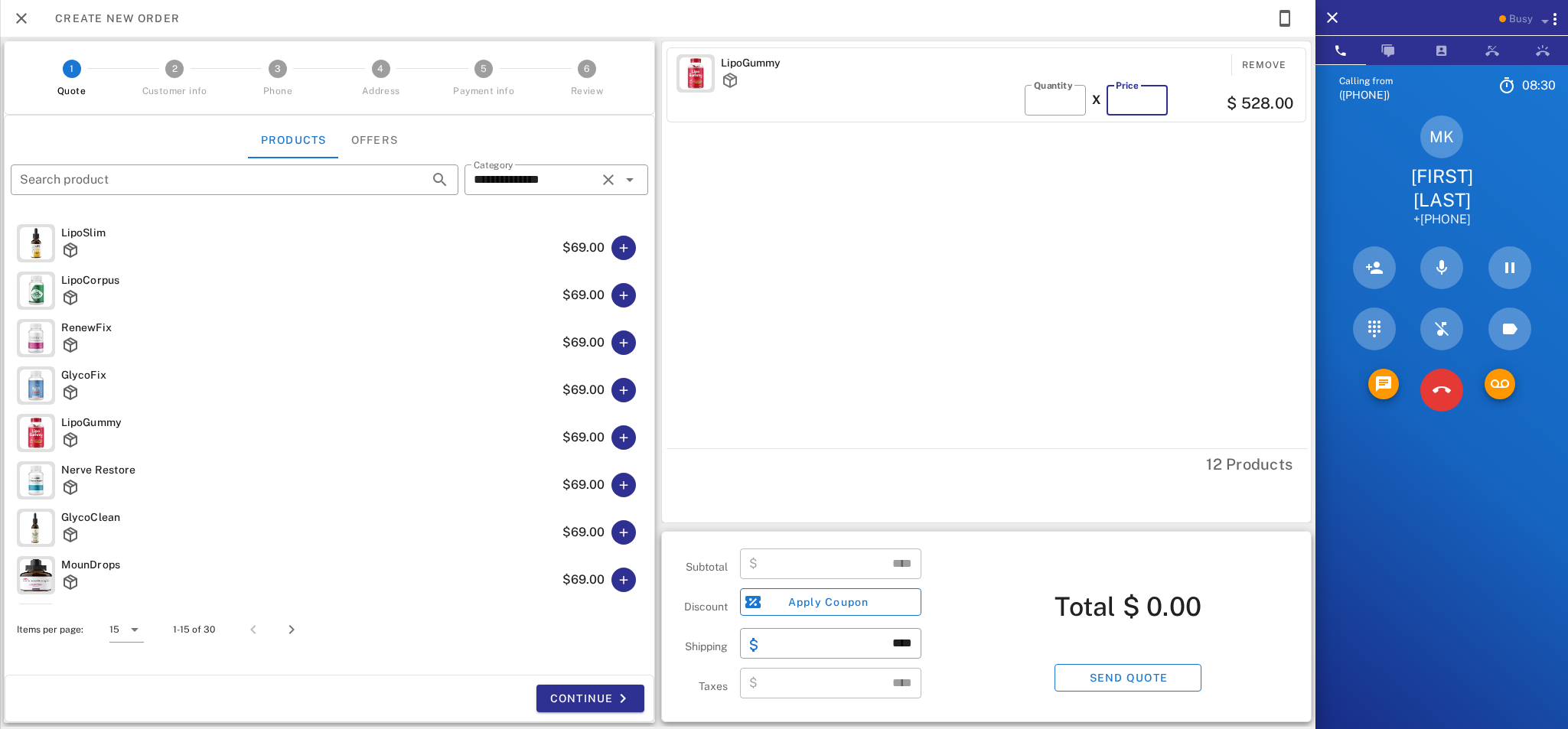 type on "******" 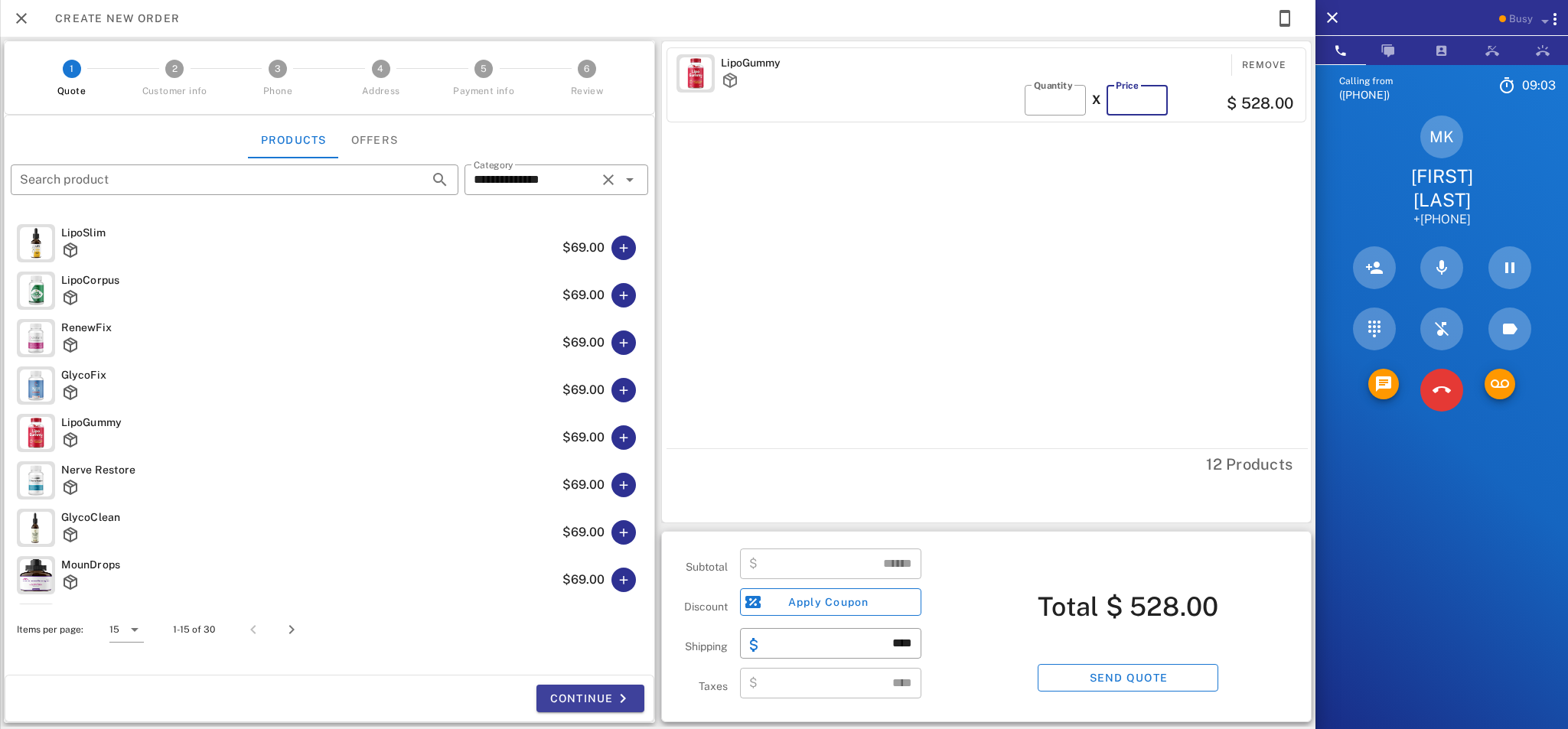 type on "**" 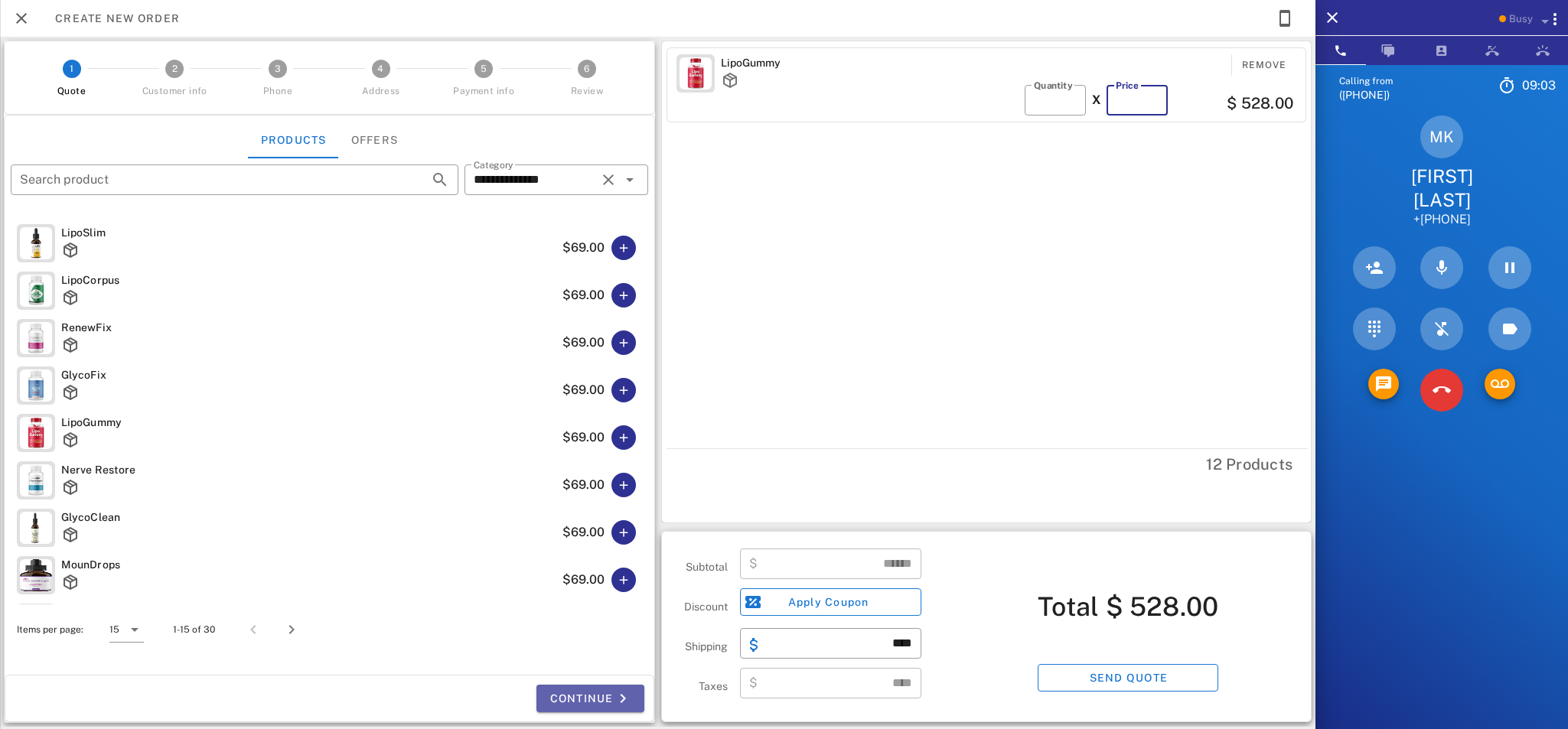 click on "Continue" at bounding box center [590, 698] 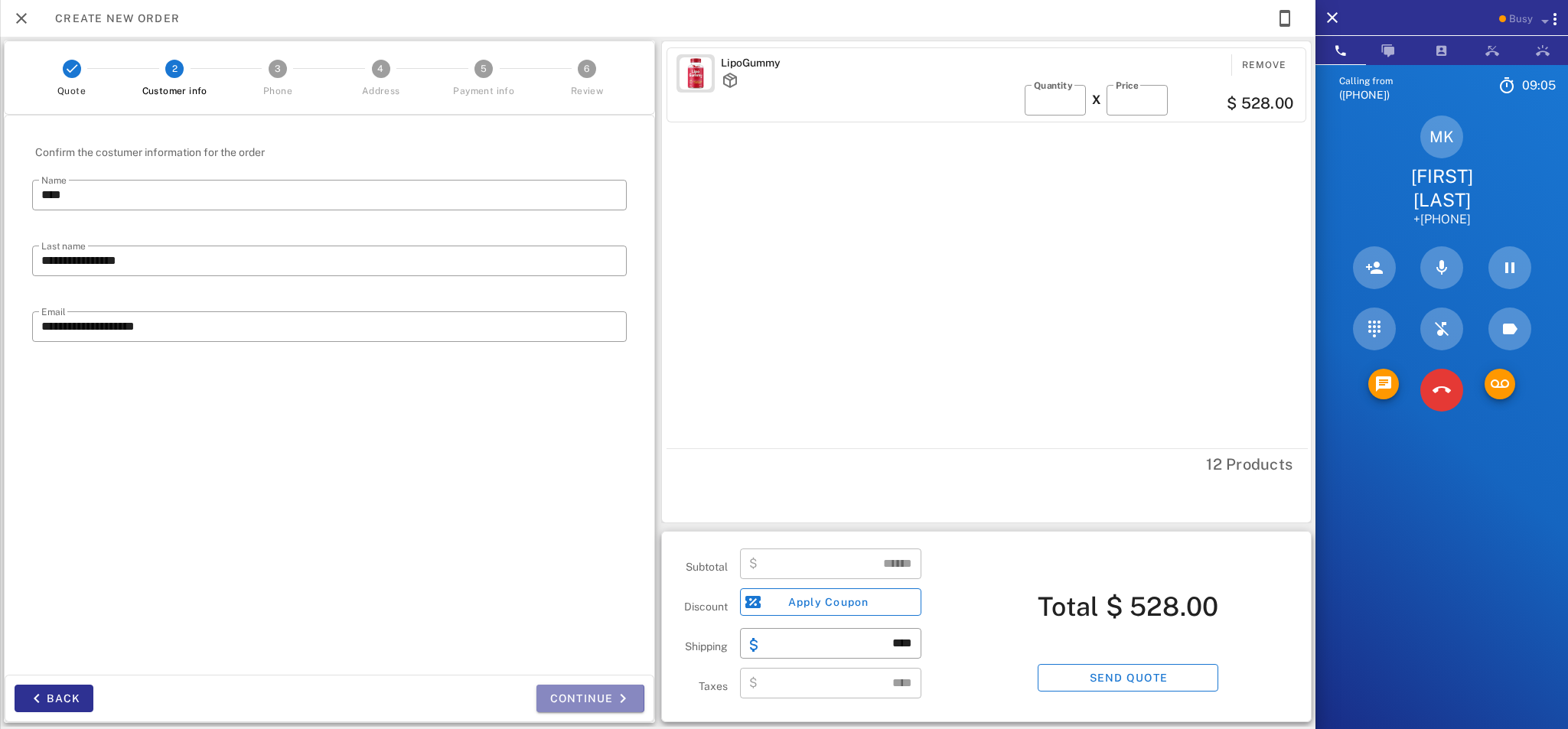 click on "Continue" at bounding box center (590, 698) 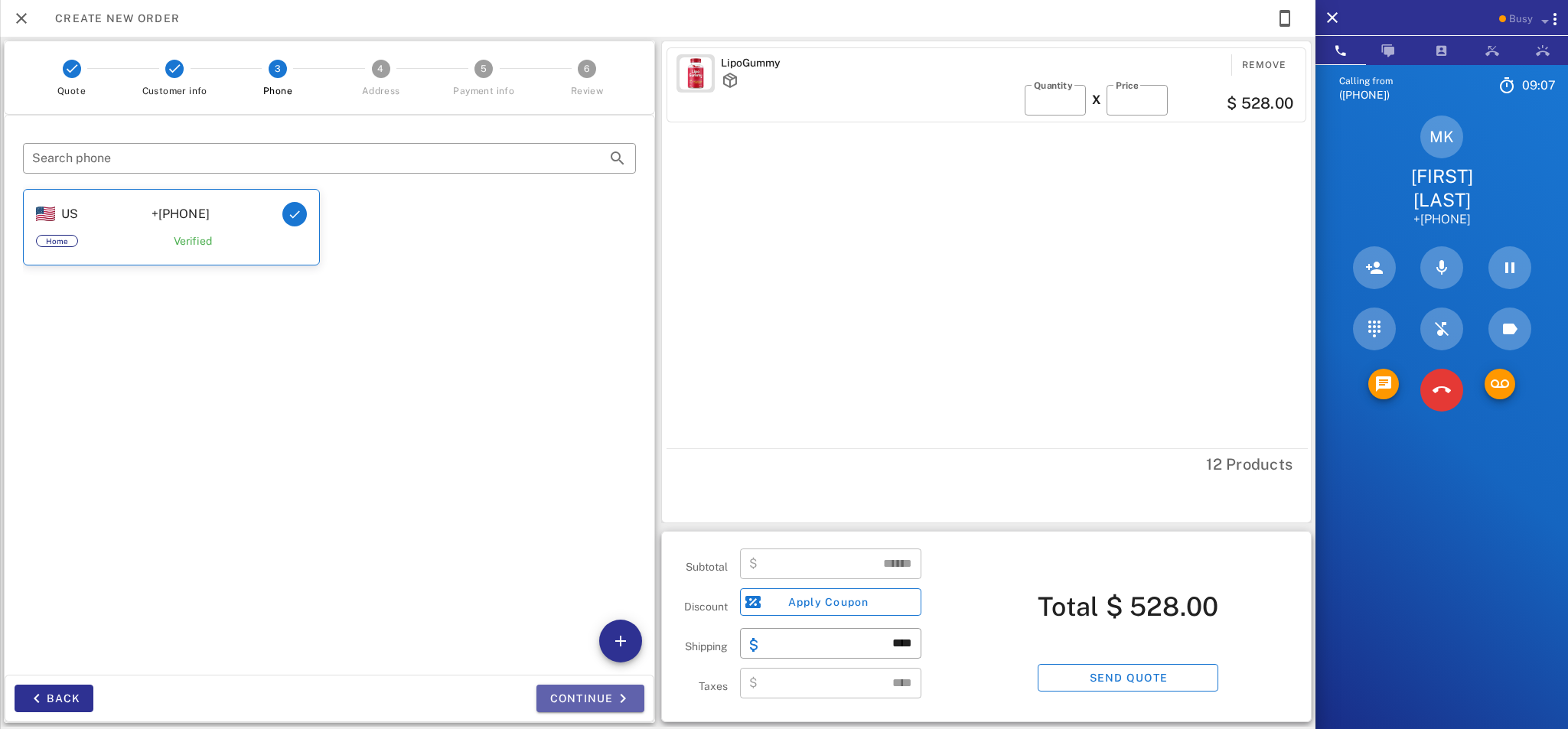click on "Continue" at bounding box center [590, 698] 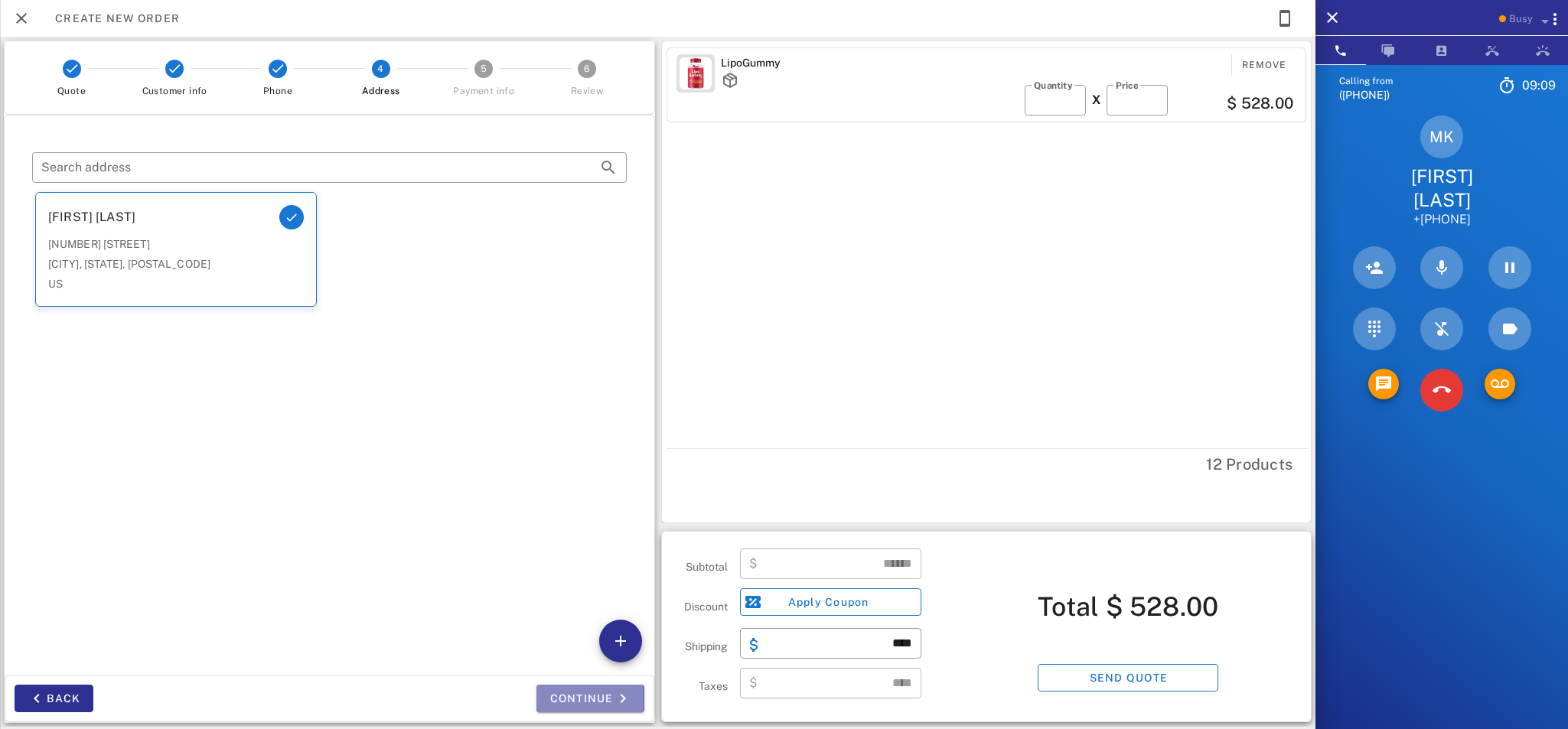 click on "Continue" at bounding box center (590, 698) 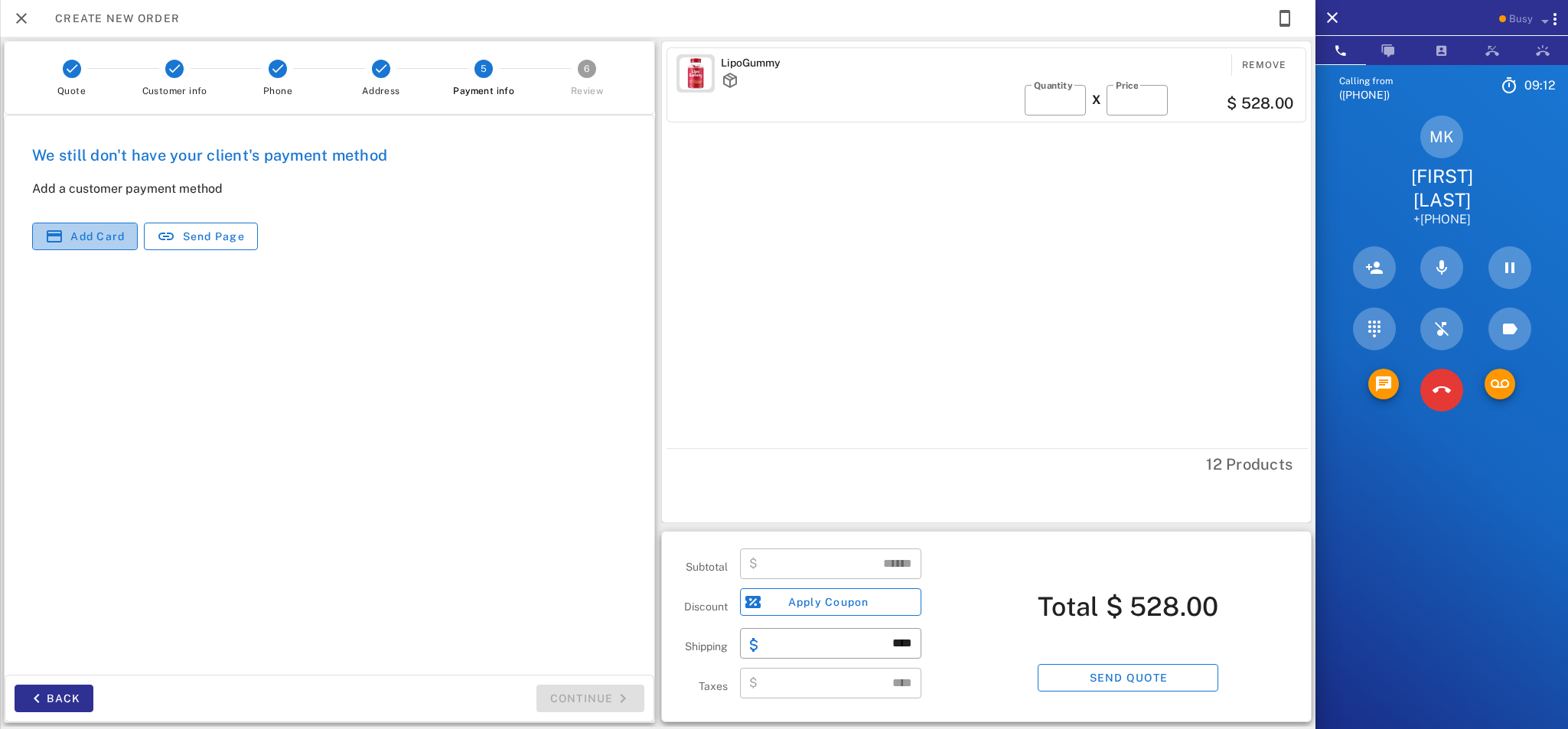 click on "Add card" at bounding box center (97, 236) 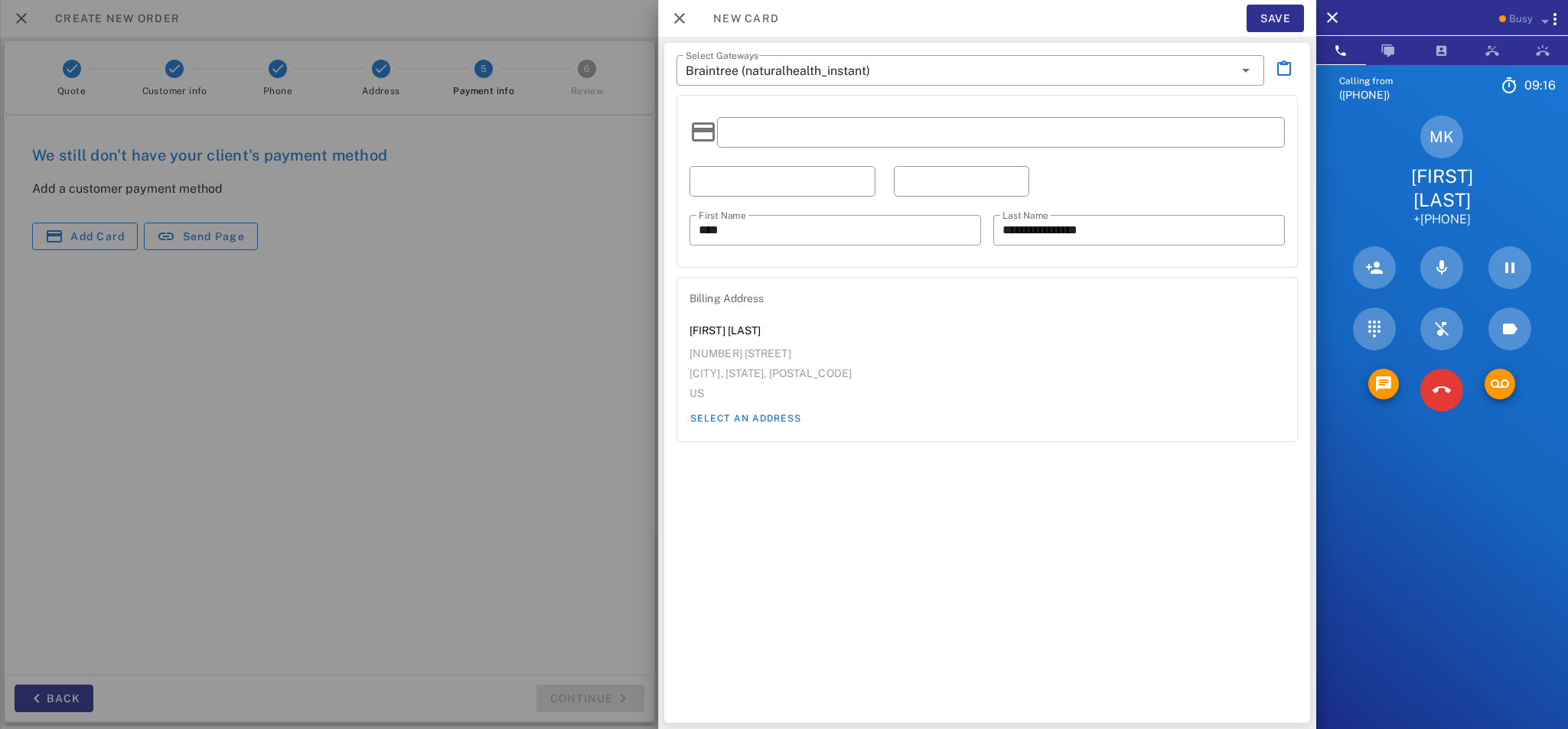 click at bounding box center (1001, 134) 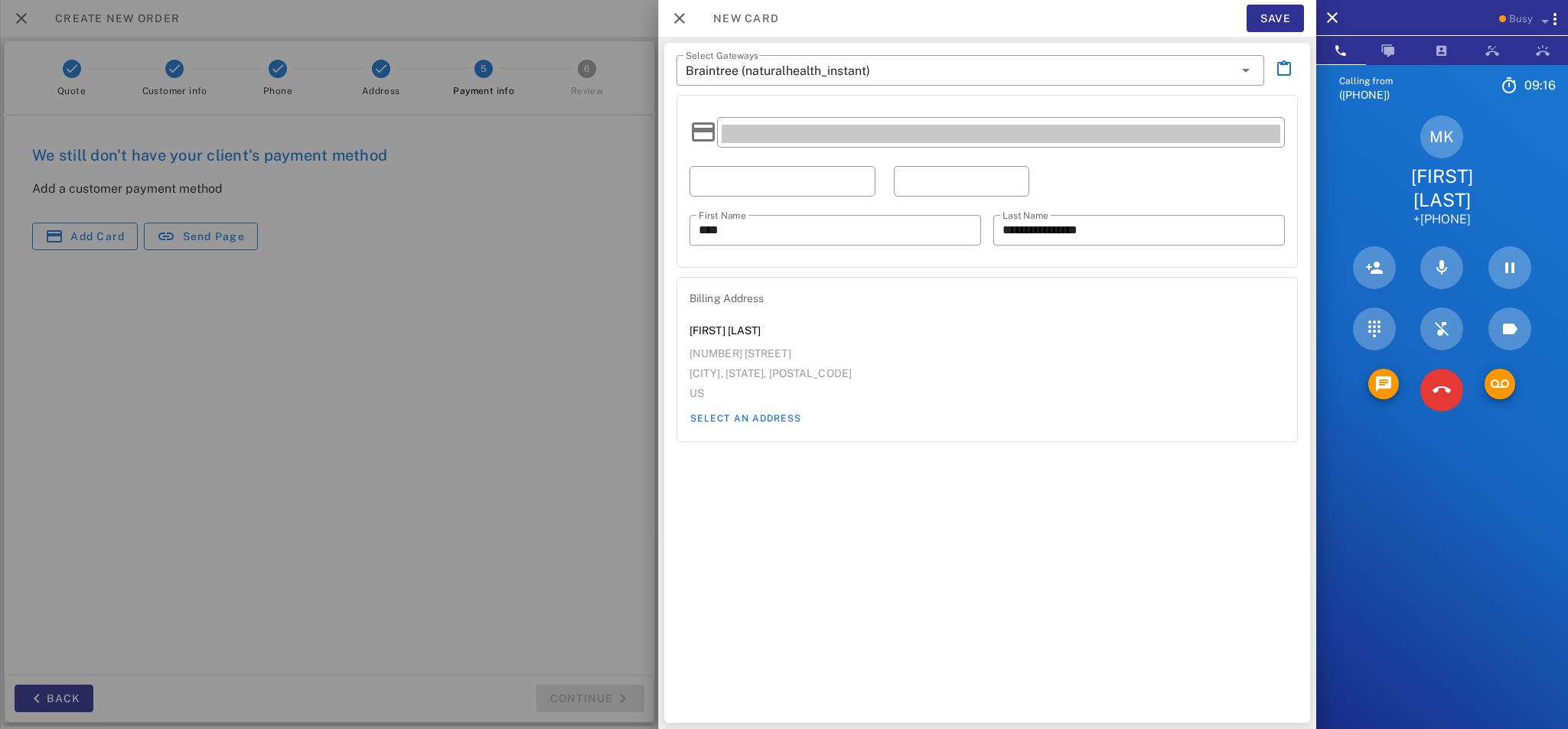 click at bounding box center (1001, 134) 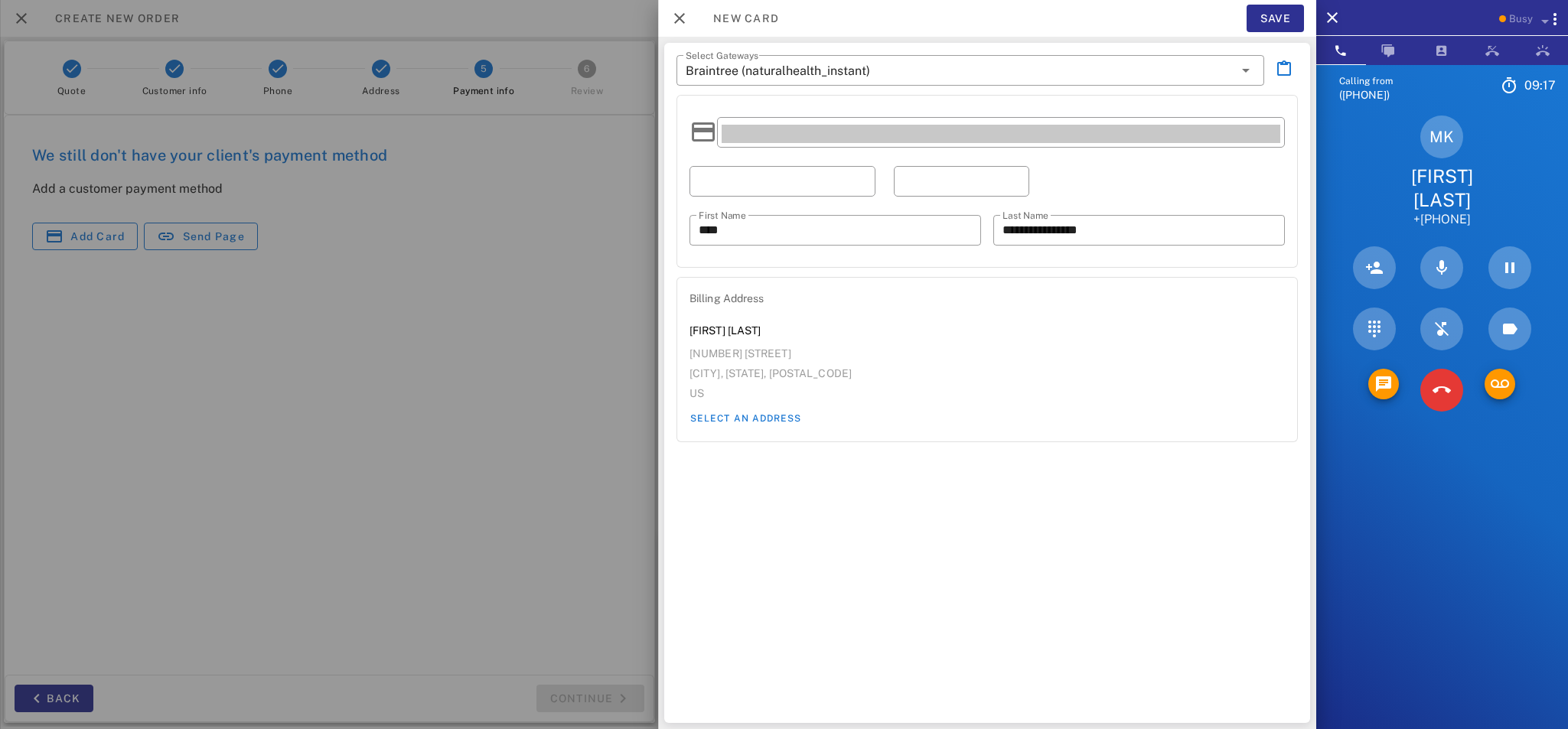 click at bounding box center (1001, 134) 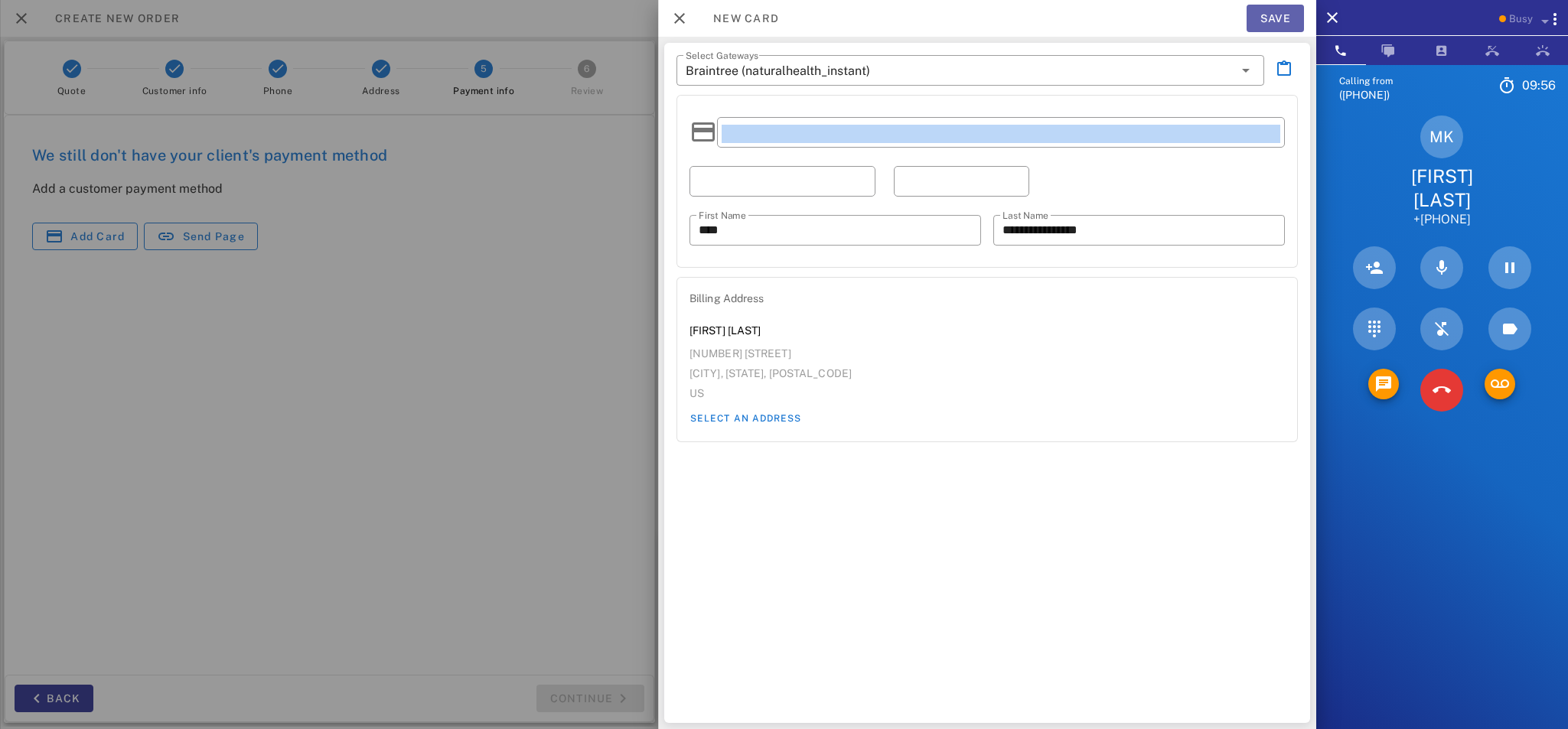 click on "Save" at bounding box center [1275, 18] 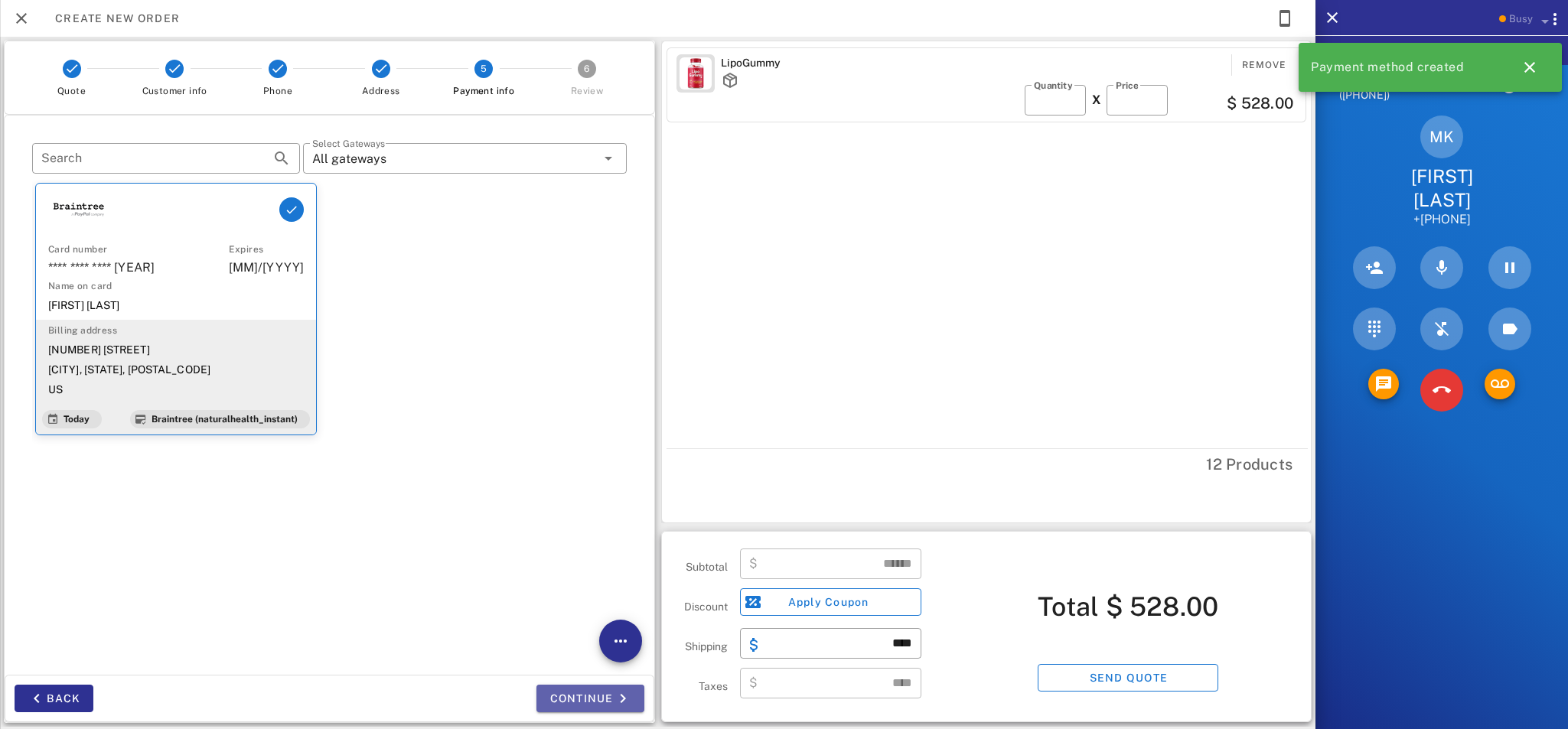 click on "Continue" at bounding box center [590, 698] 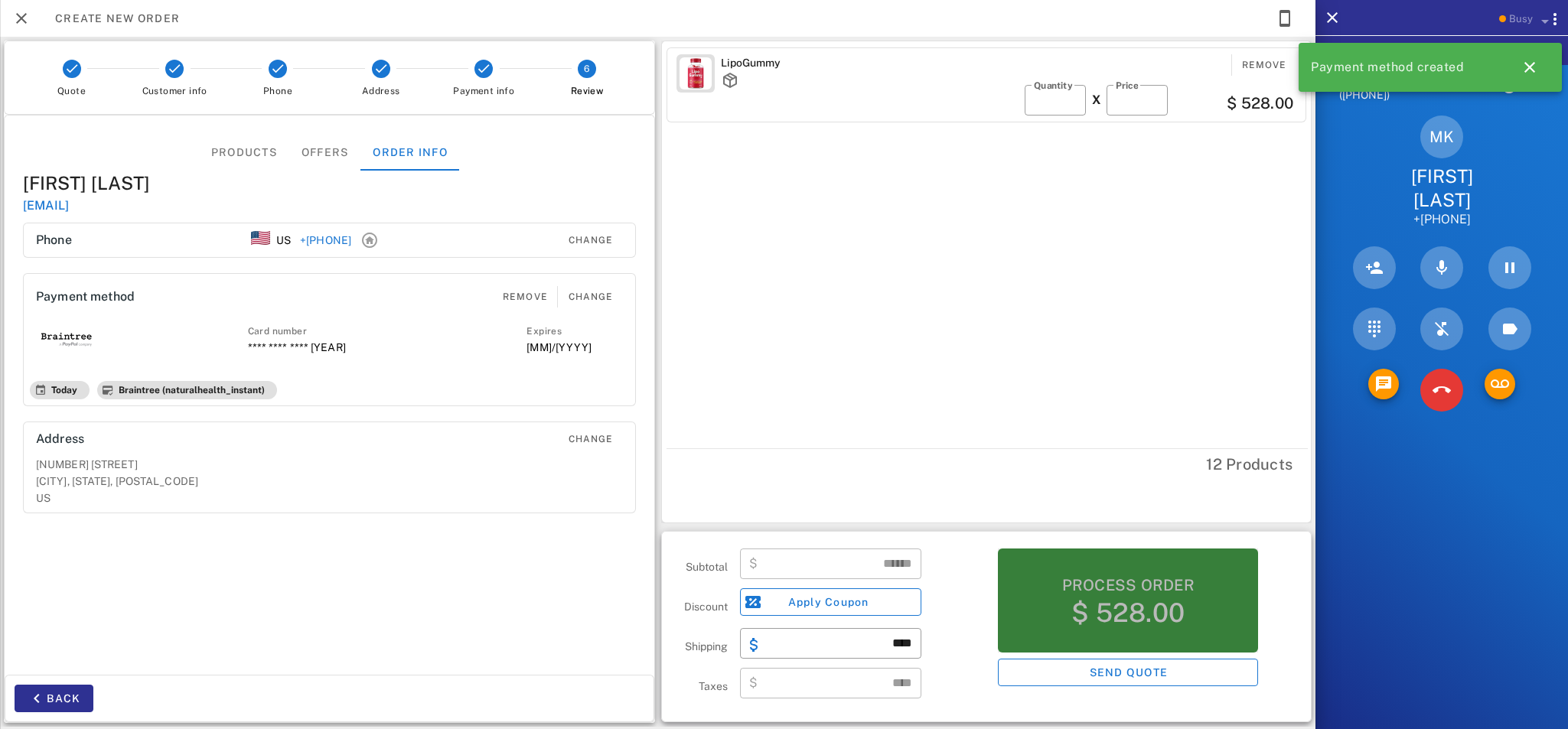 click on "$ 528.00" at bounding box center [1128, 613] 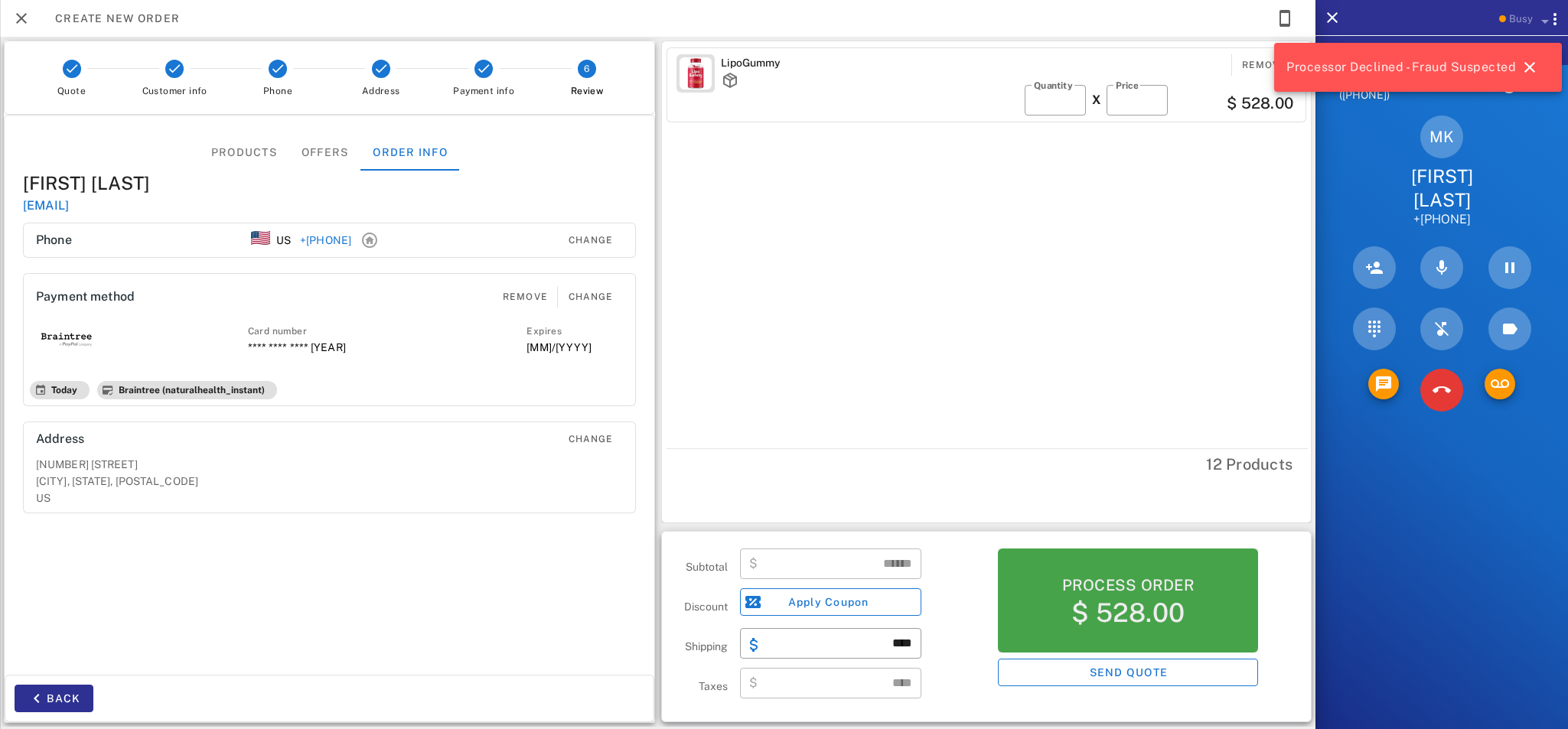 click on "$ 528.00" at bounding box center (1128, 613) 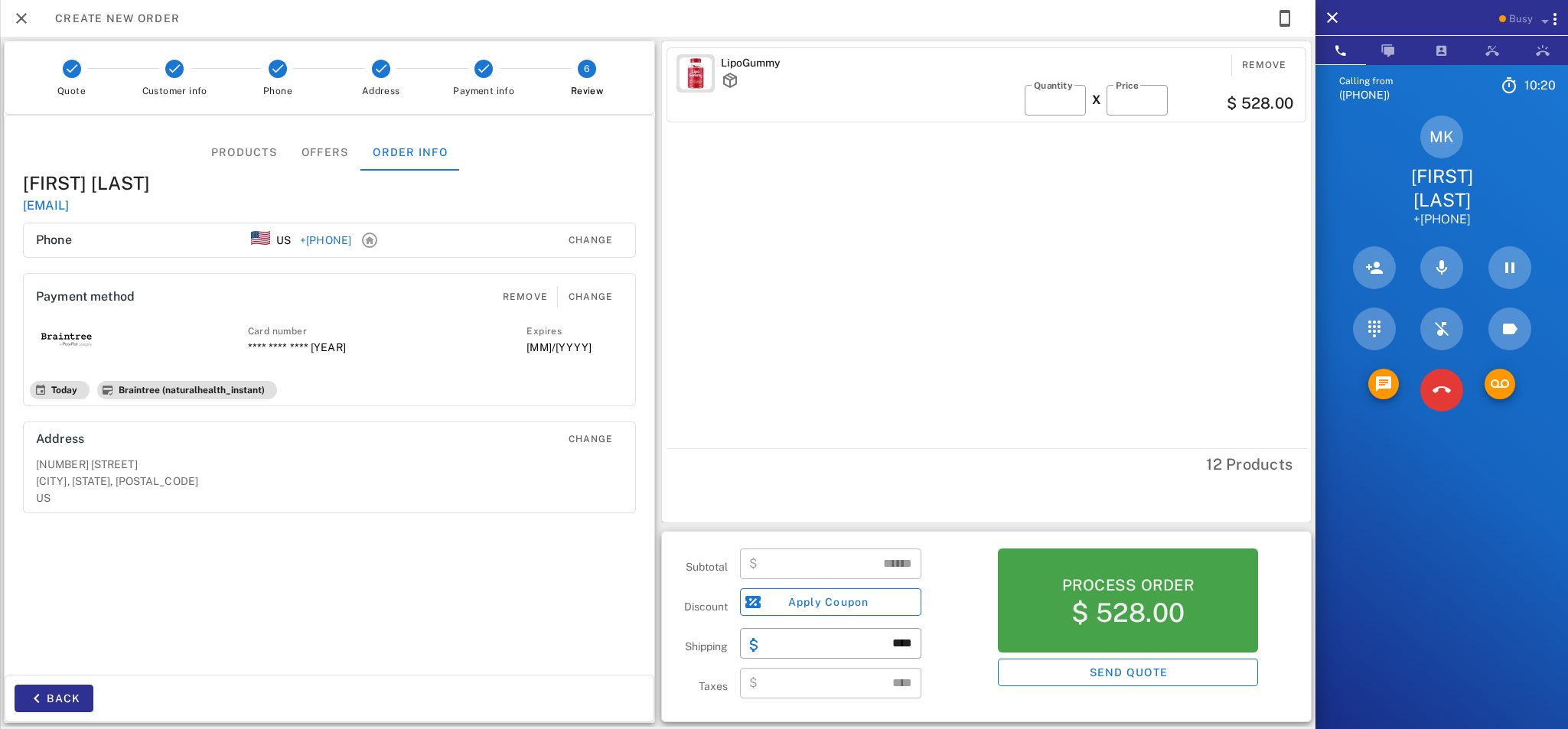 click on "Process order $ 528.00" at bounding box center [1128, 600] 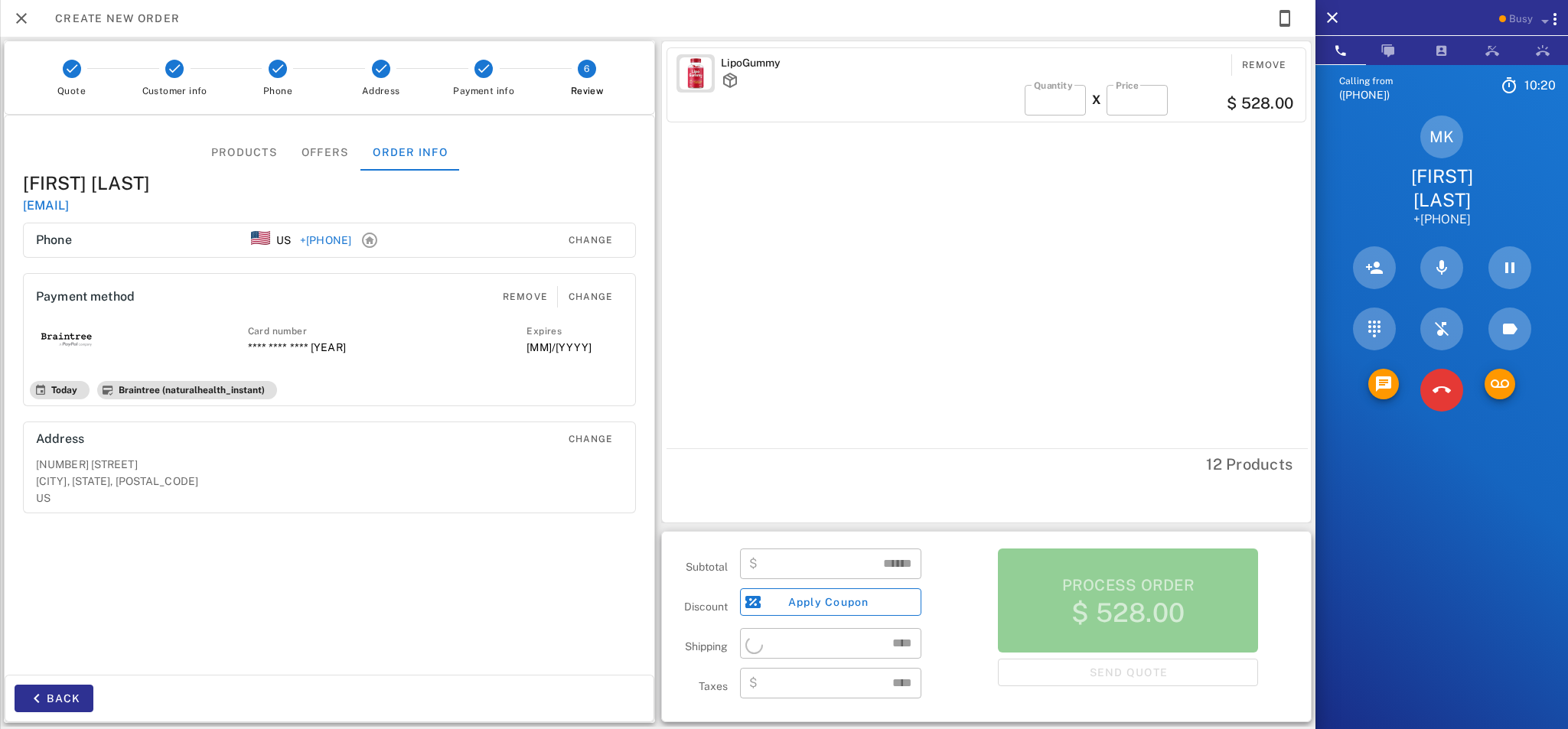 click on "Process order $[PRICE] Send quote" at bounding box center (1128, 626) 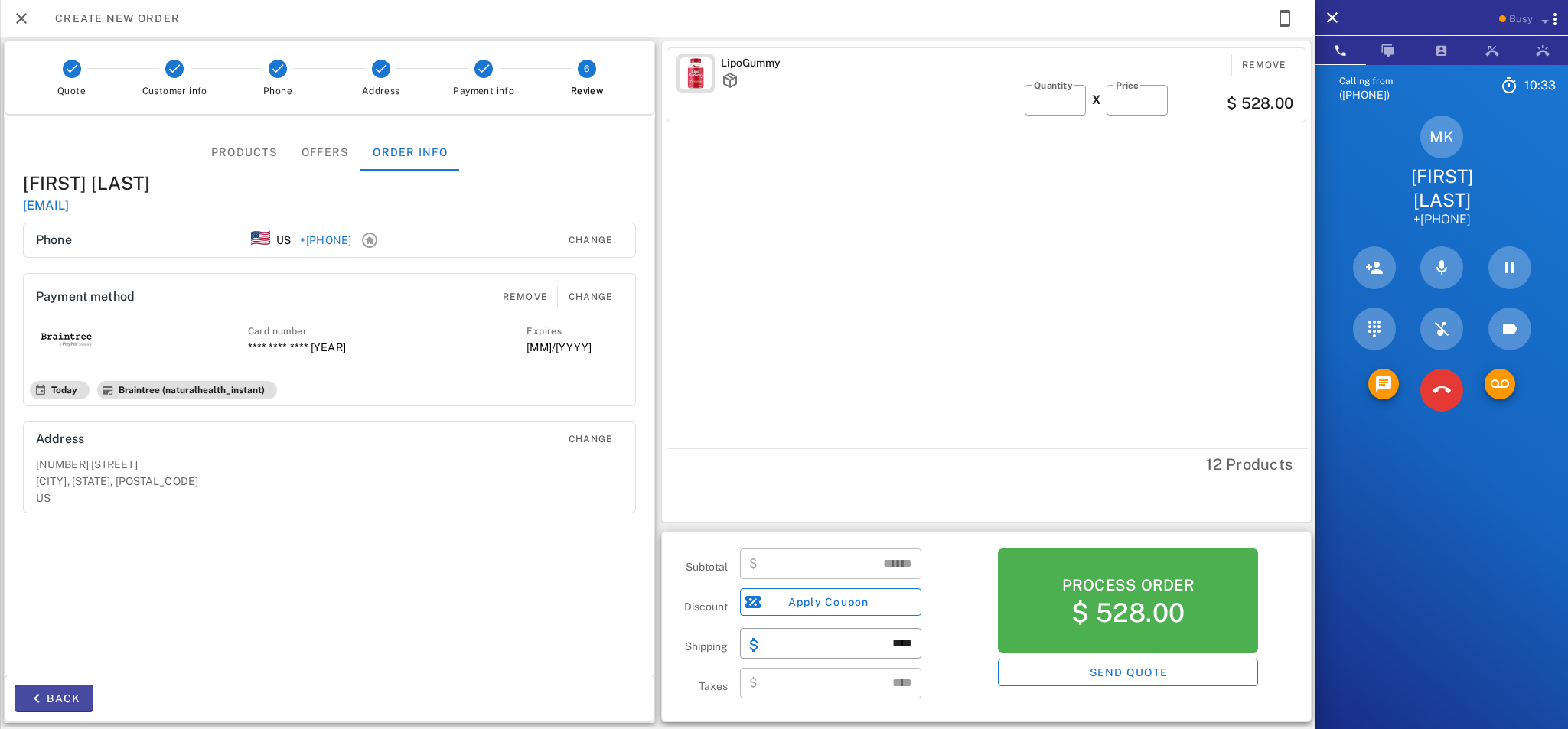 click on "Back" at bounding box center [54, 698] 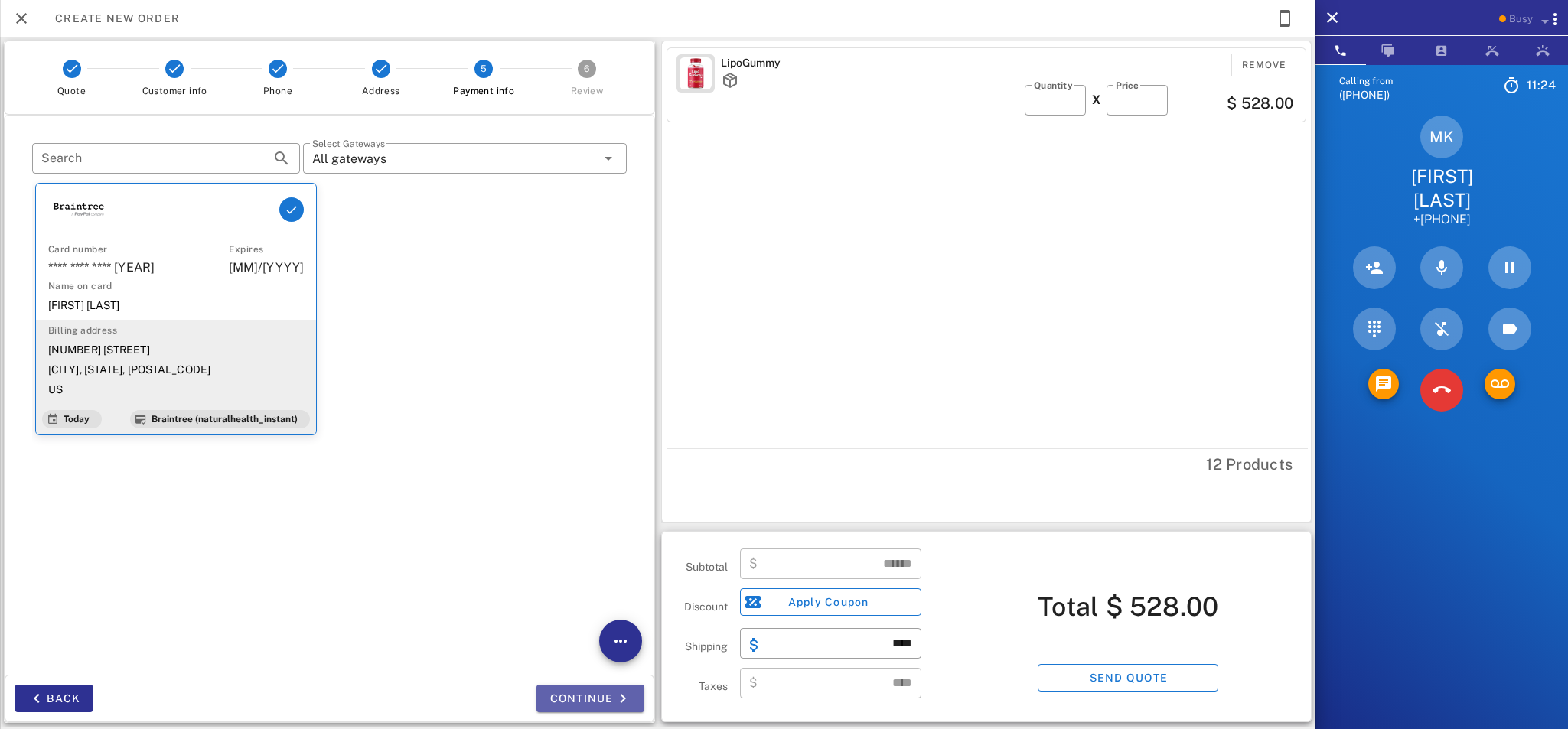 click on "Continue" at bounding box center [590, 698] 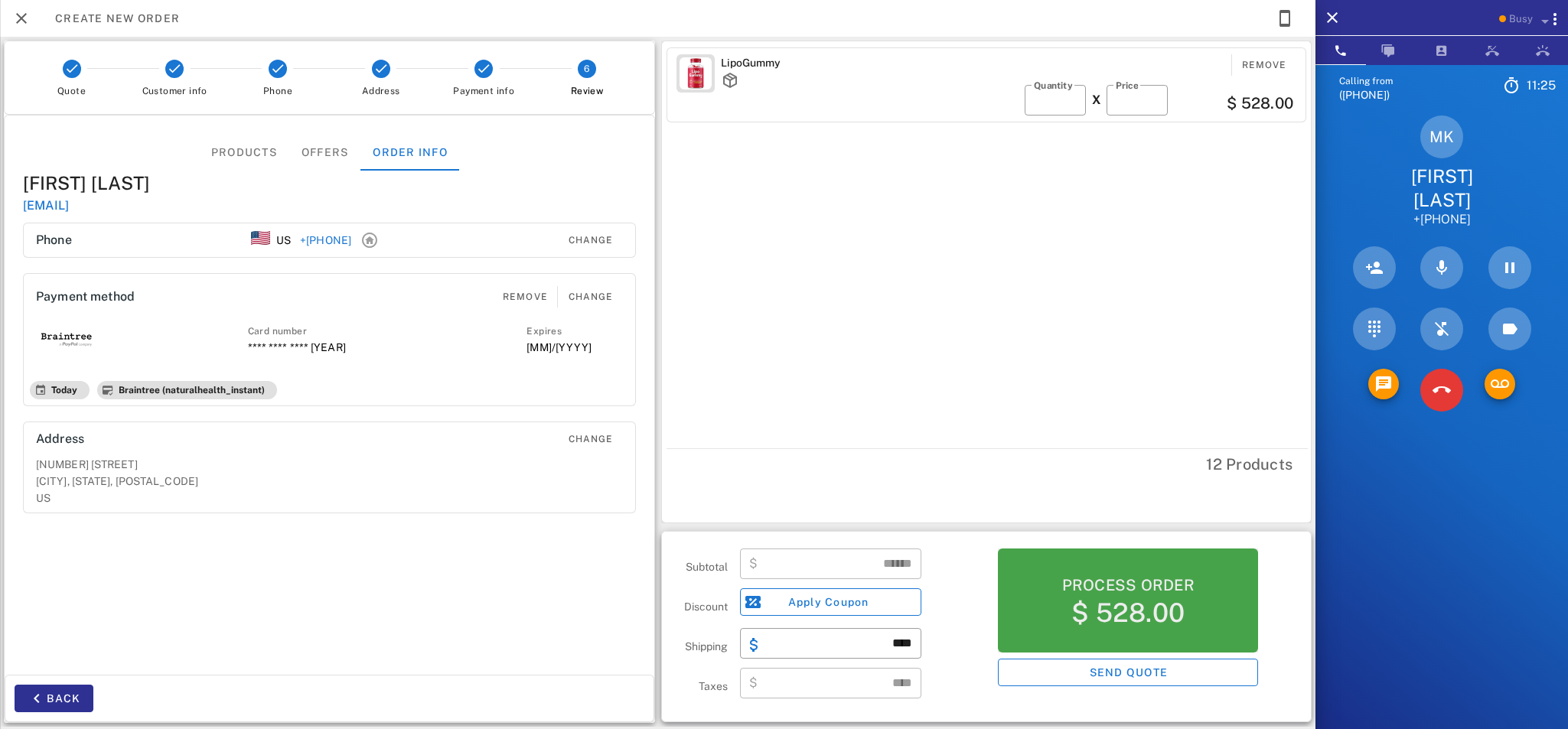 click on "Process order $ 528.00" at bounding box center [1128, 600] 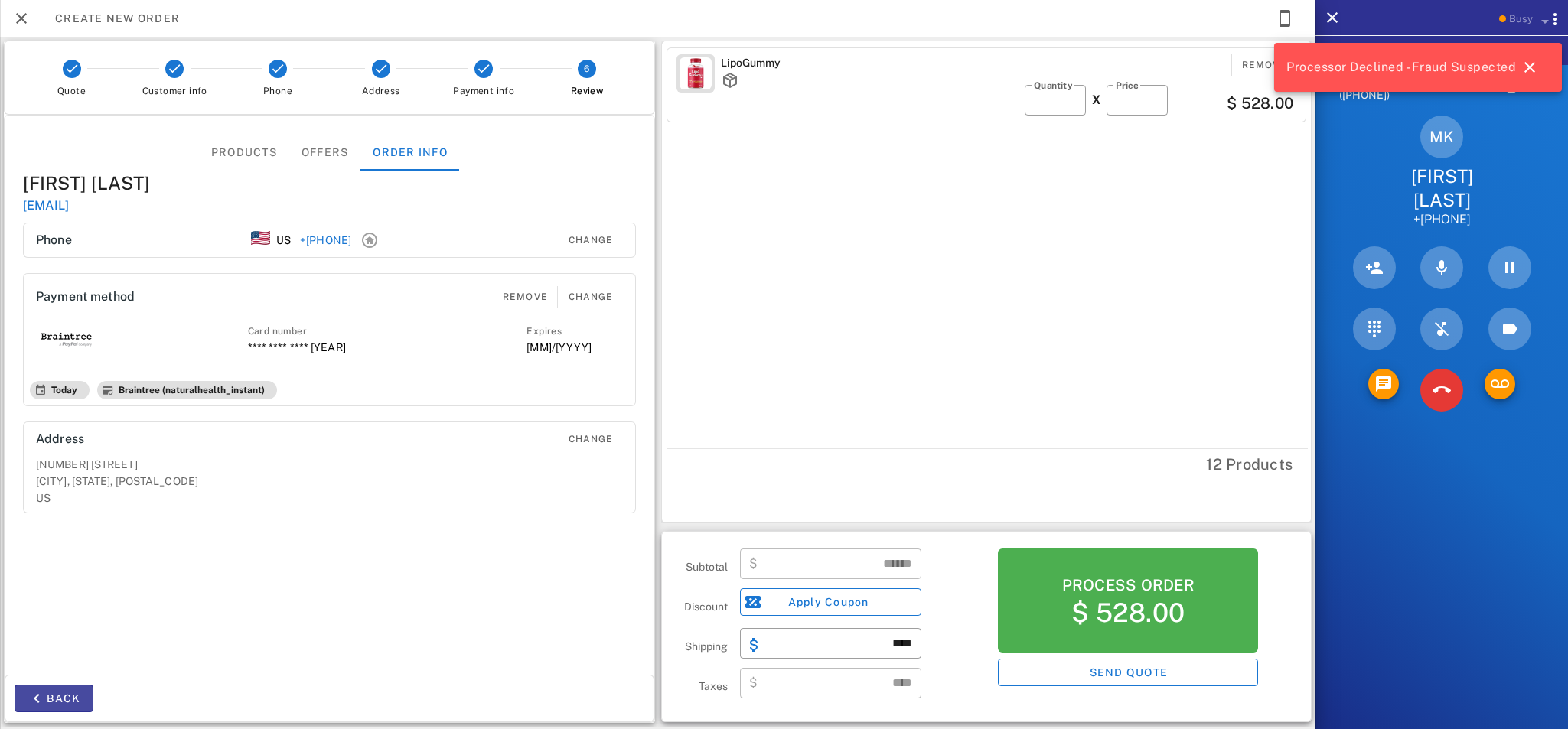 click on "Back" at bounding box center (54, 698) 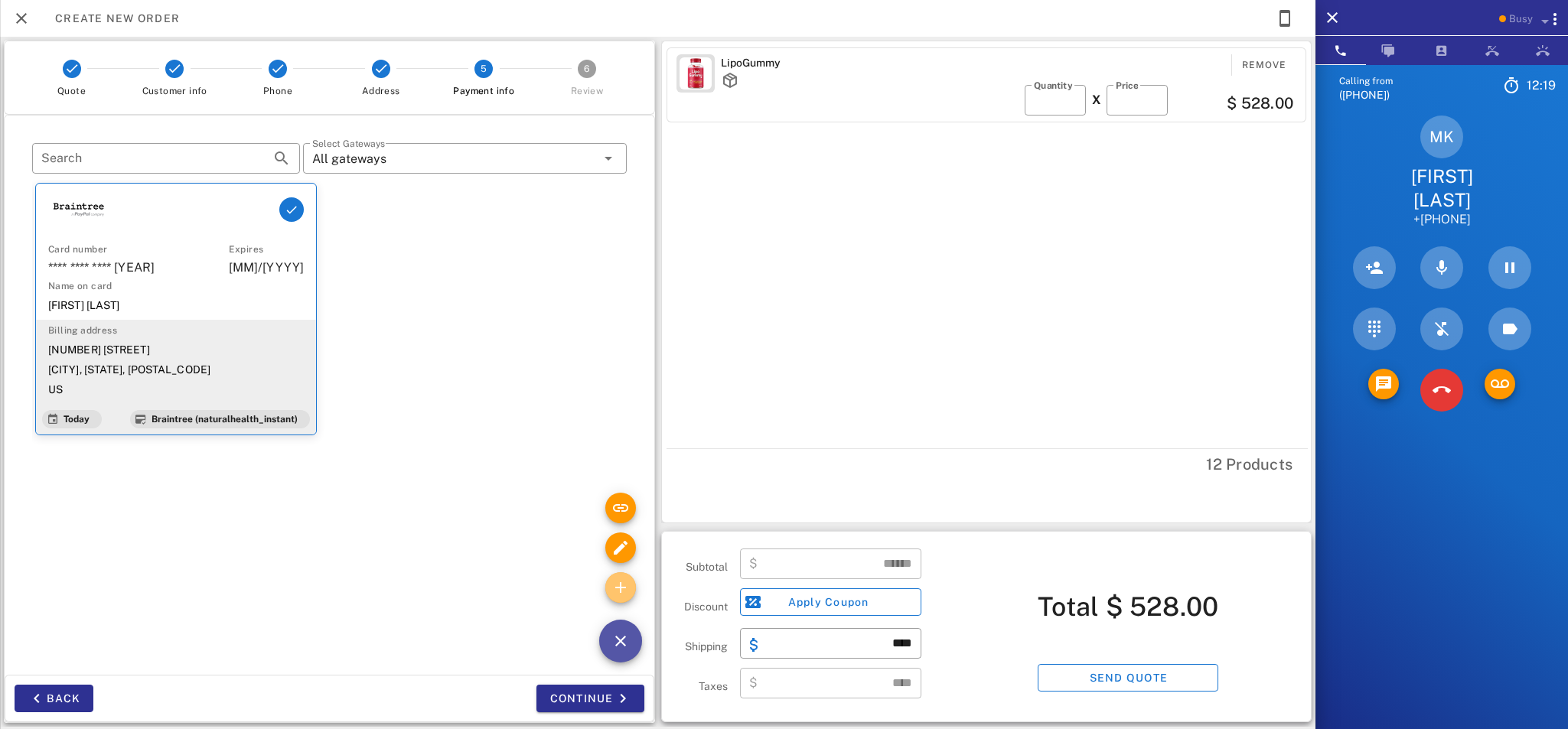 click at bounding box center [621, 587] 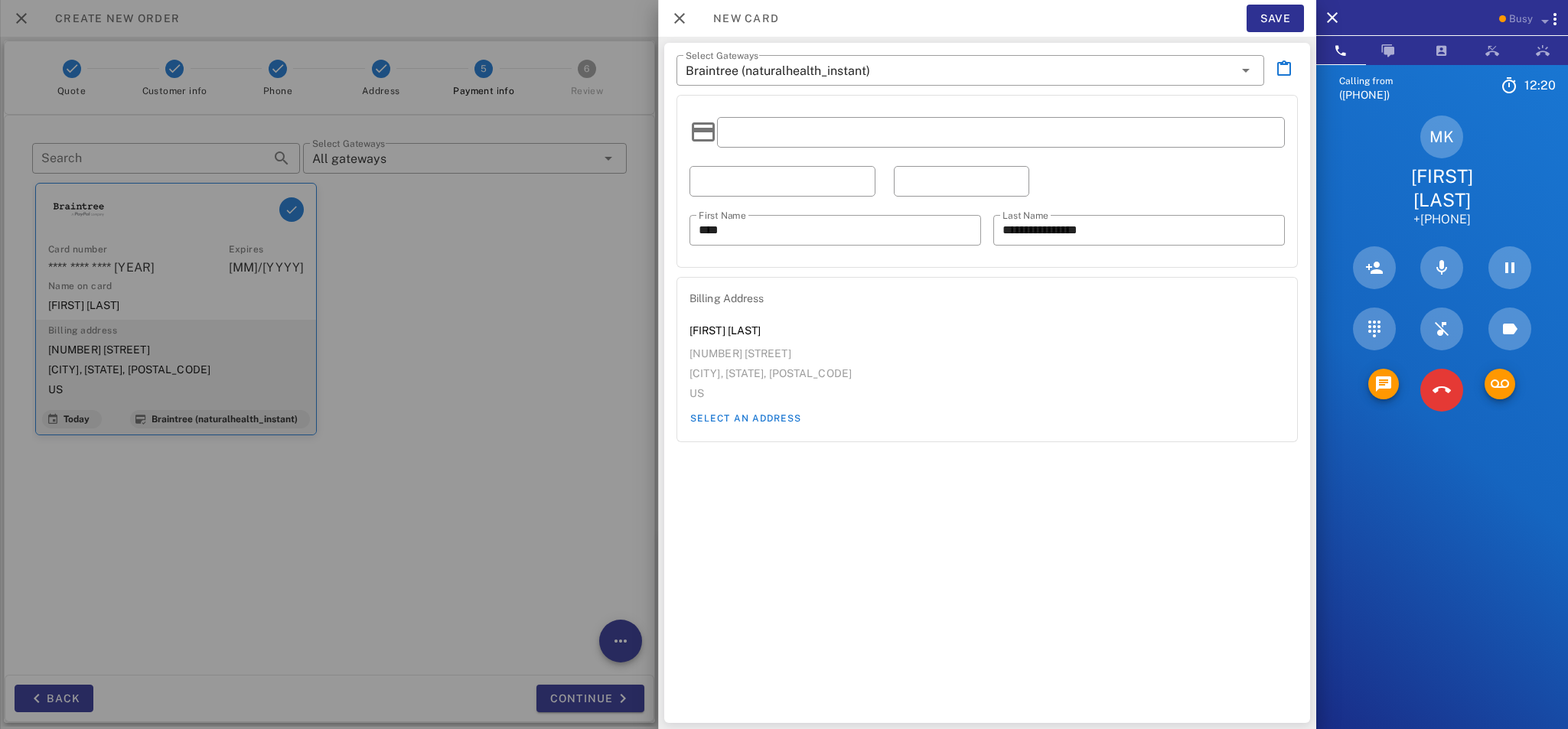 click at bounding box center (1001, 132) 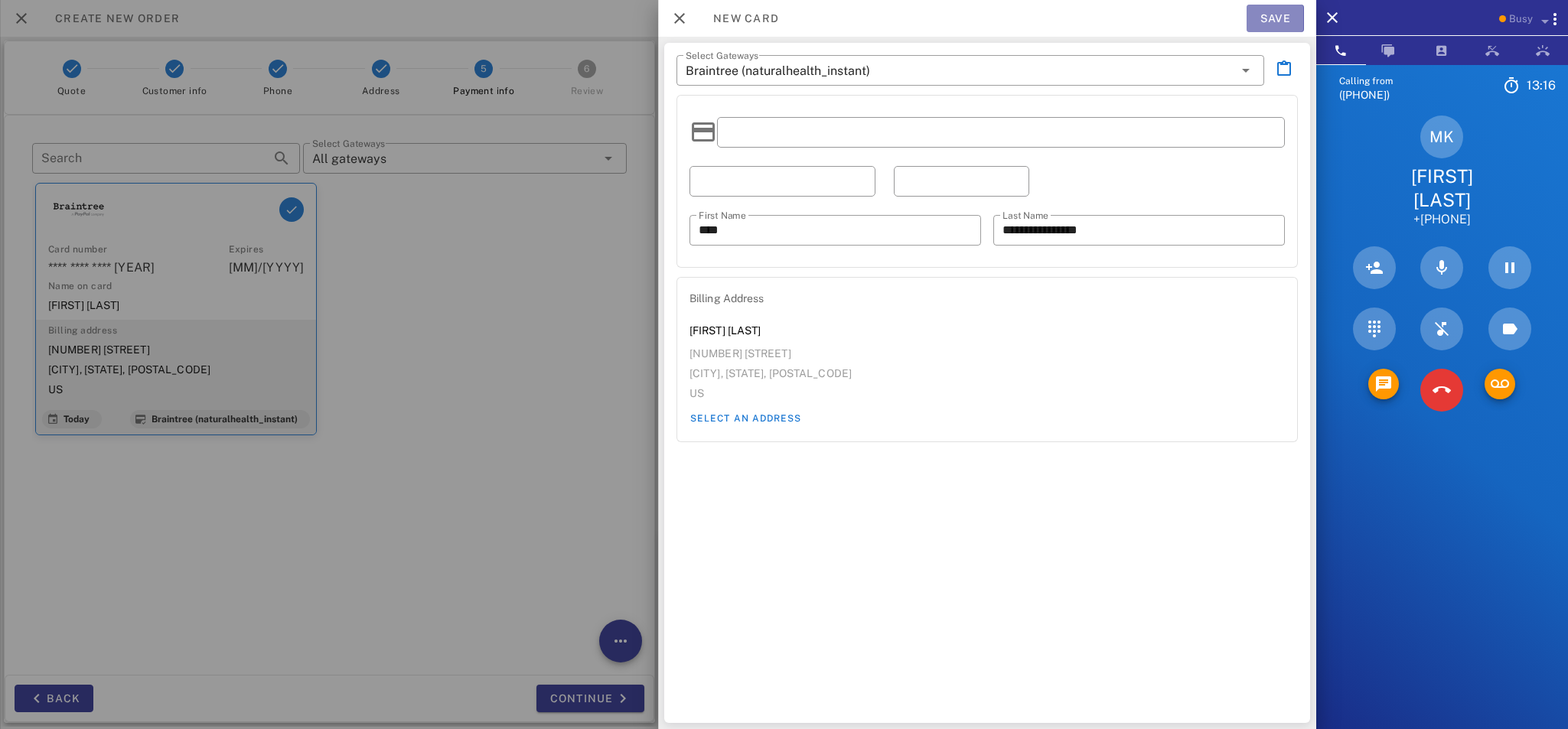 click on "Save" at bounding box center [1275, 18] 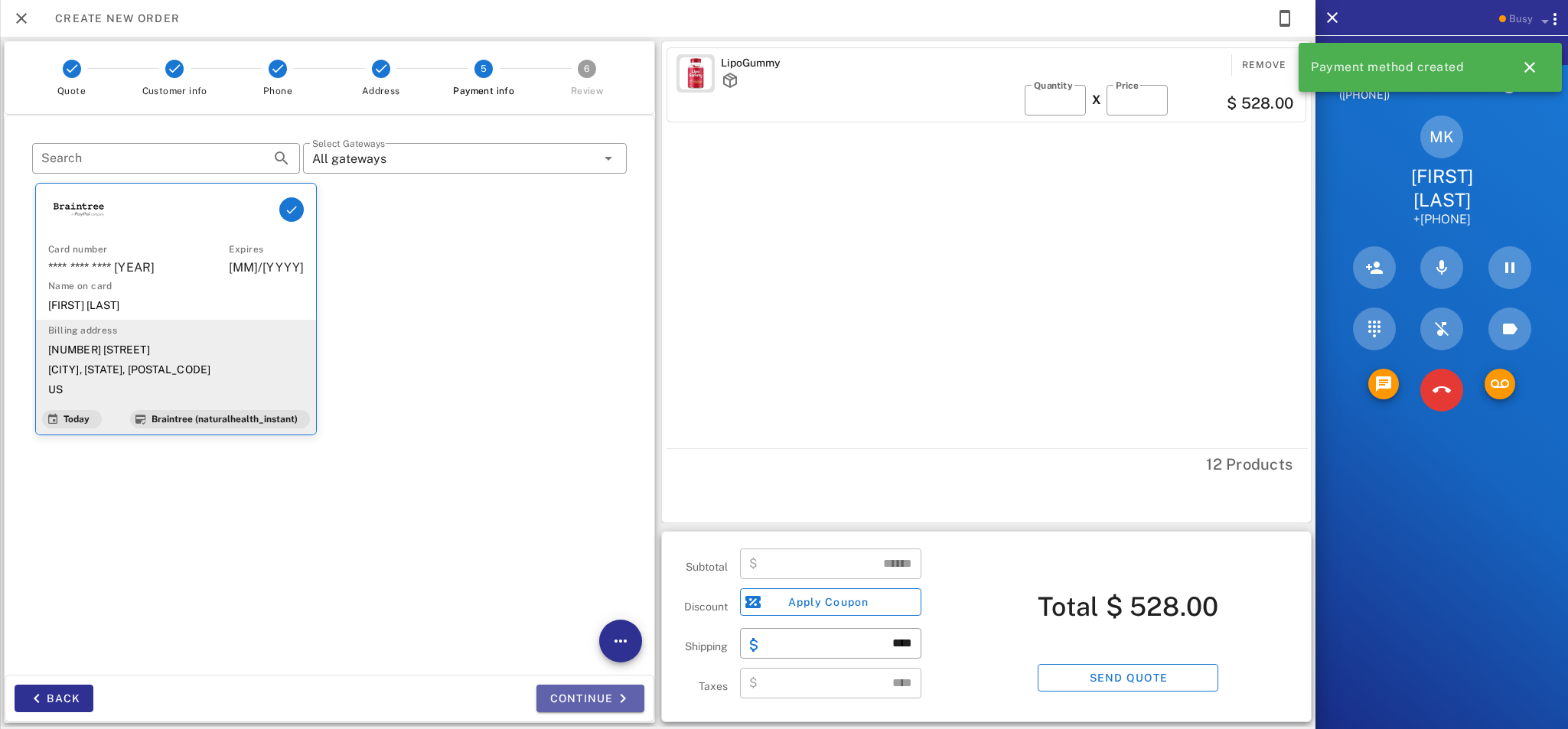 click on "Continue" at bounding box center [590, 698] 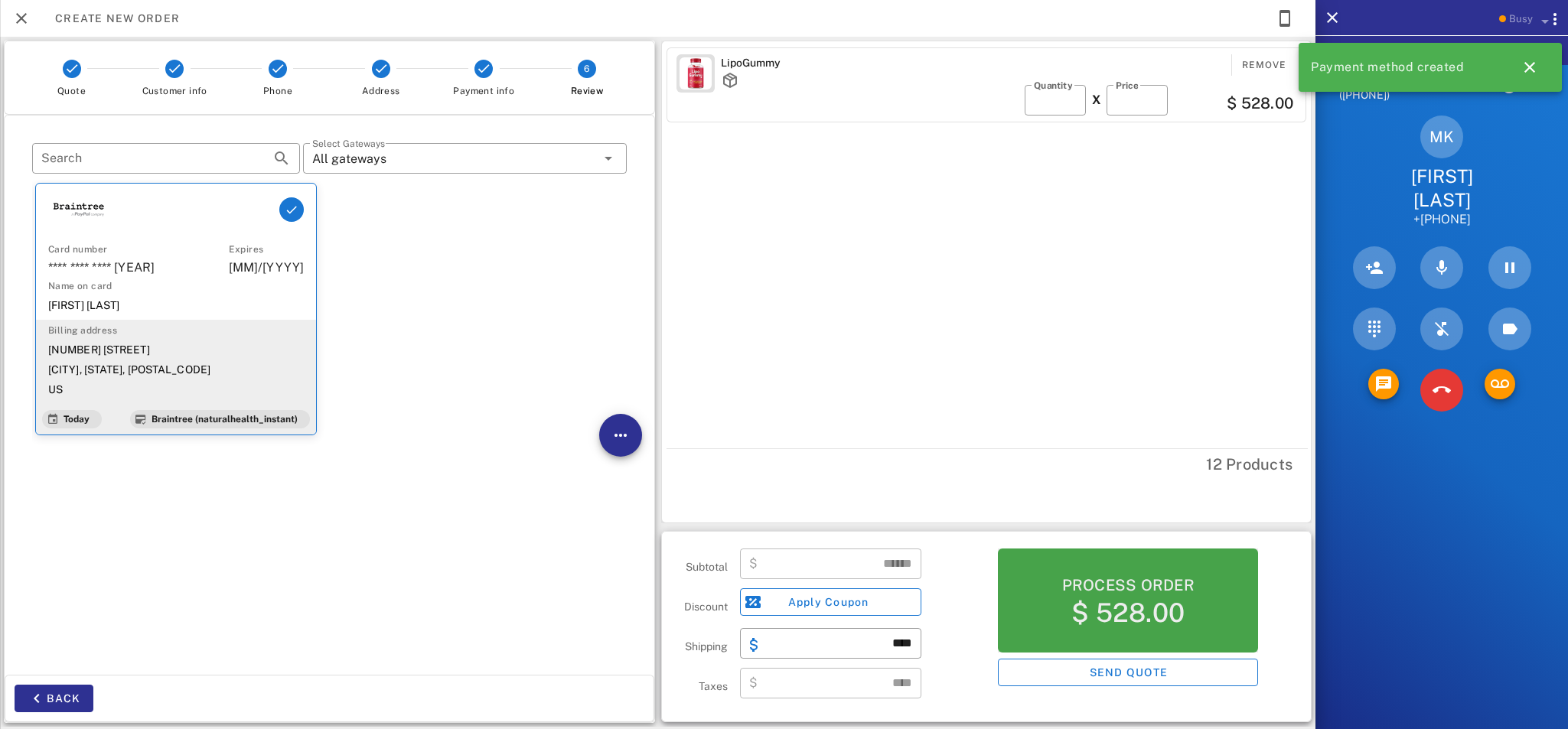 click on "$ 528.00" at bounding box center (1128, 613) 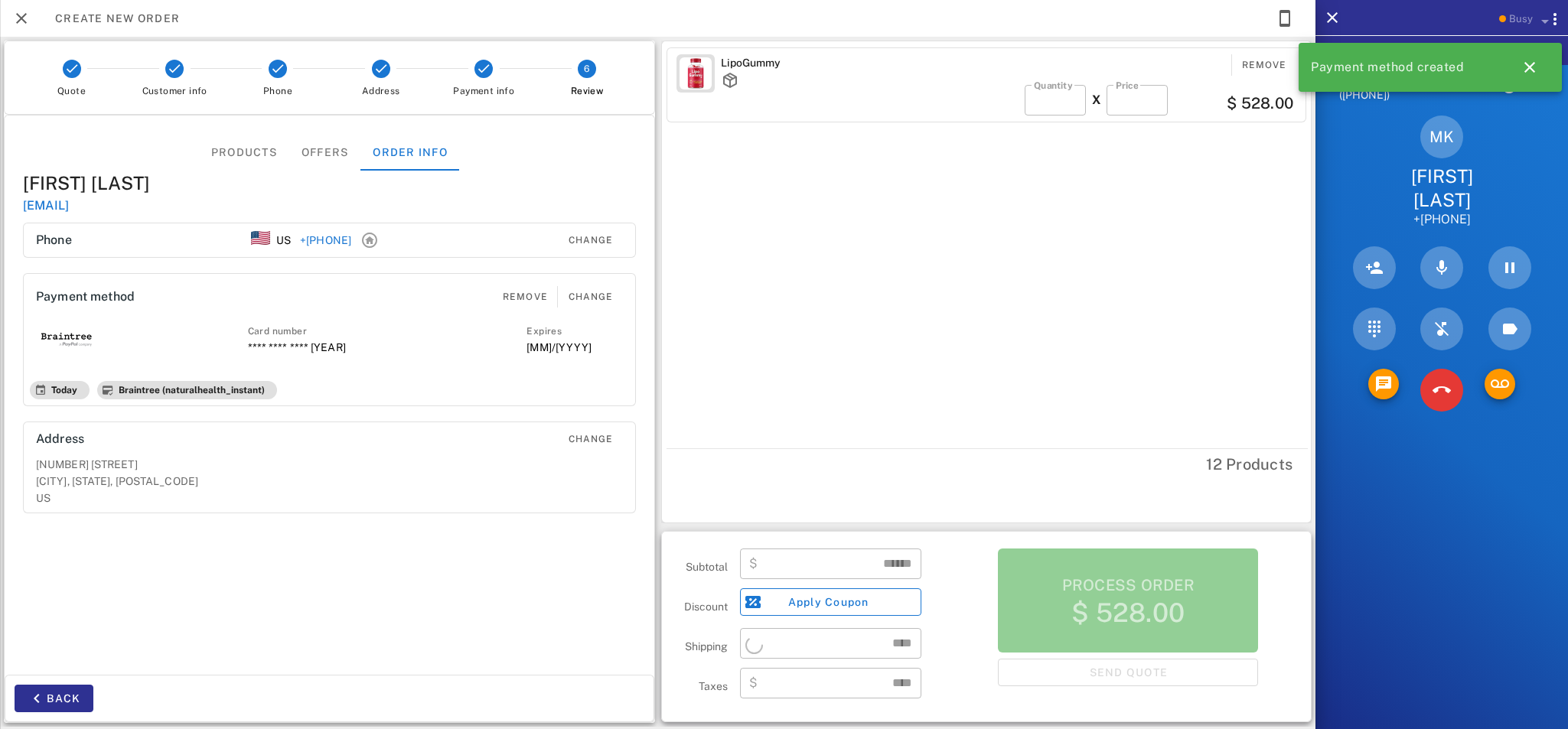 click on "Process order $[PRICE] Send quote" at bounding box center (1128, 626) 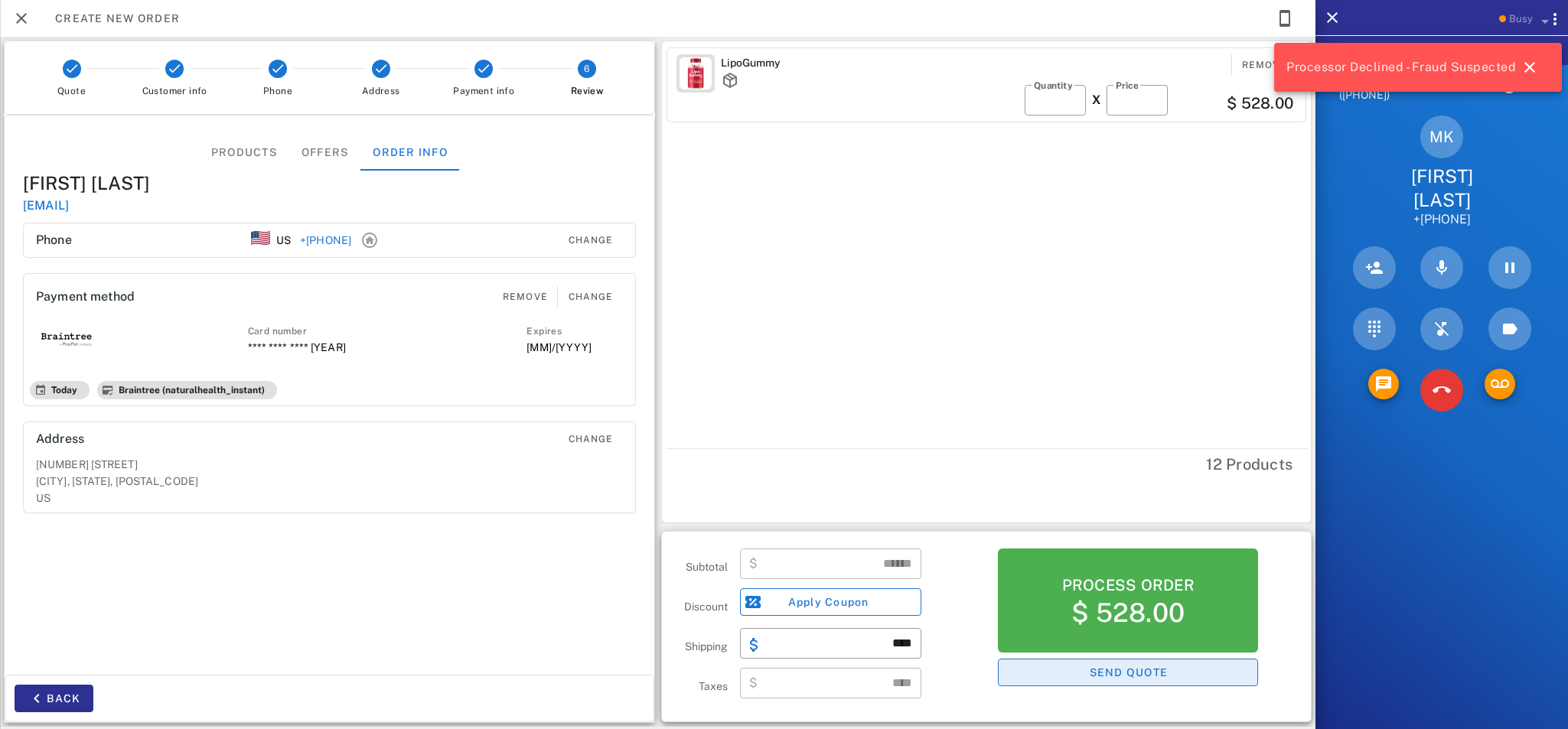 click on "Send quote" at bounding box center [1128, 672] 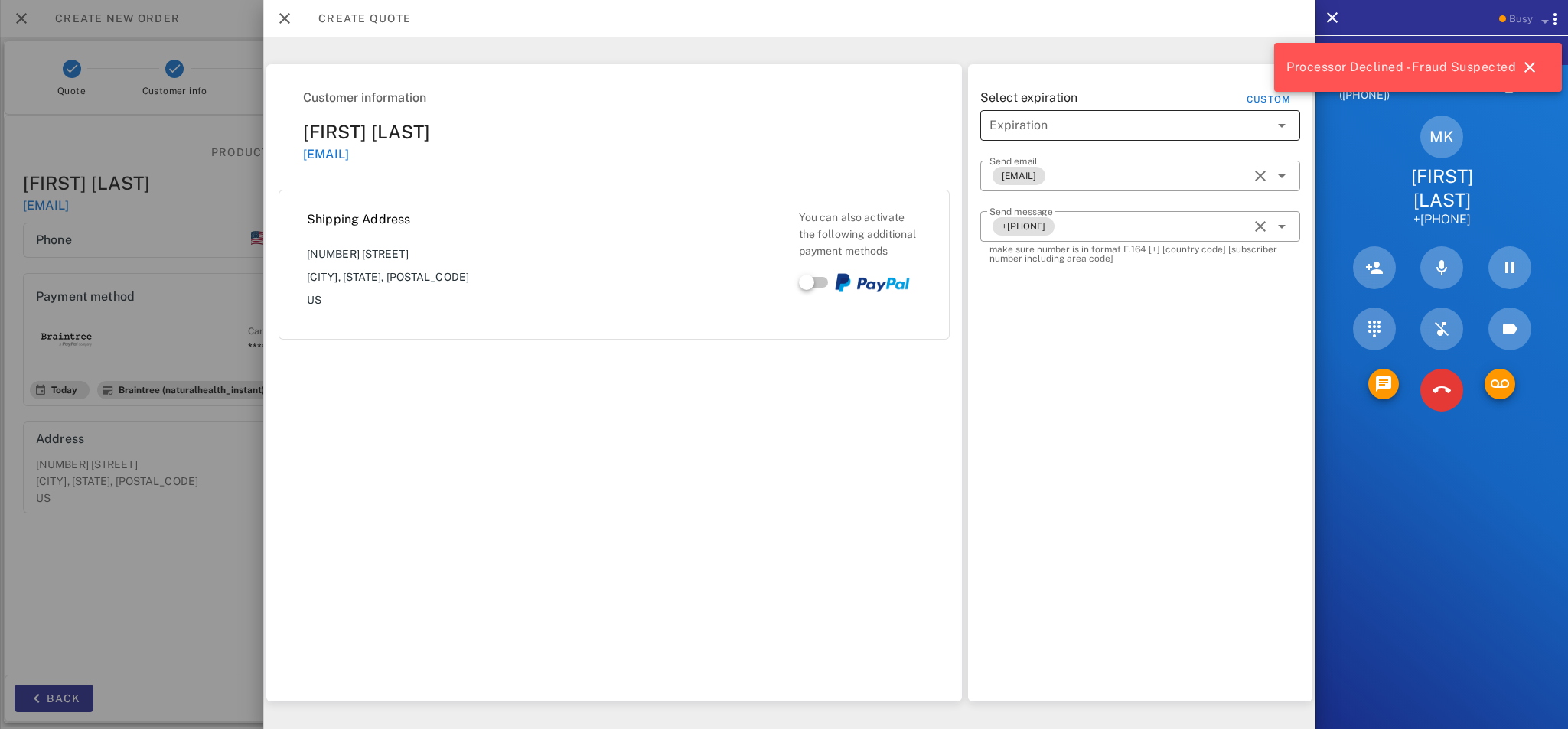 click at bounding box center (1130, 125) 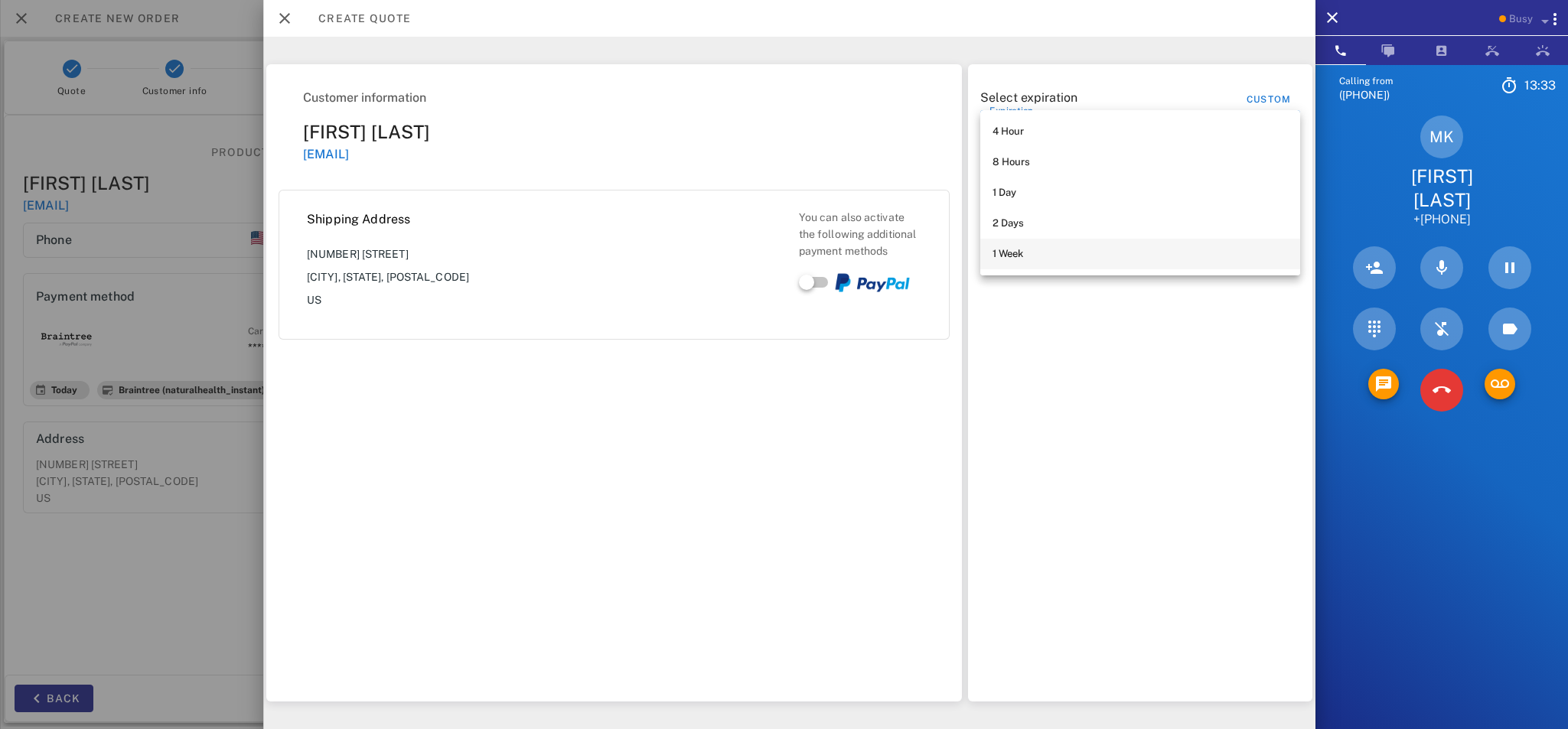 click on "1 Week" at bounding box center [1140, 254] 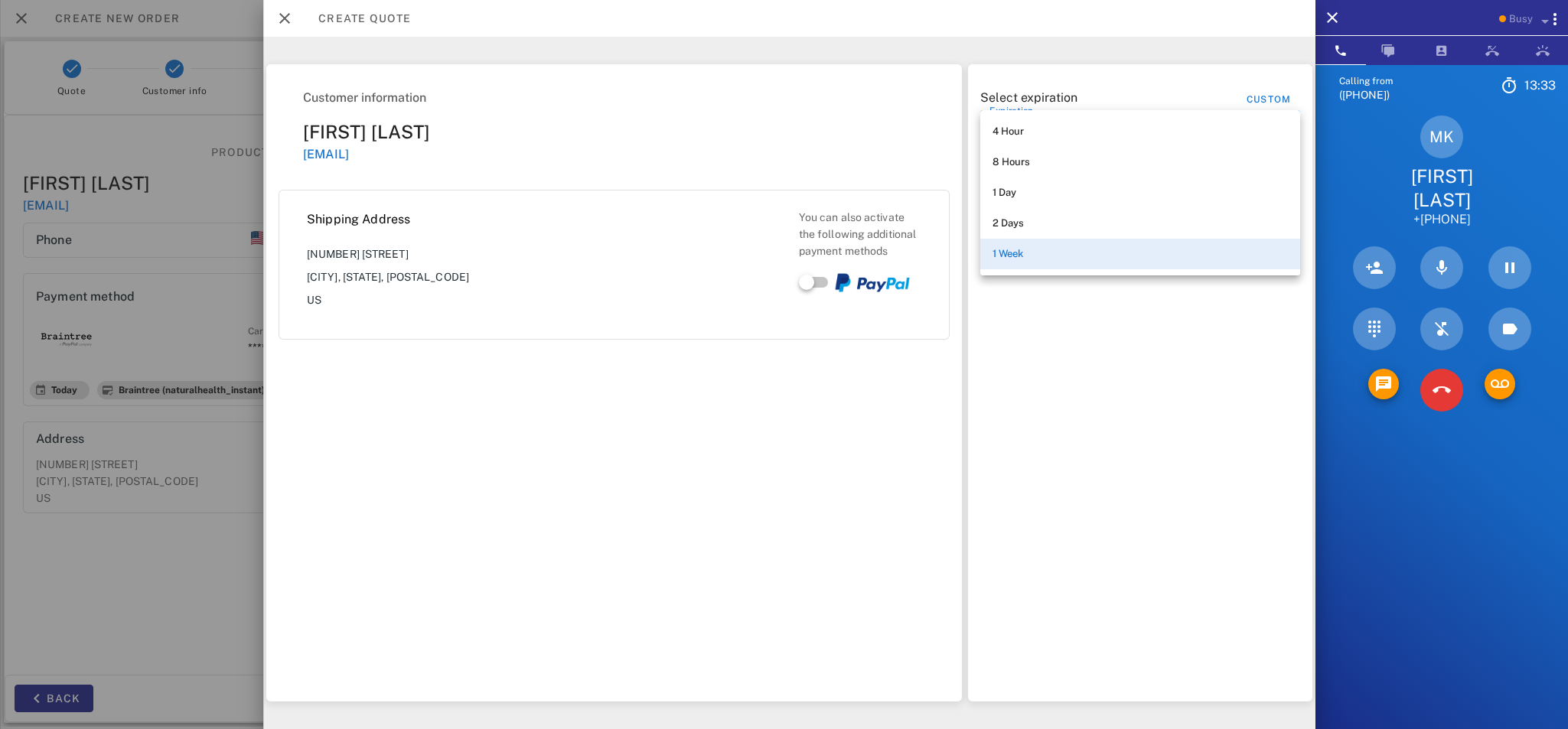 click on "make sure number is in format E.164 [+] [country code] [subscriber number including area code]" at bounding box center (1140, 254) 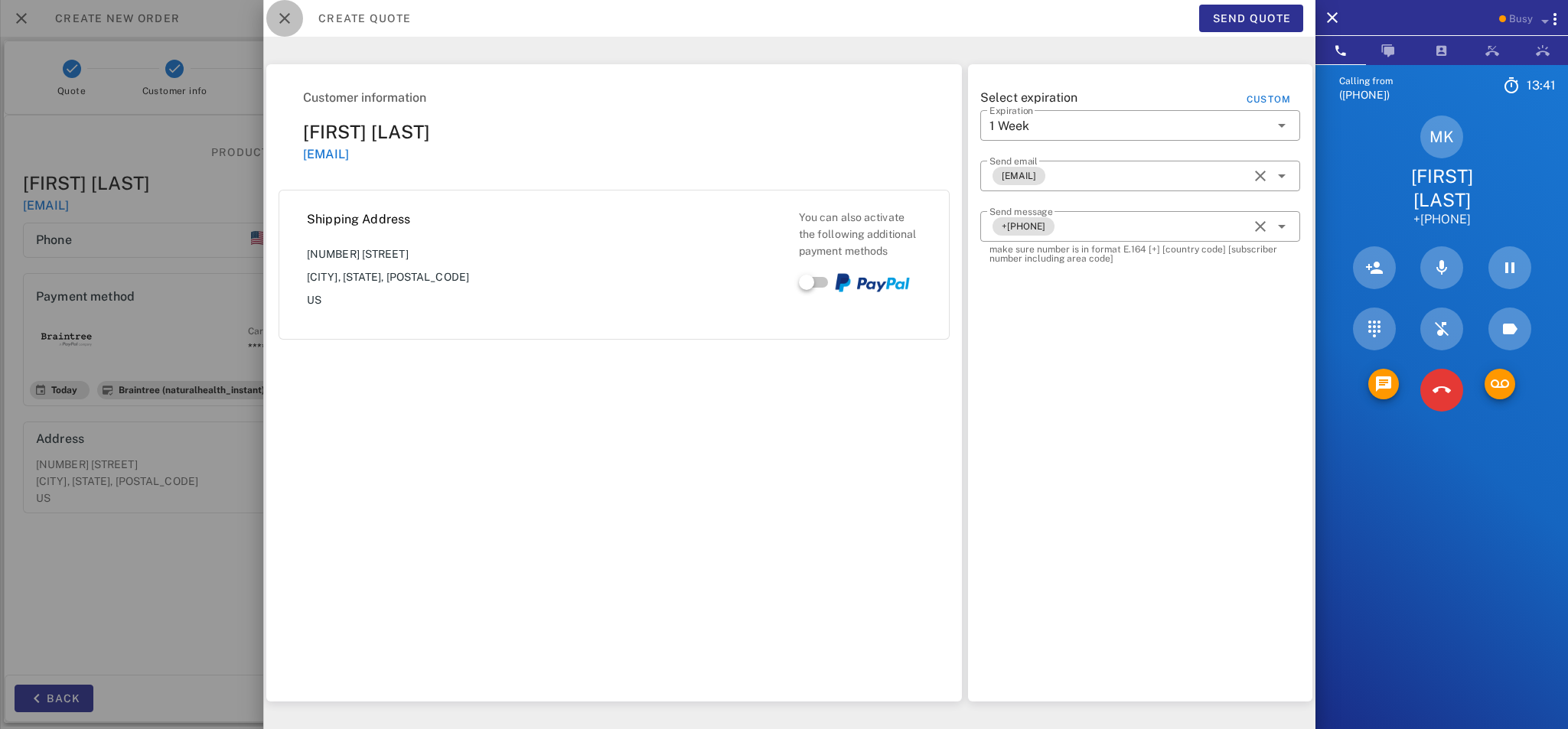 click at bounding box center [285, 18] 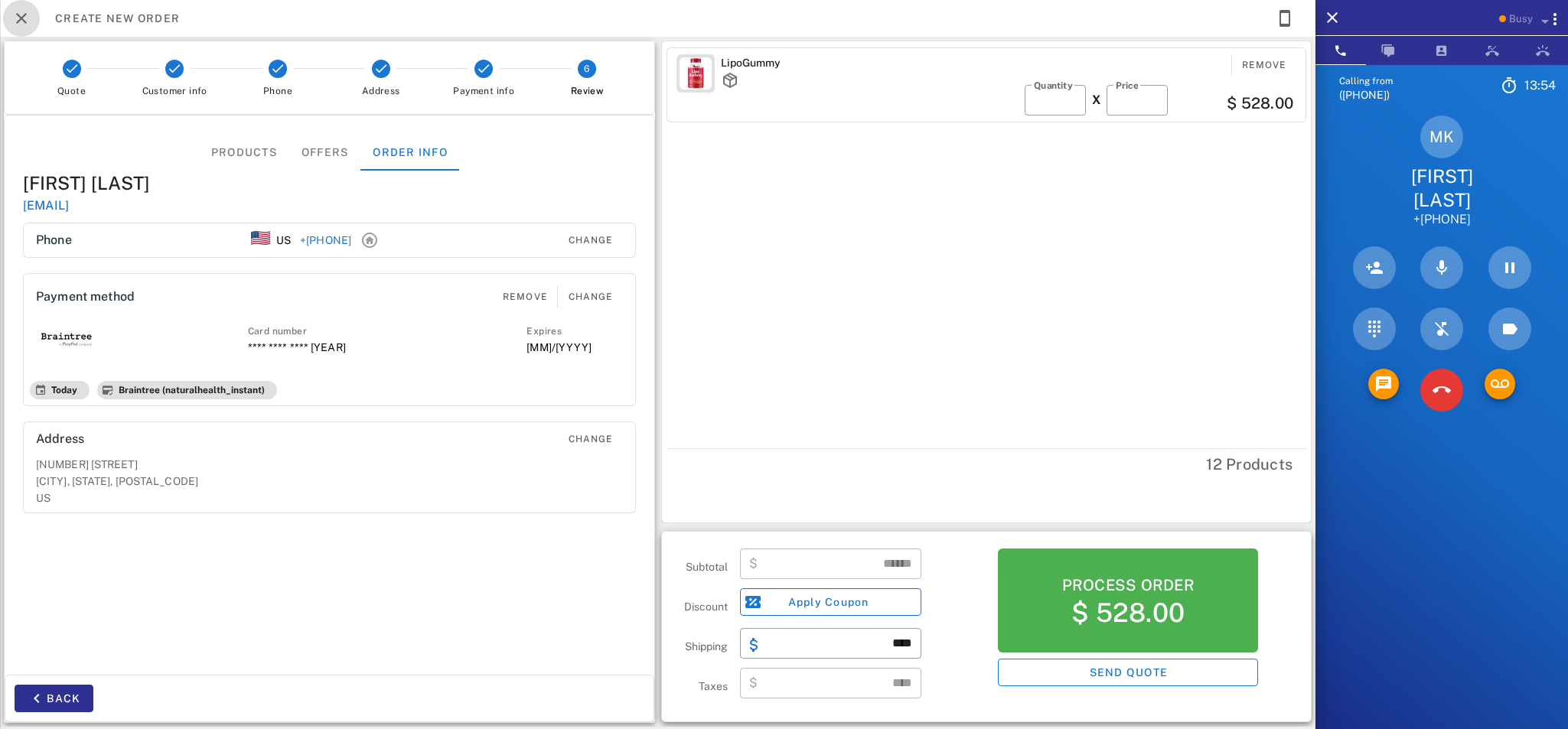 click at bounding box center [21, 18] 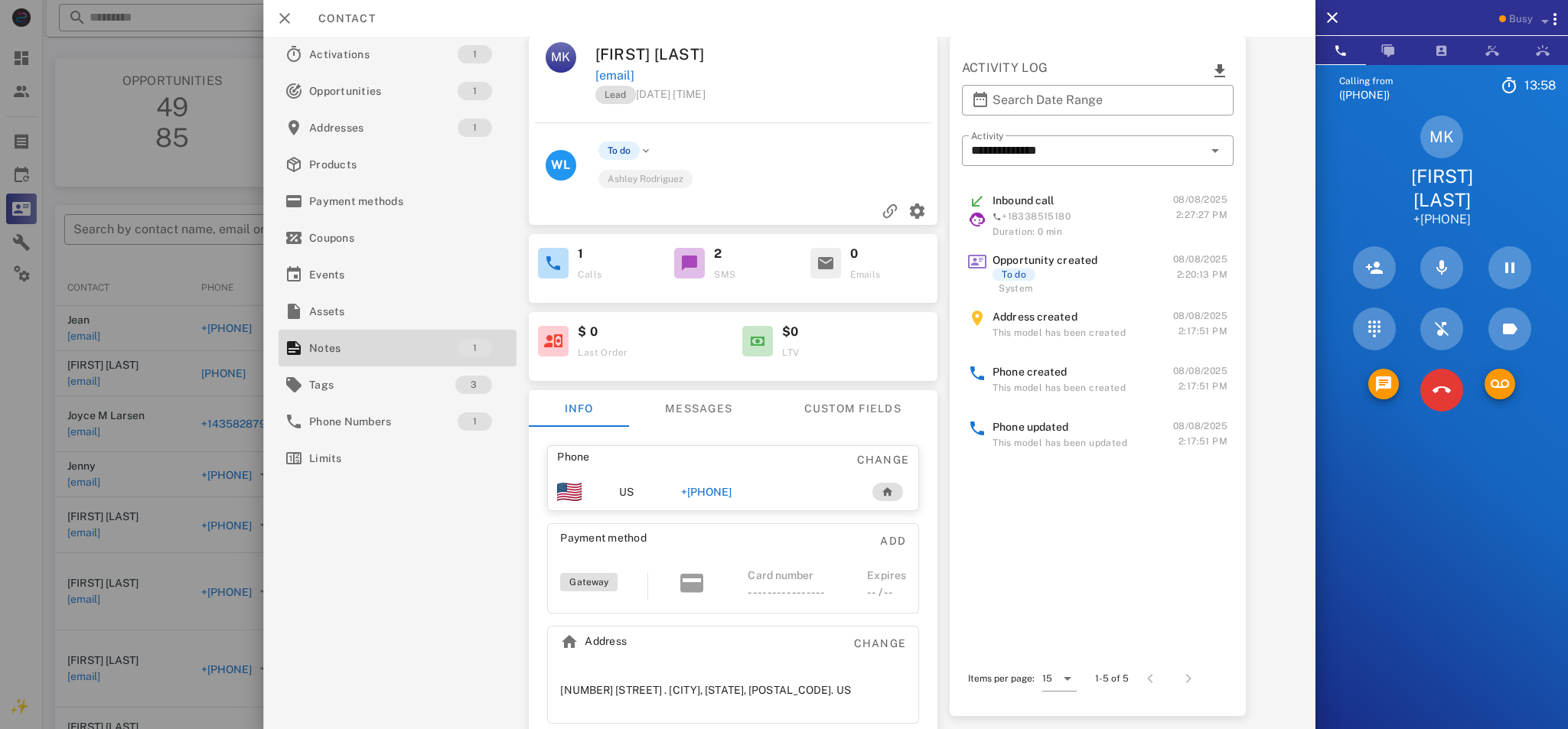 scroll, scrollTop: 0, scrollLeft: 0, axis: both 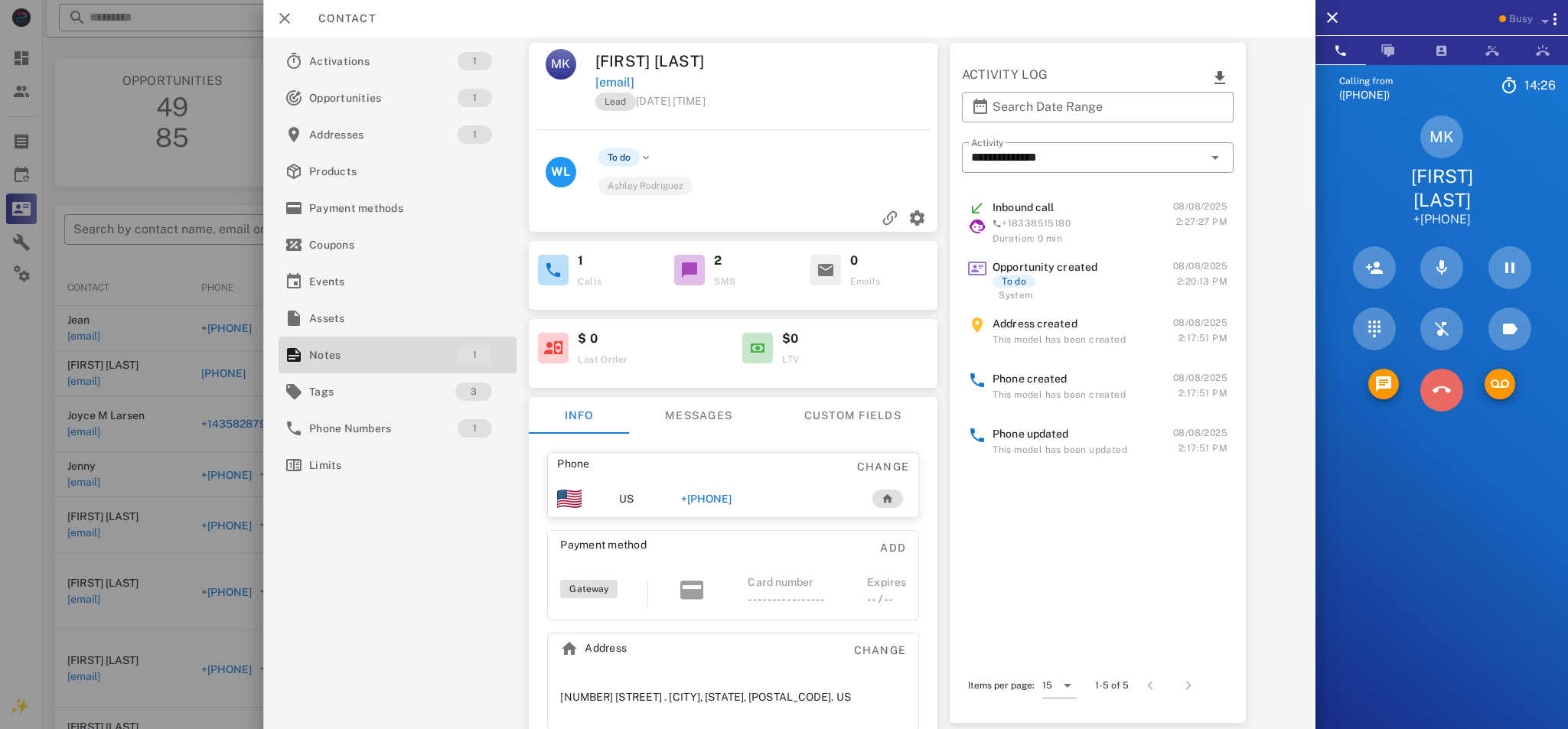 click at bounding box center [1442, 390] 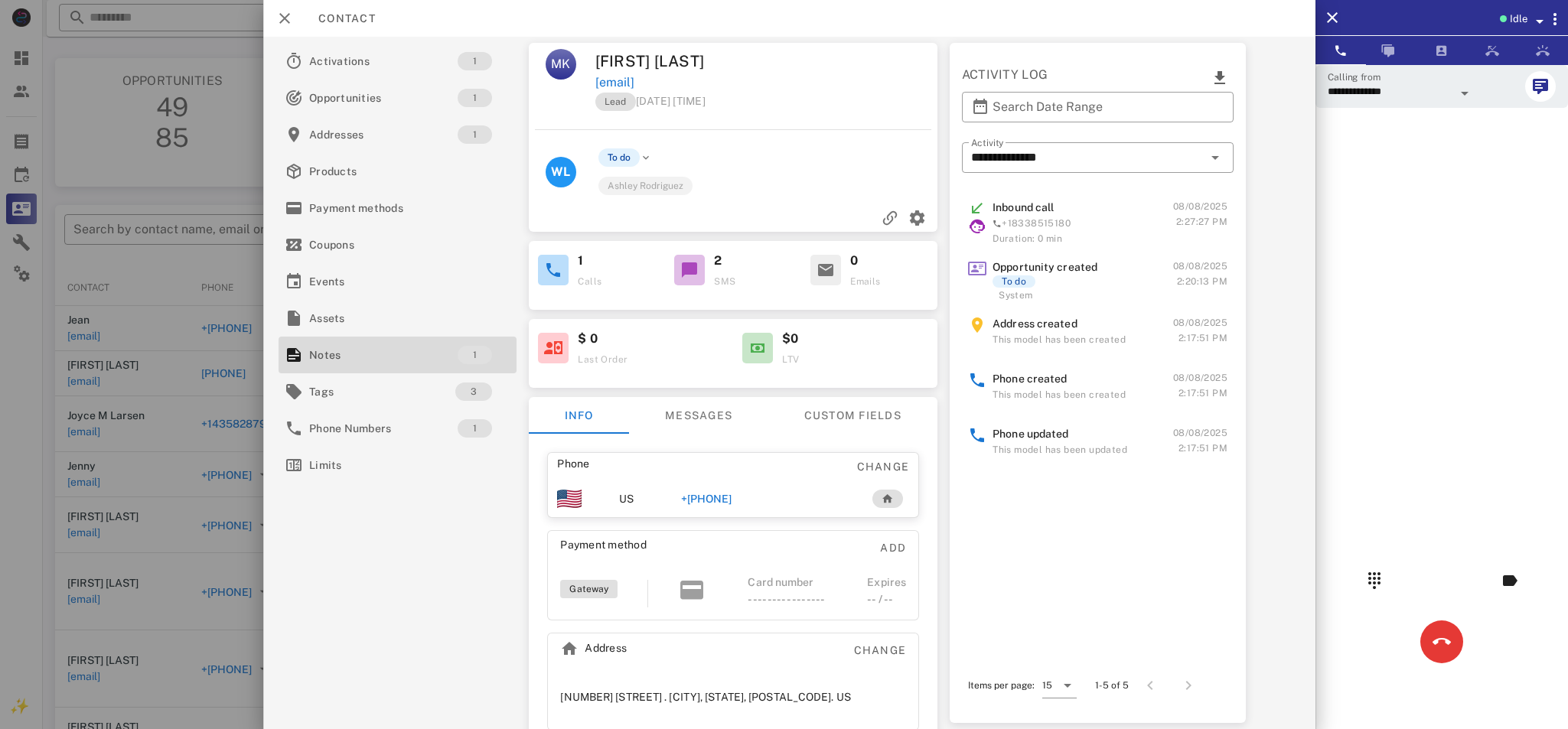 click on "5" at bounding box center (1439, 411) 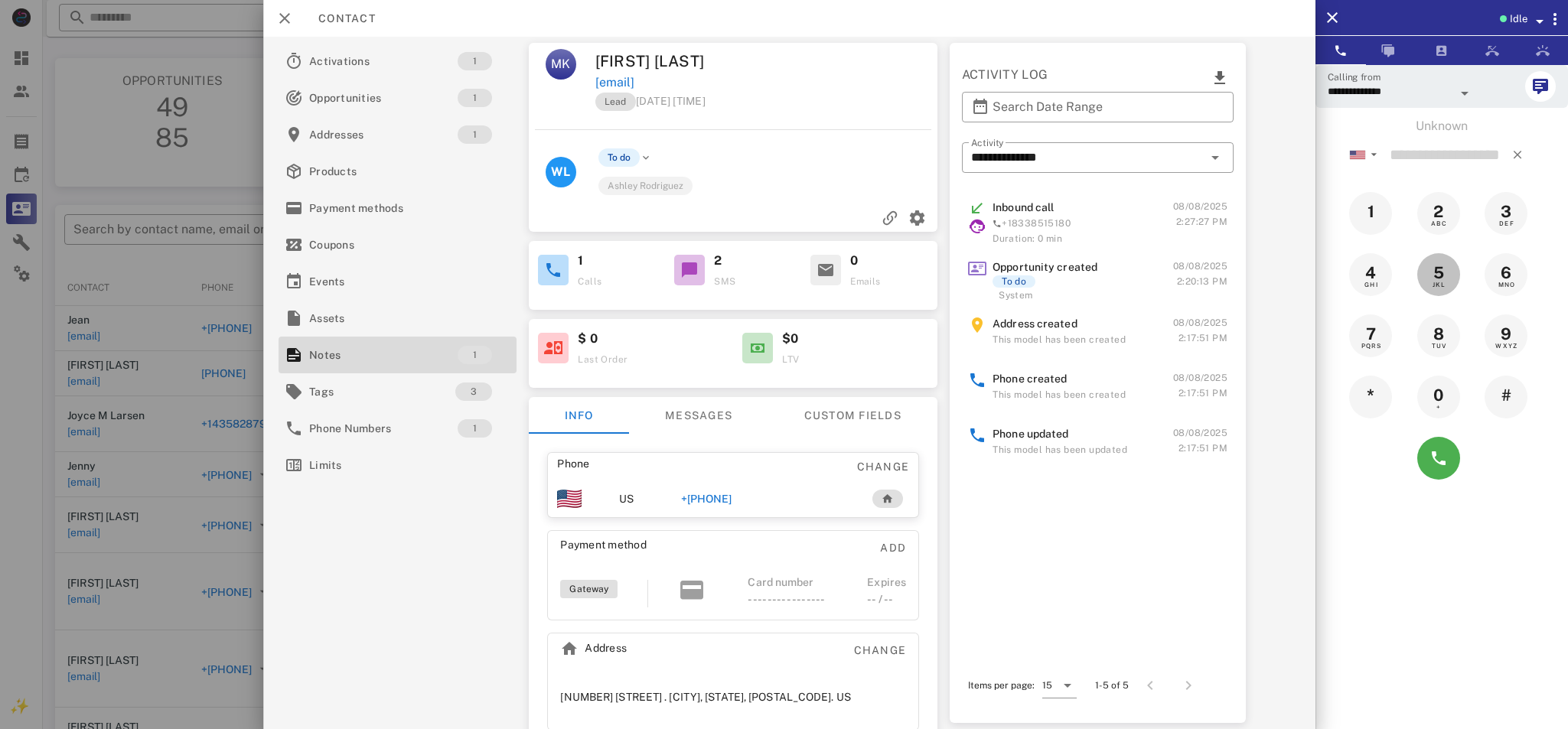 type on "*" 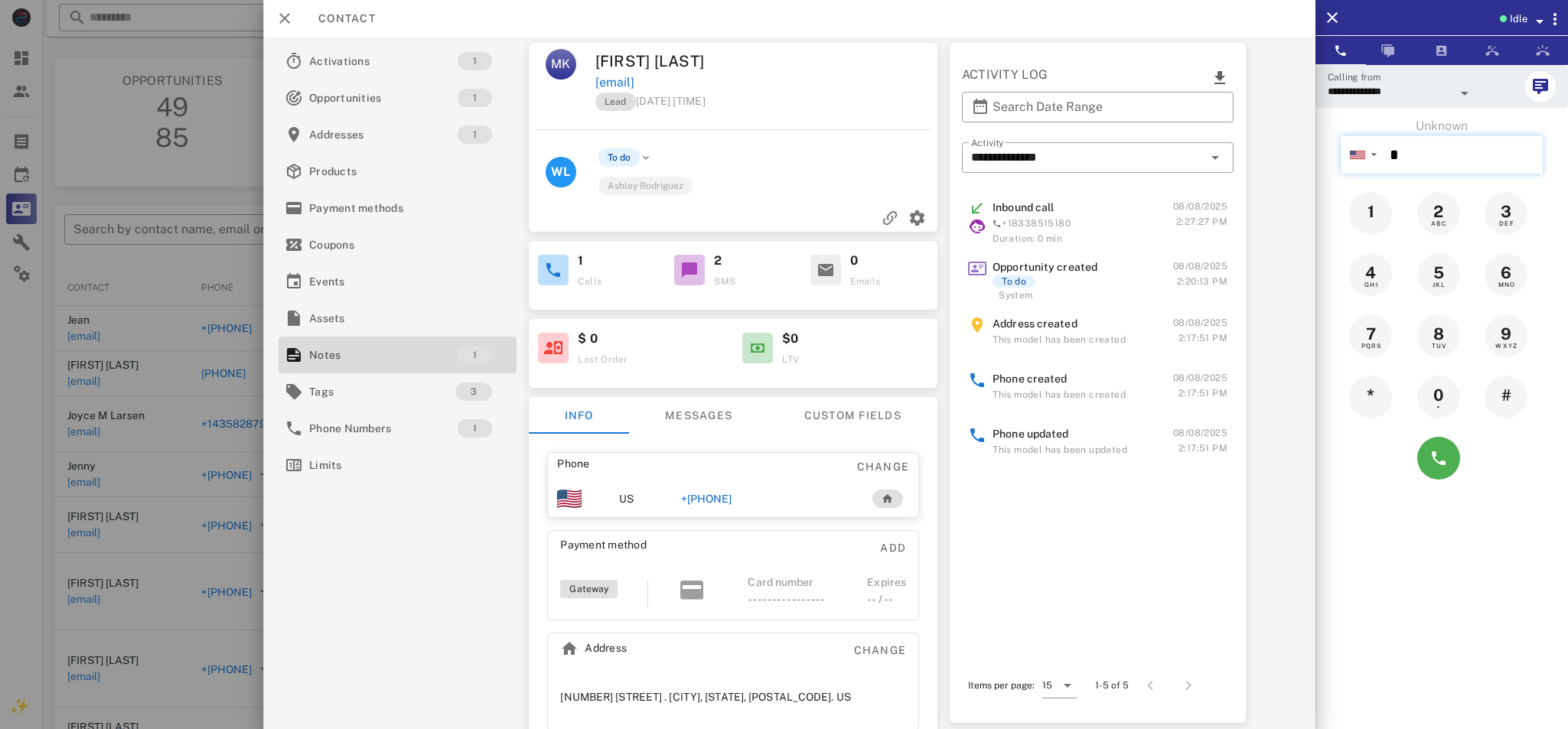 type 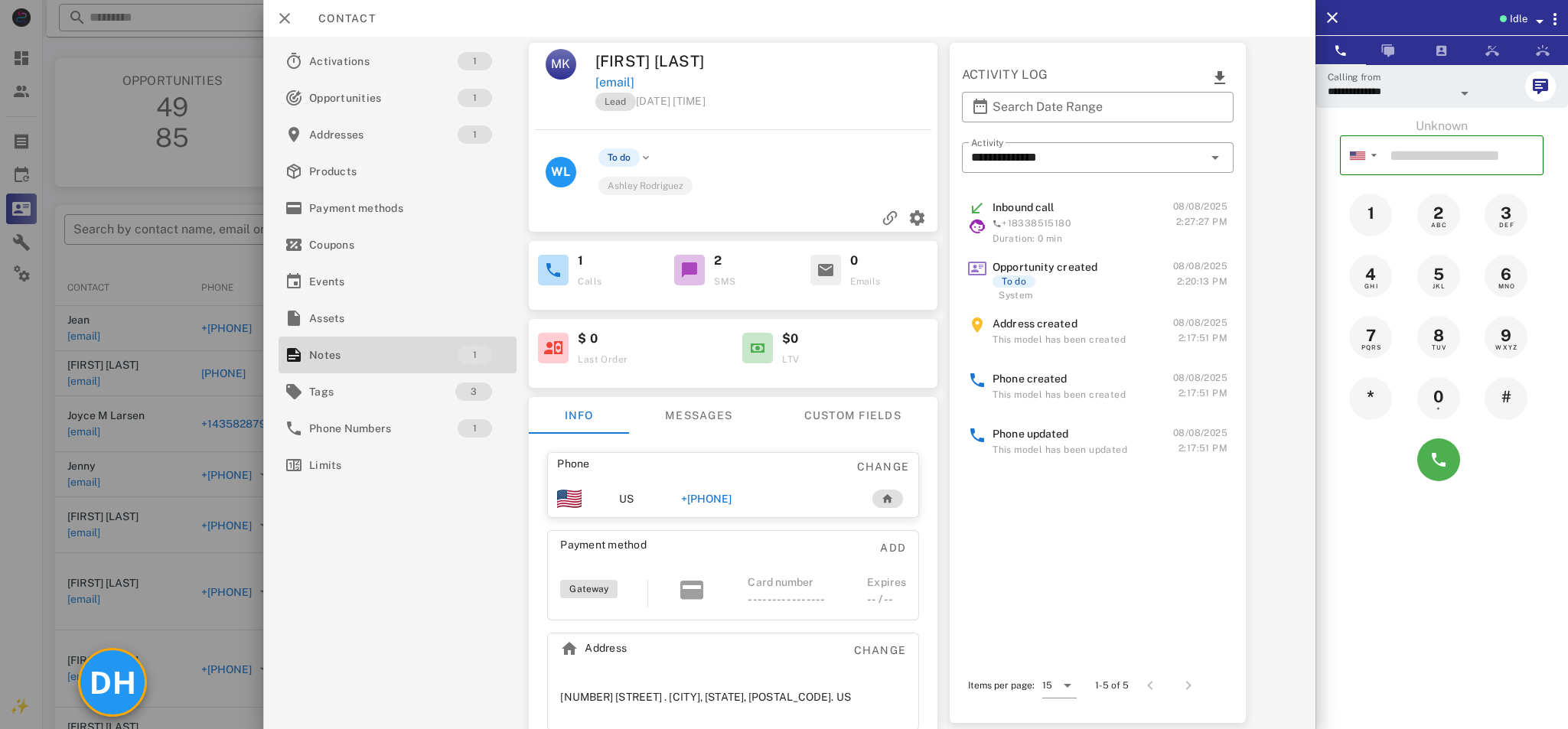 click on "DH" at bounding box center (112, 682) 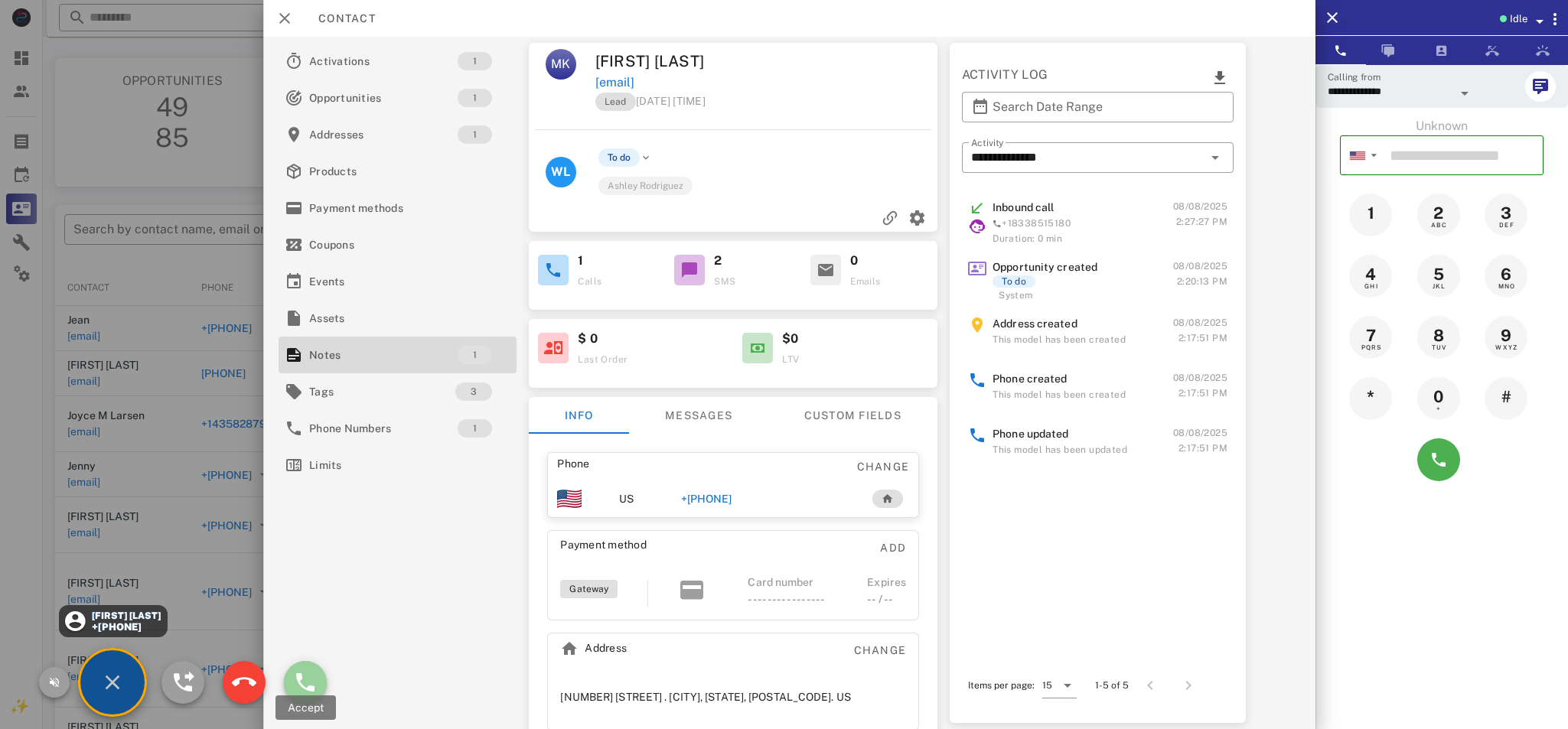 click at bounding box center [305, 682] 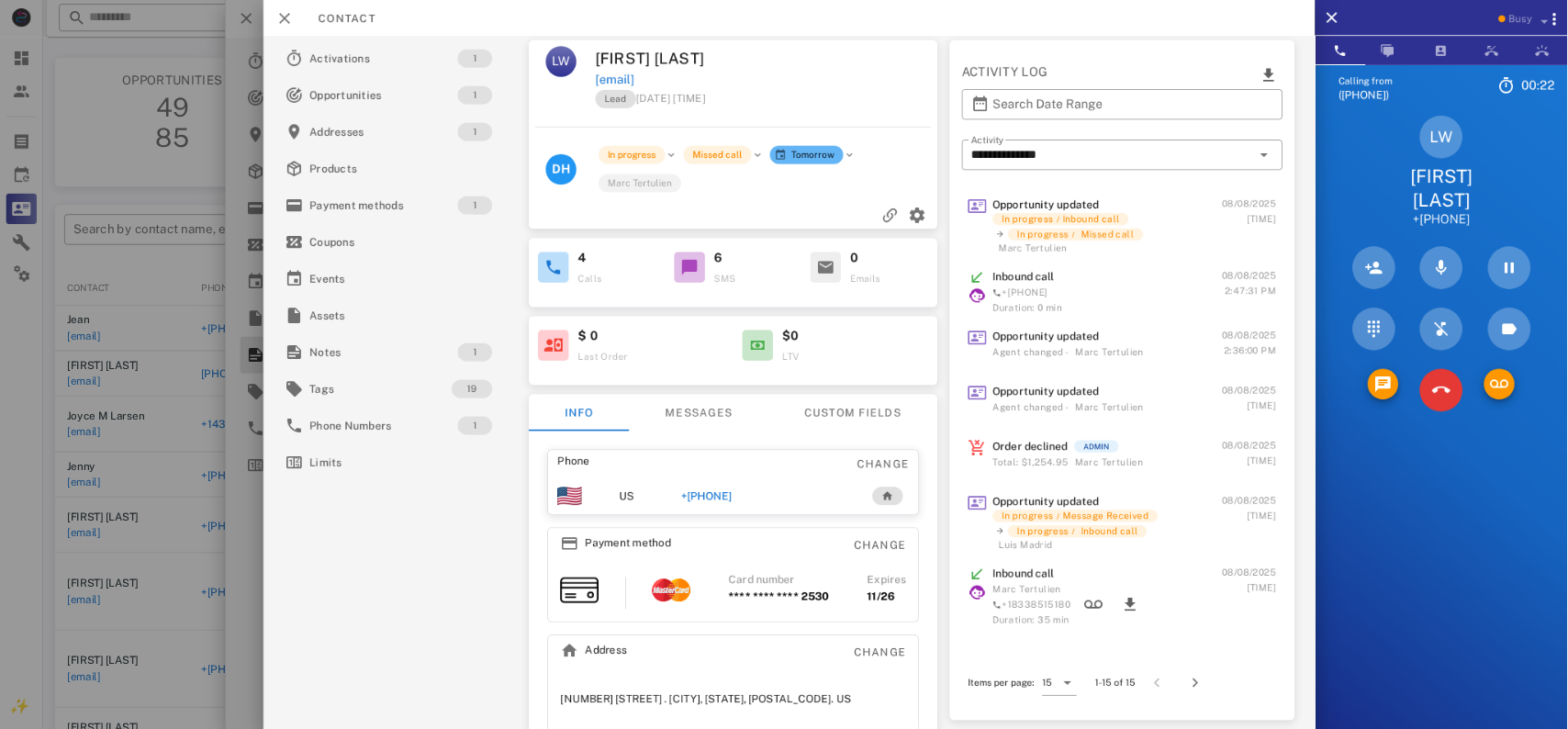 scroll, scrollTop: 0, scrollLeft: 0, axis: both 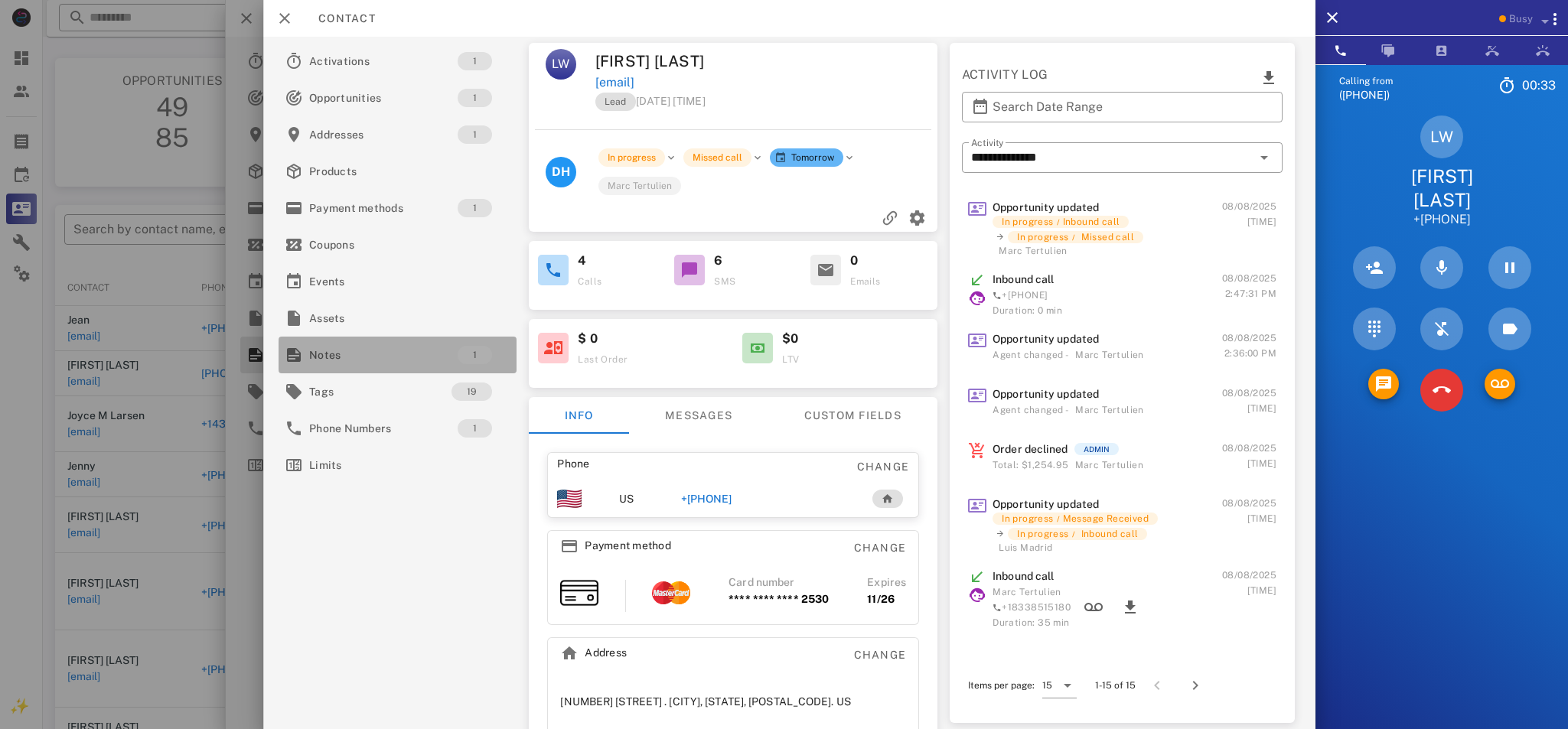drag, startPoint x: 418, startPoint y: 353, endPoint x: 536, endPoint y: 147, distance: 237.40261 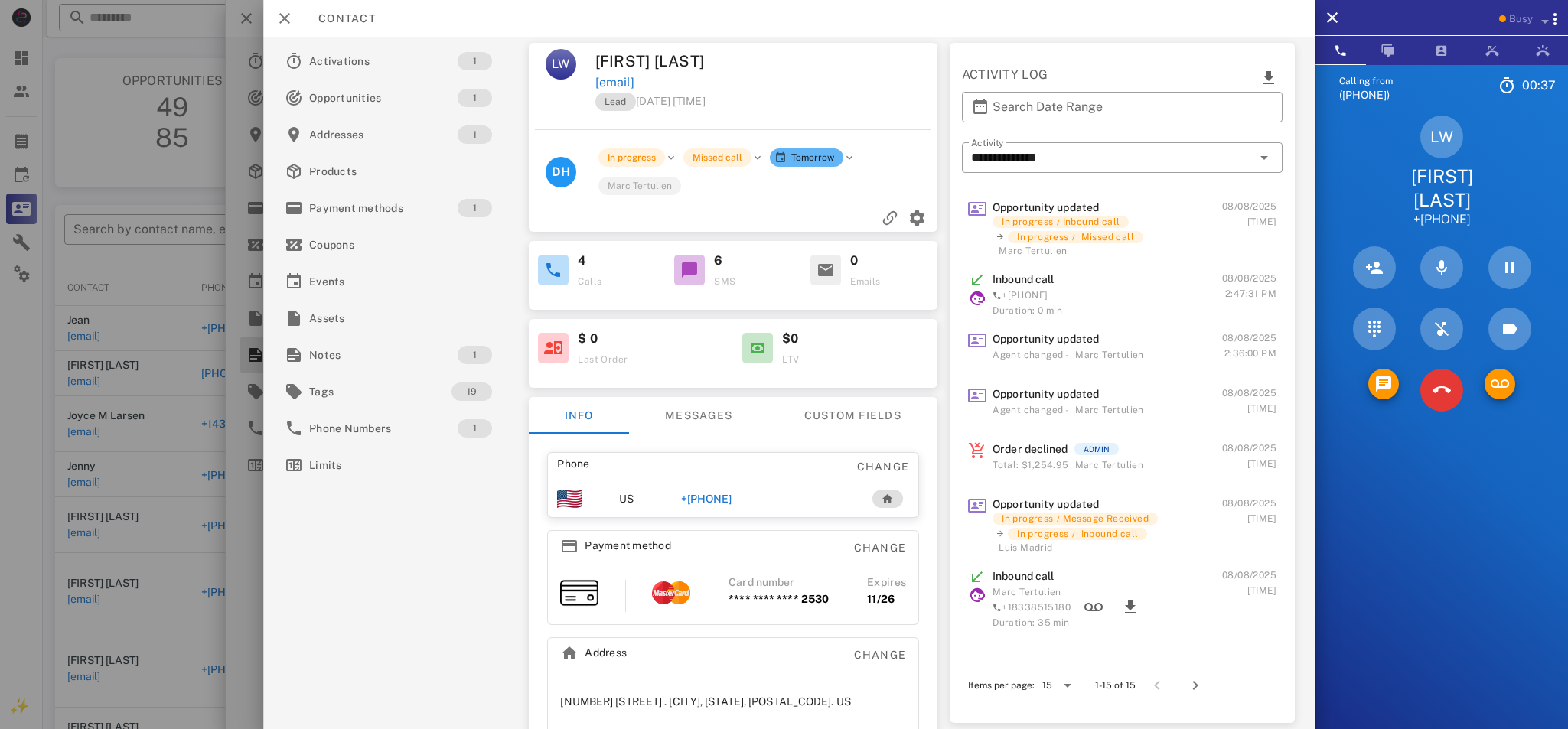 drag, startPoint x: 592, startPoint y: 55, endPoint x: 728, endPoint y: 80, distance: 138.2787 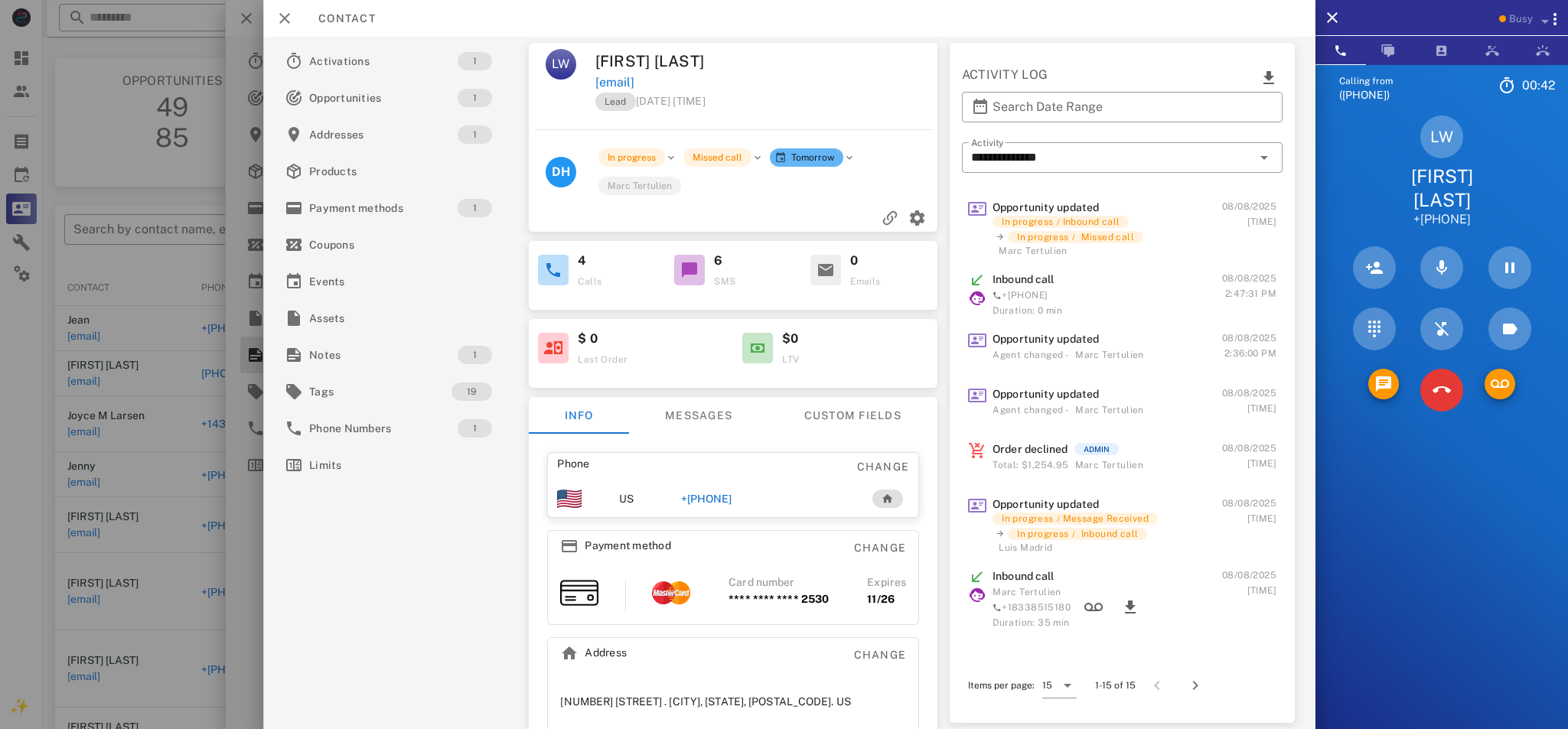 copy on "[FIRST] [LAST] [EMAIL]" 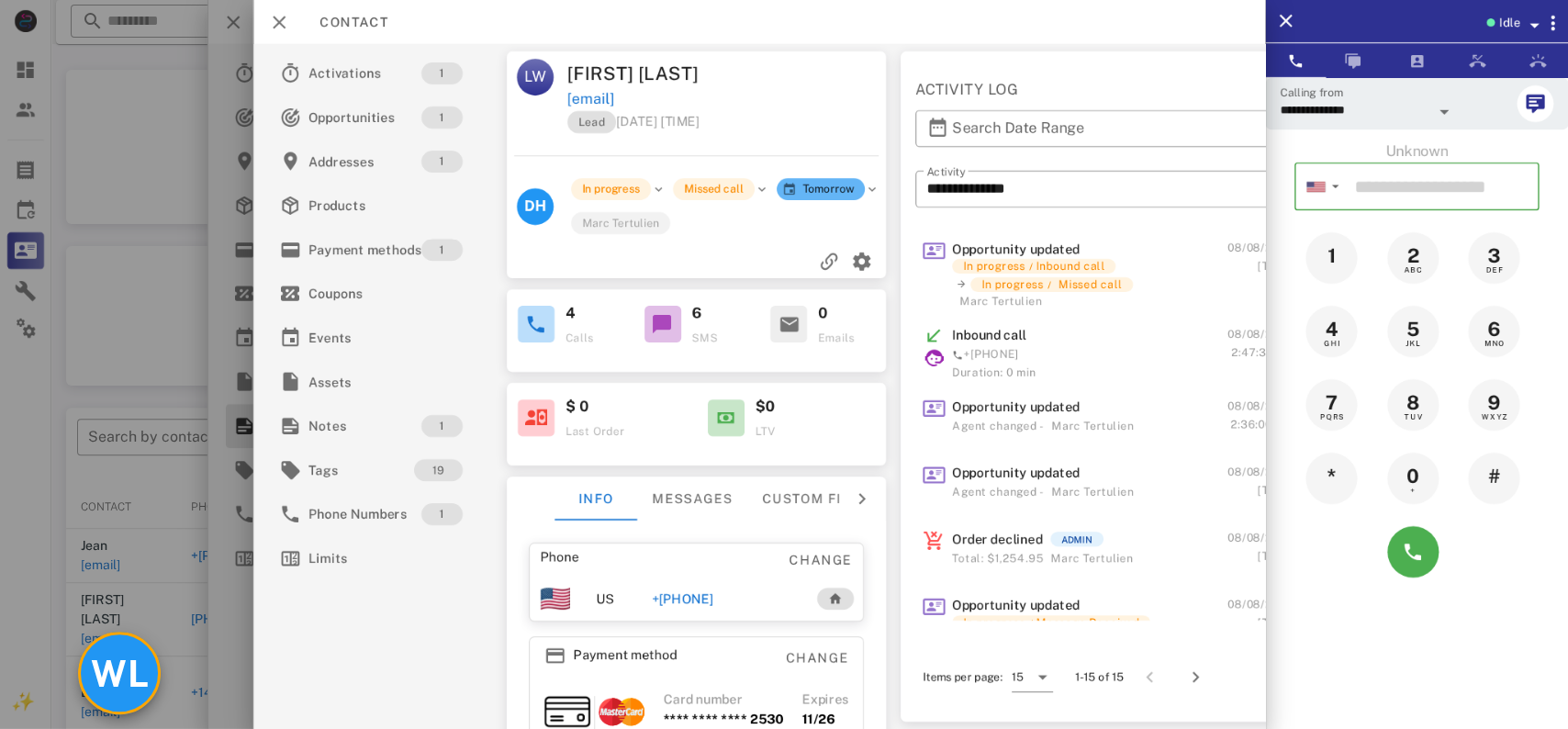 click on "WL" at bounding box center [119, 673] 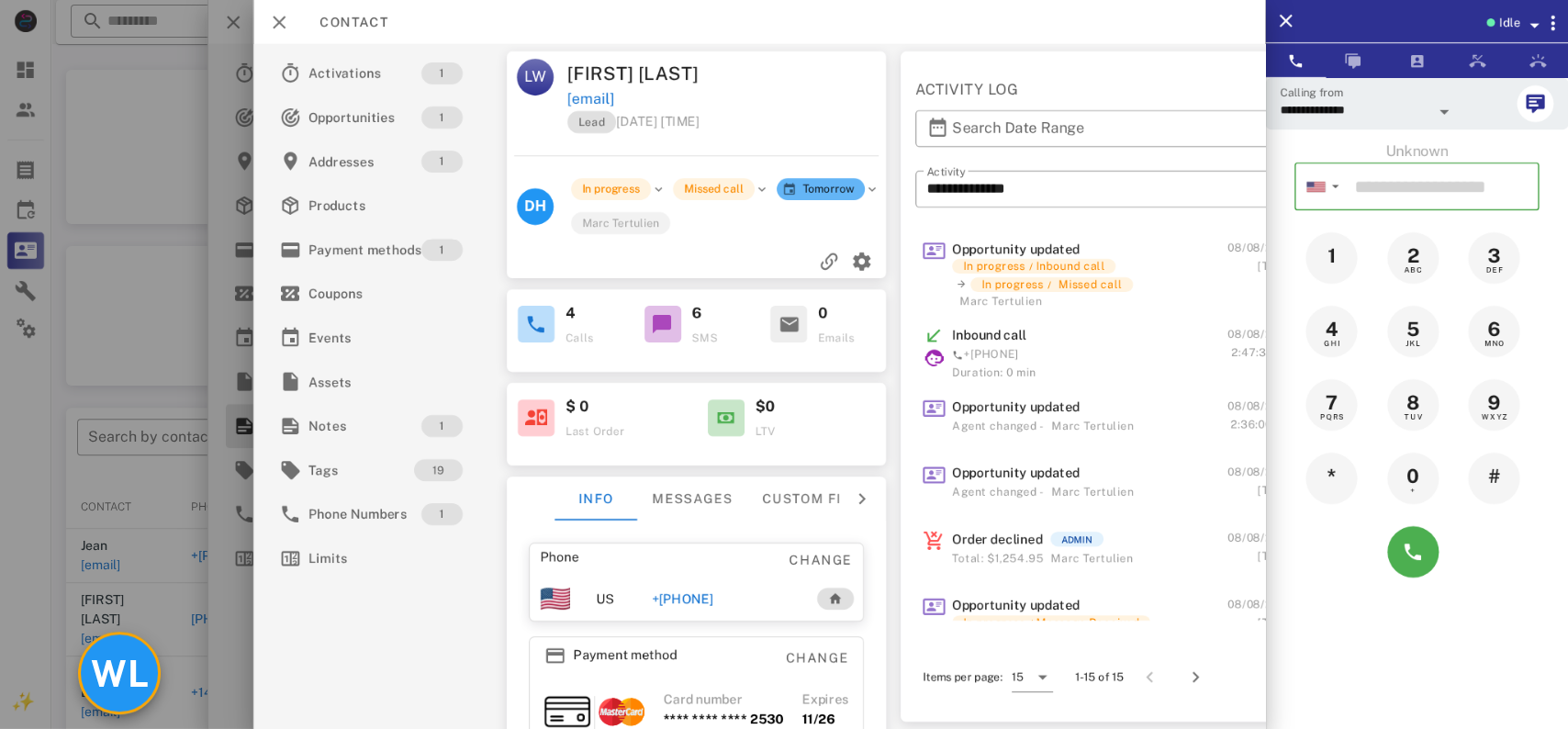 click on "WL" at bounding box center [119, 673] 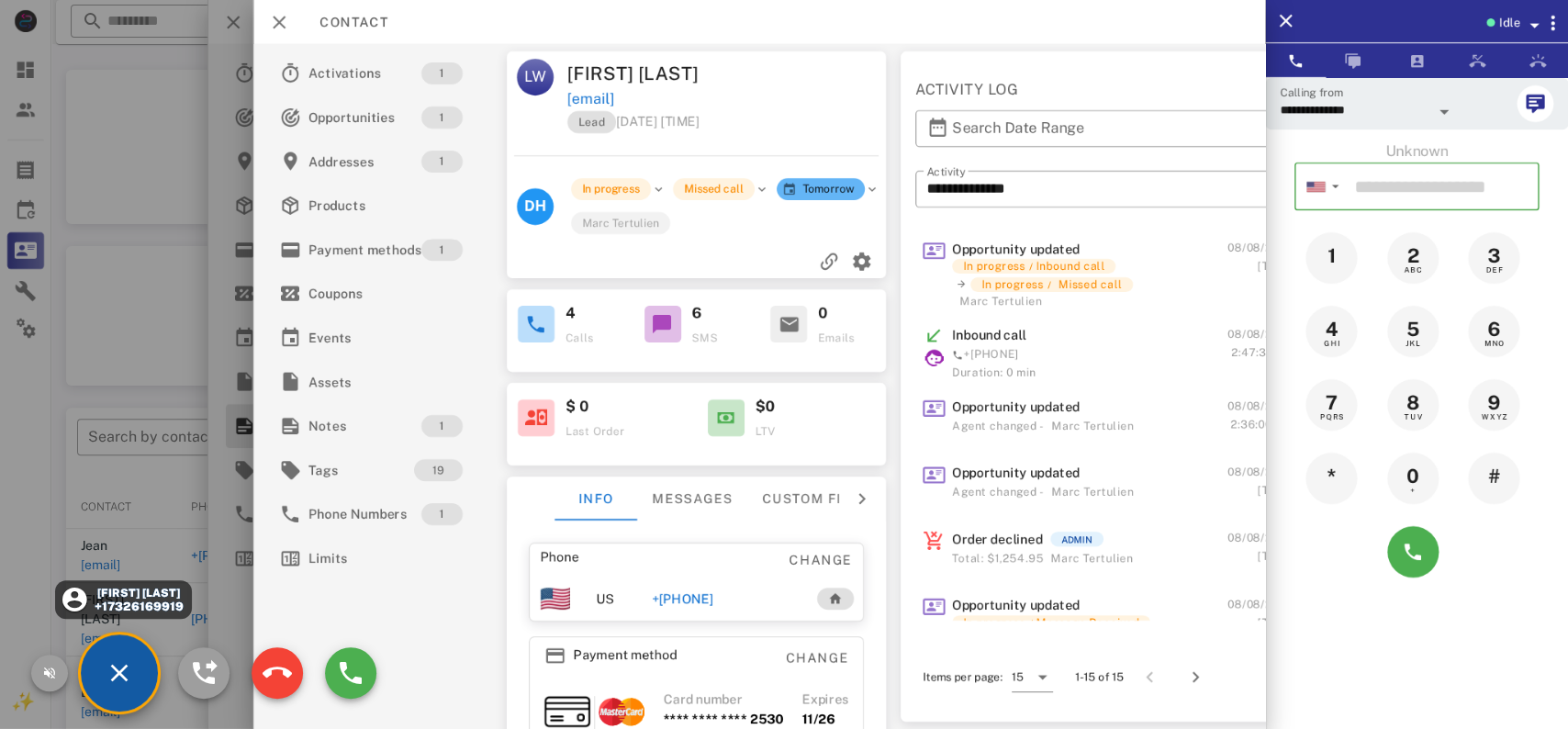 click on "[FIRST] [LAST] +[PHONE]" at bounding box center [119, 673] 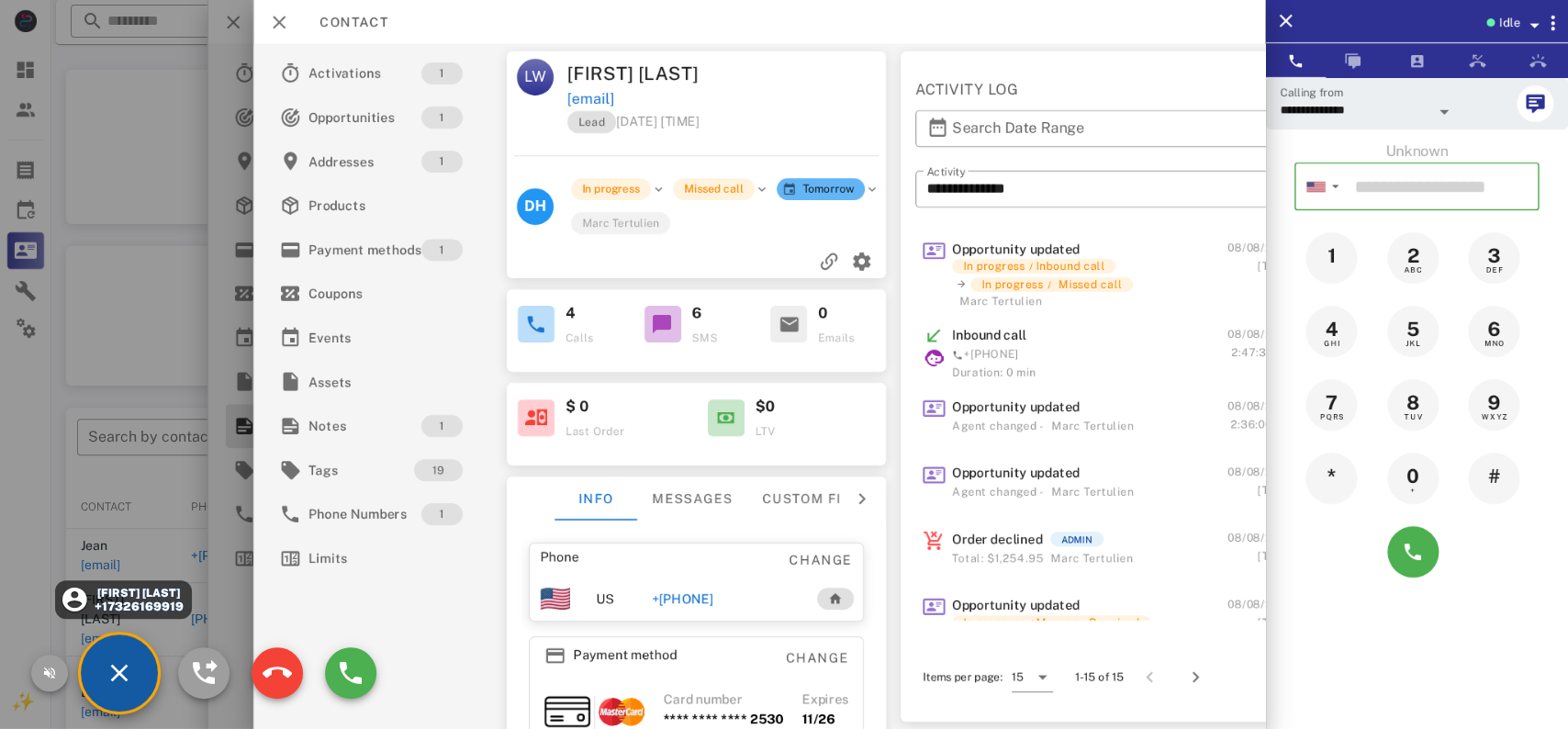 click on "[FIRST] [LAST] +[PHONE]" at bounding box center (119, 673) 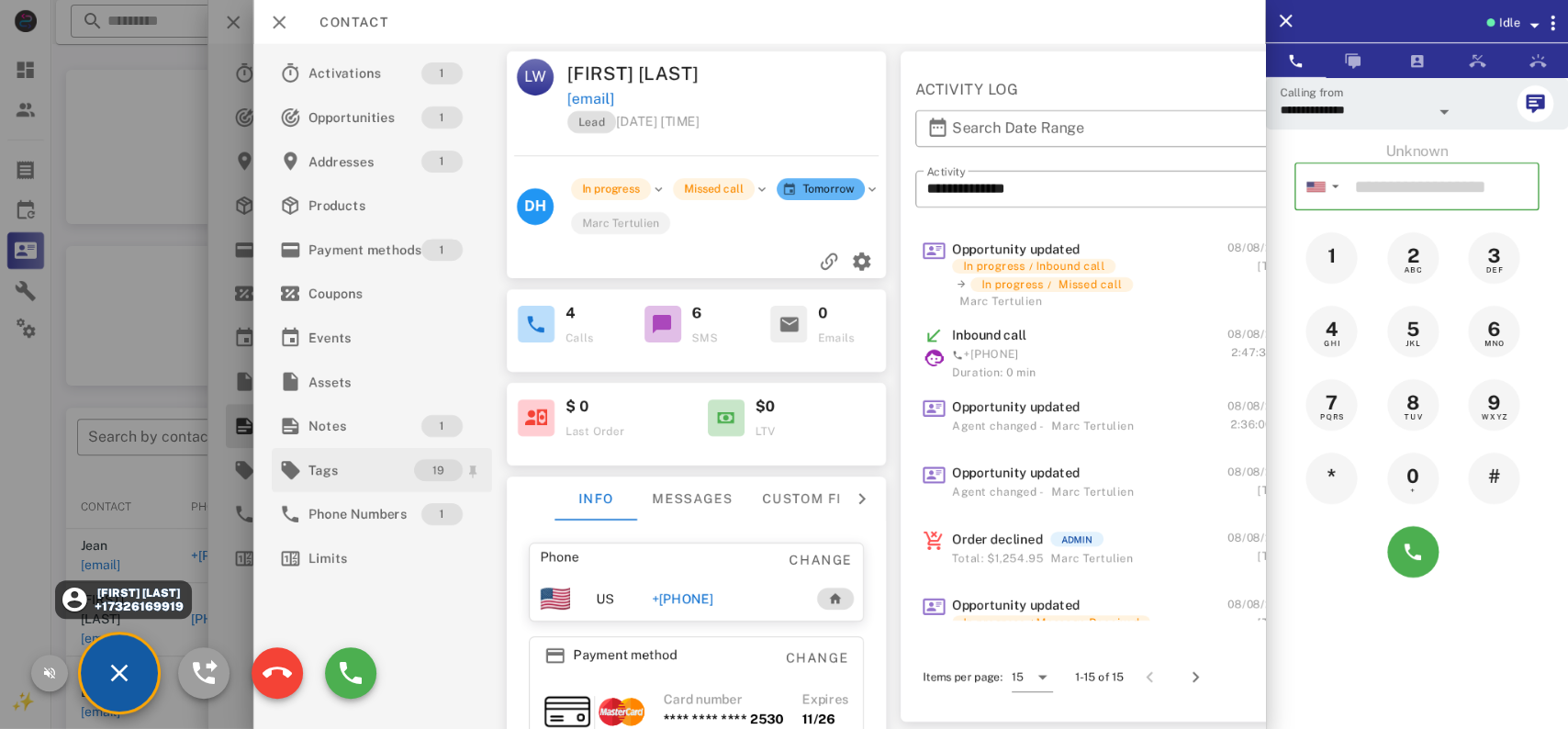 click on "[FIRST] [LAST] +[PHONE]" at bounding box center (119, 673) 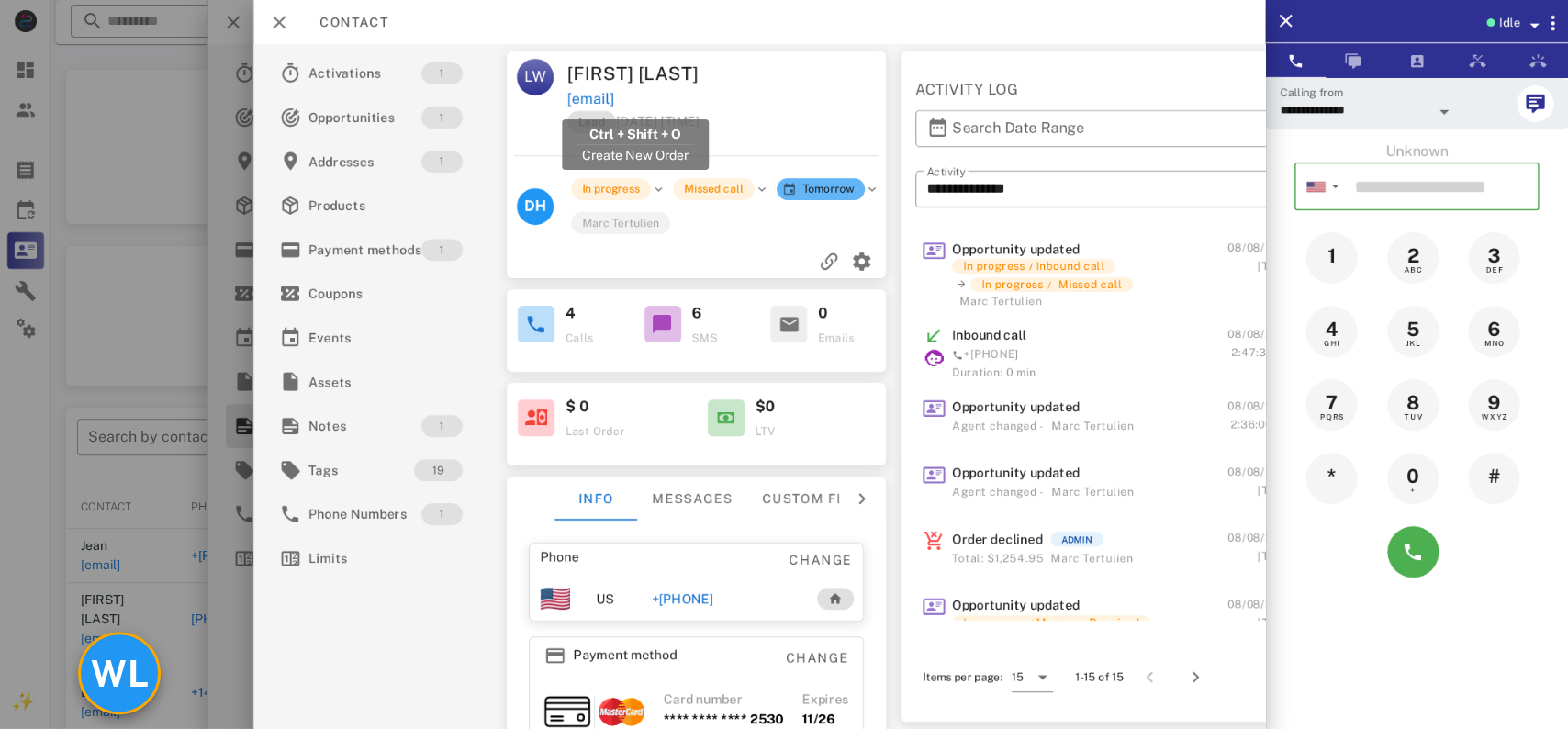 click on "[EMAIL]" at bounding box center (590, 99) 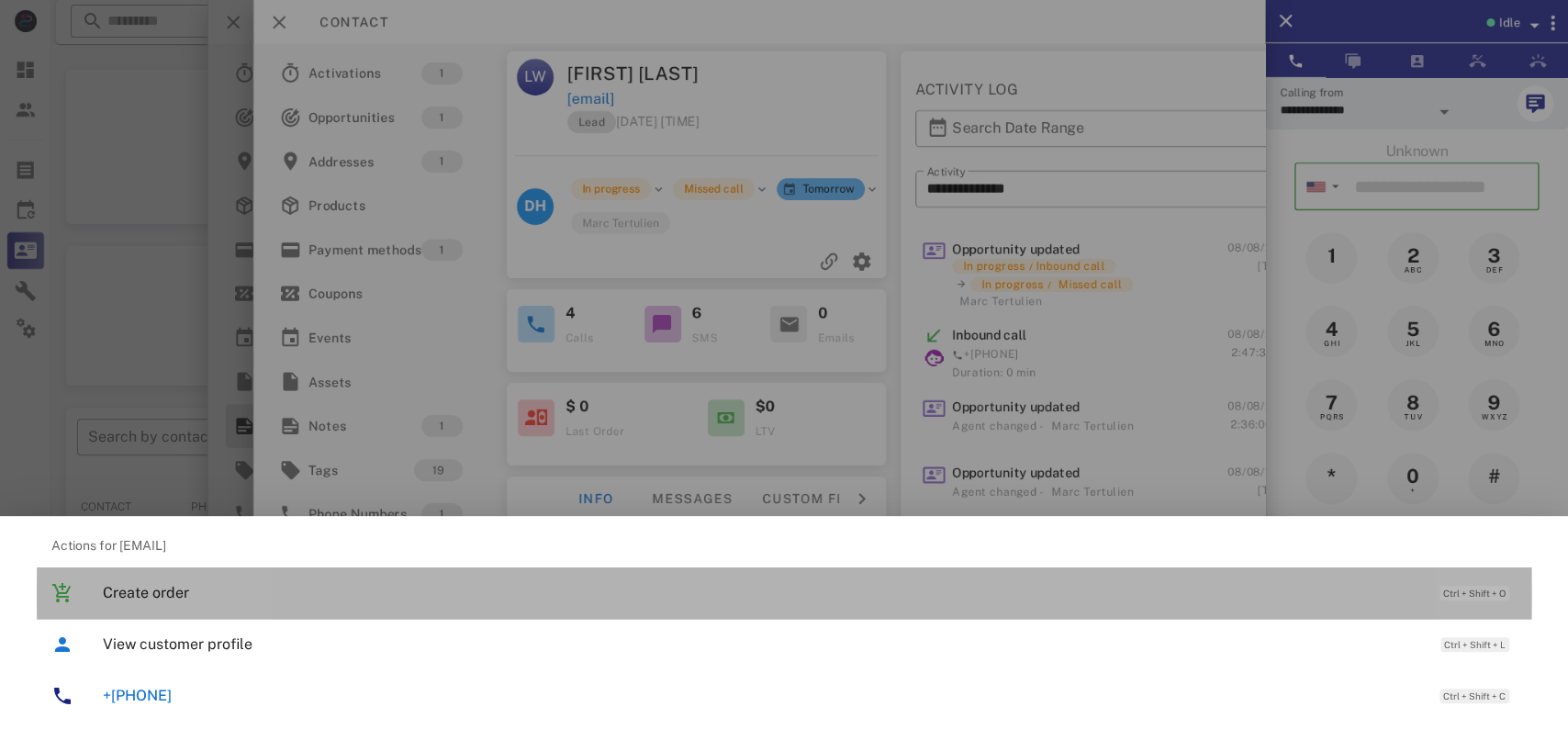 click on "Create order" at bounding box center (762, 592) 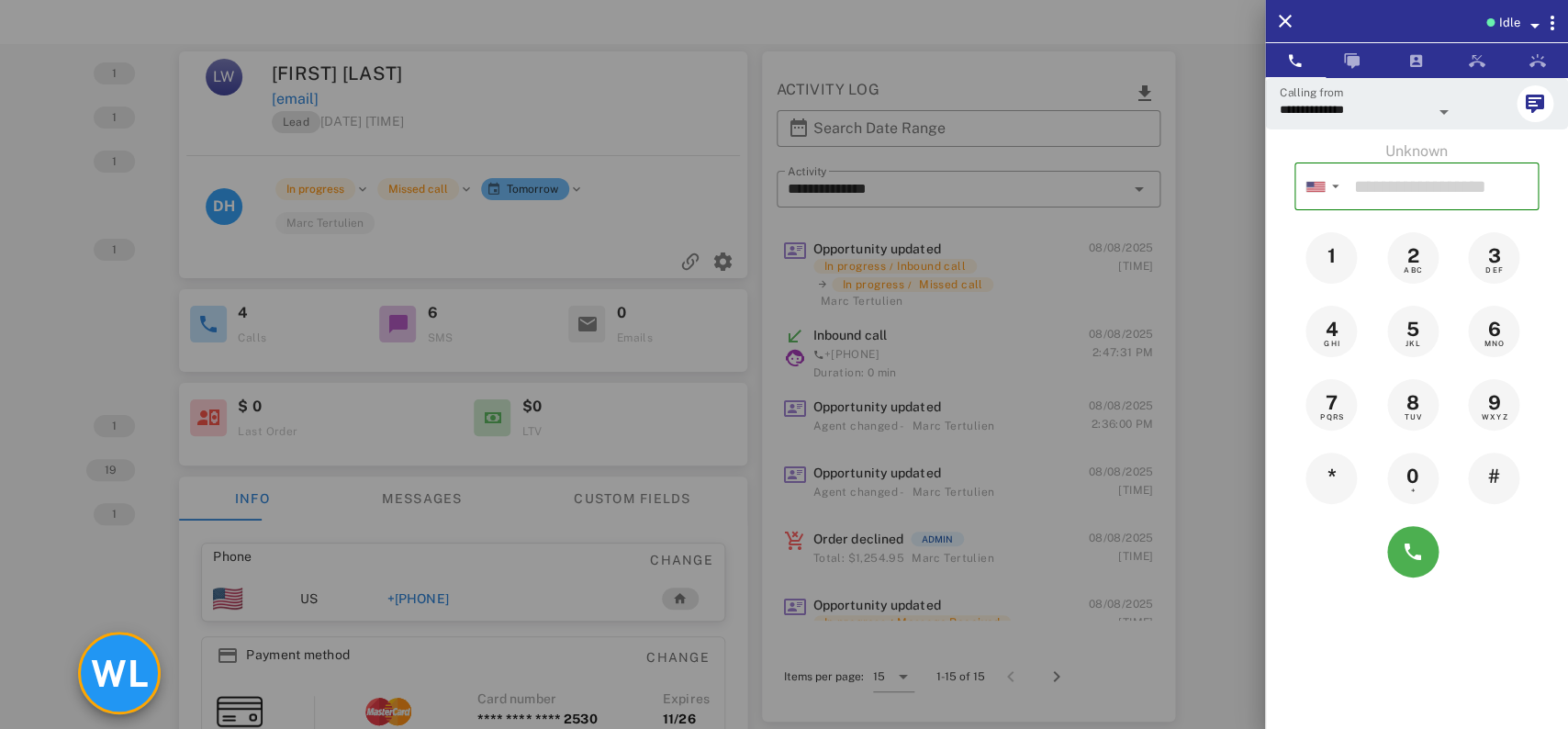click at bounding box center [784, 364] 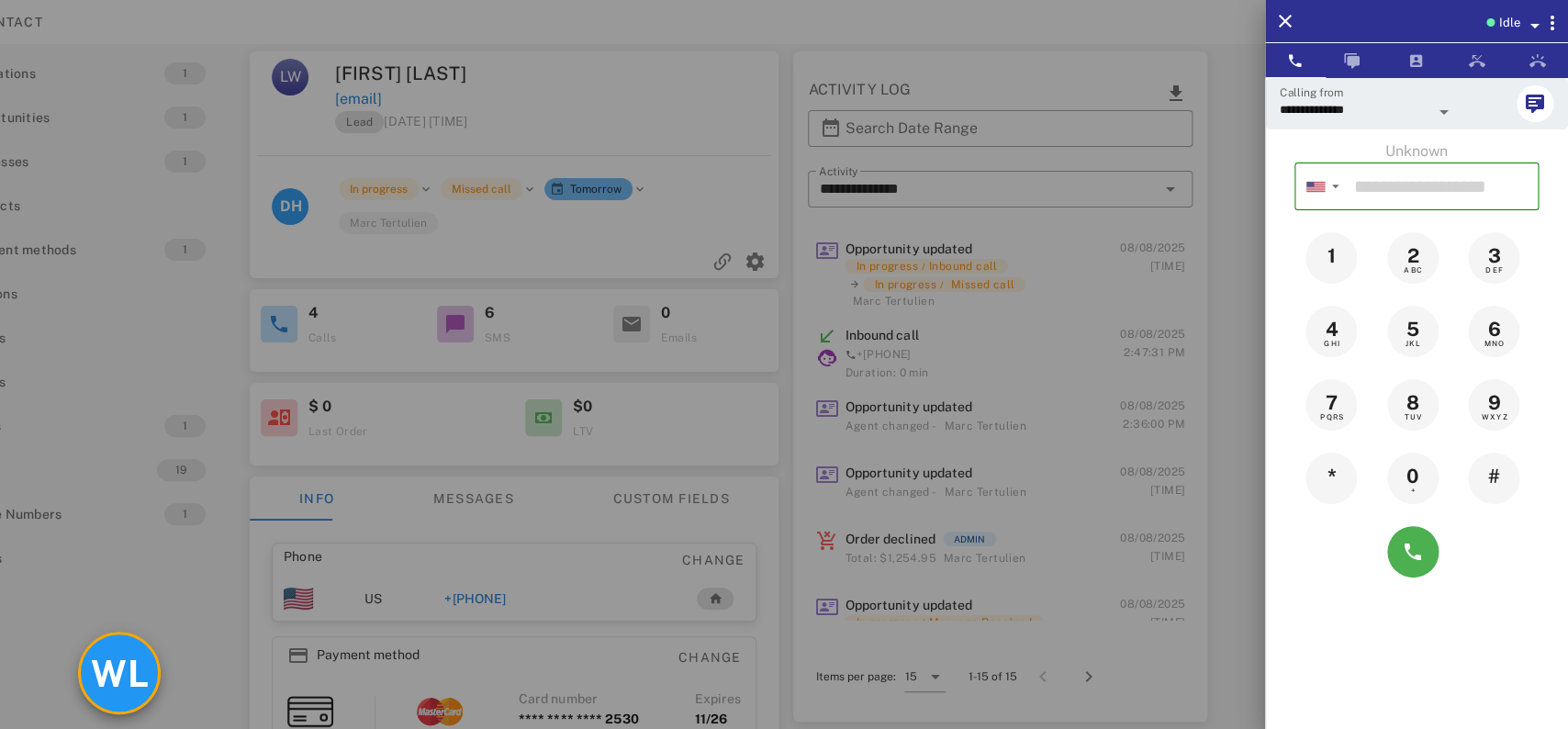 click at bounding box center [784, 364] 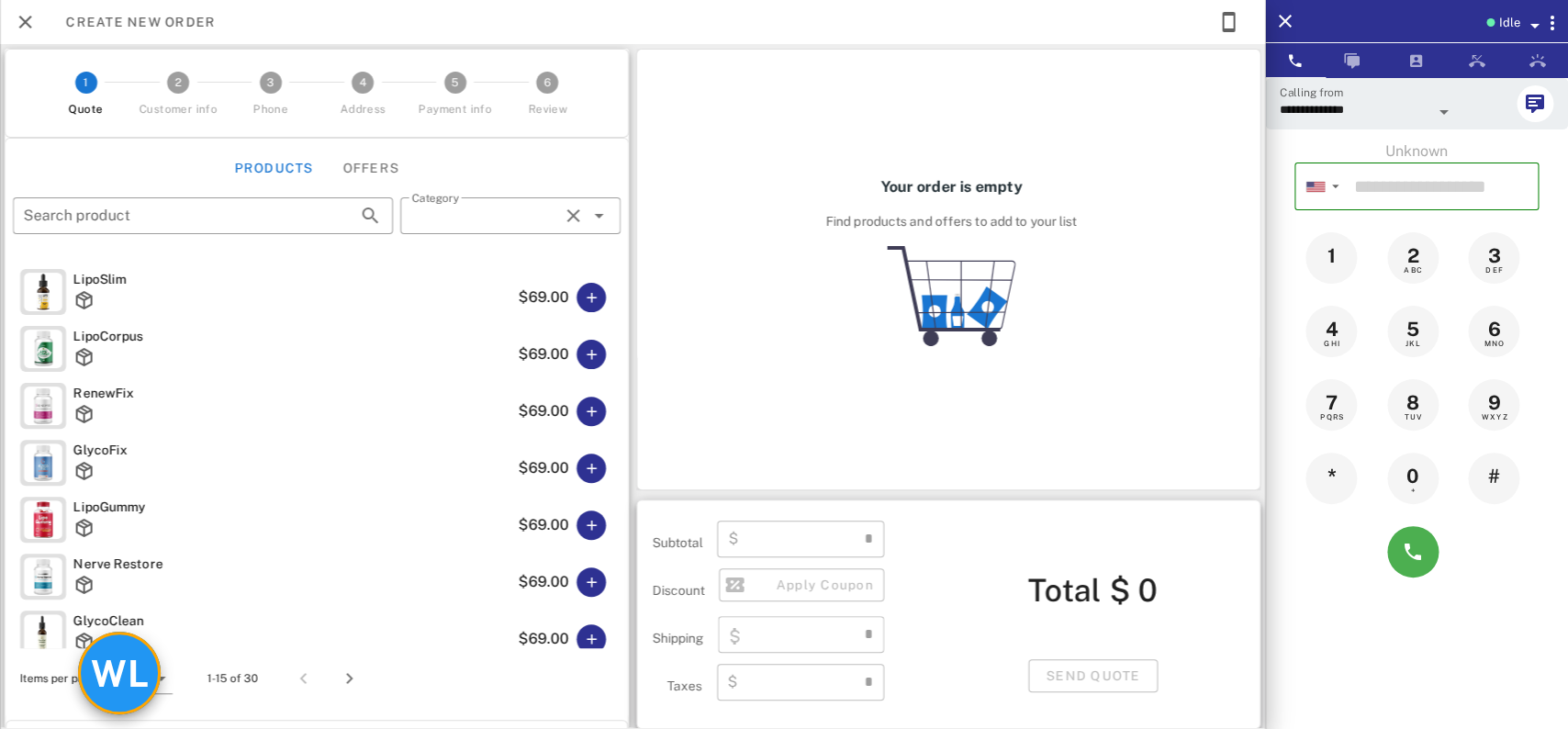 type on "**********" 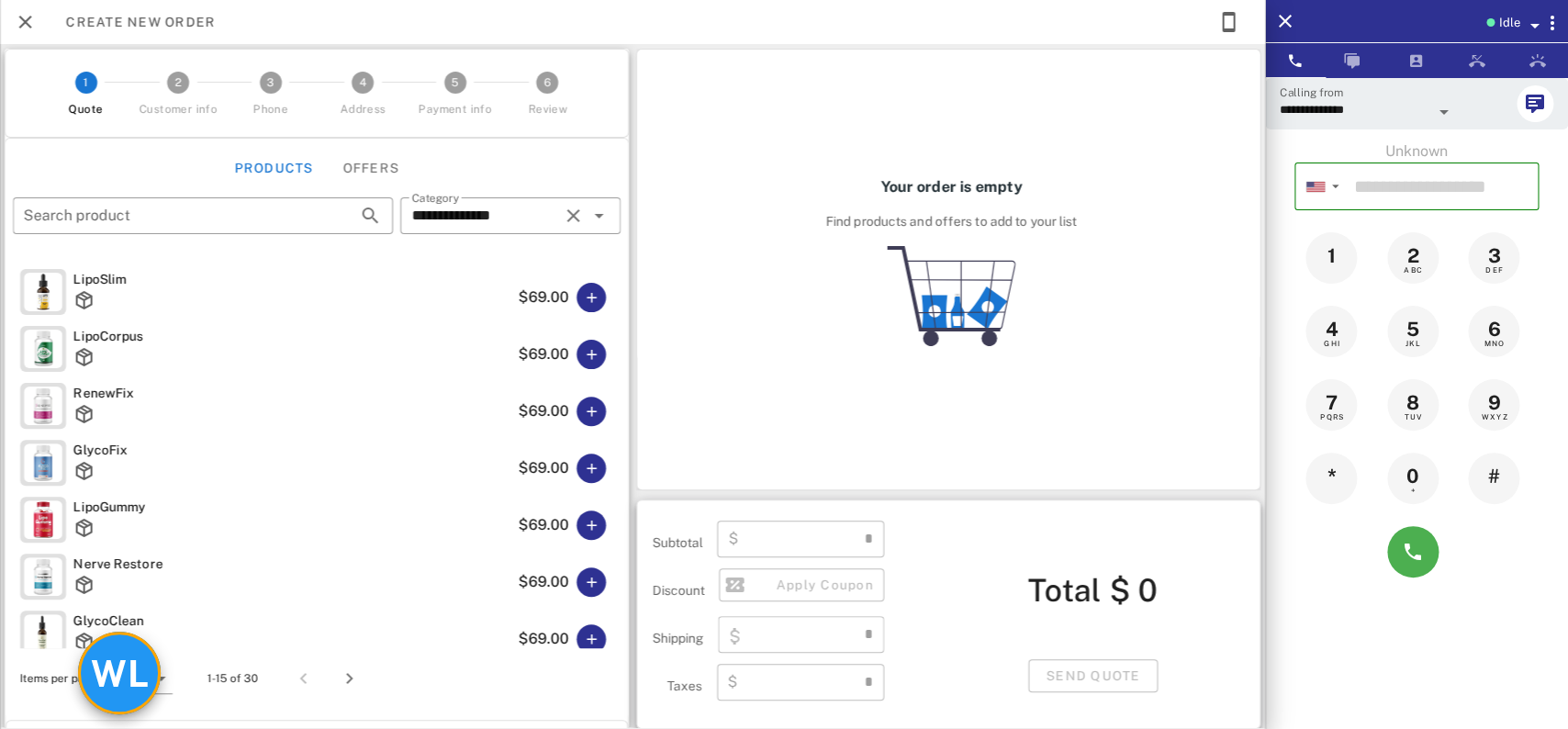 click at bounding box center [591, 867] 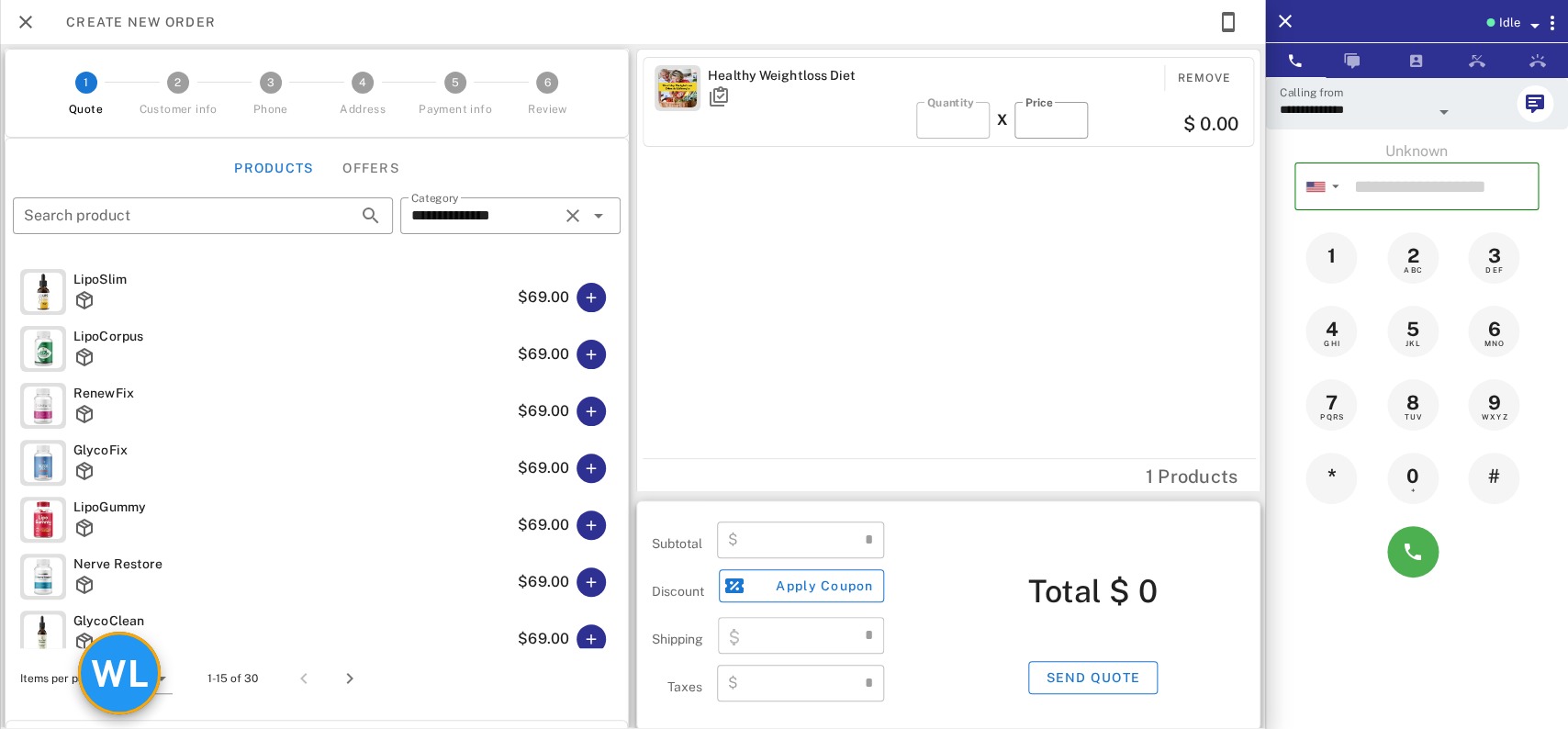 click at bounding box center [591, 867] 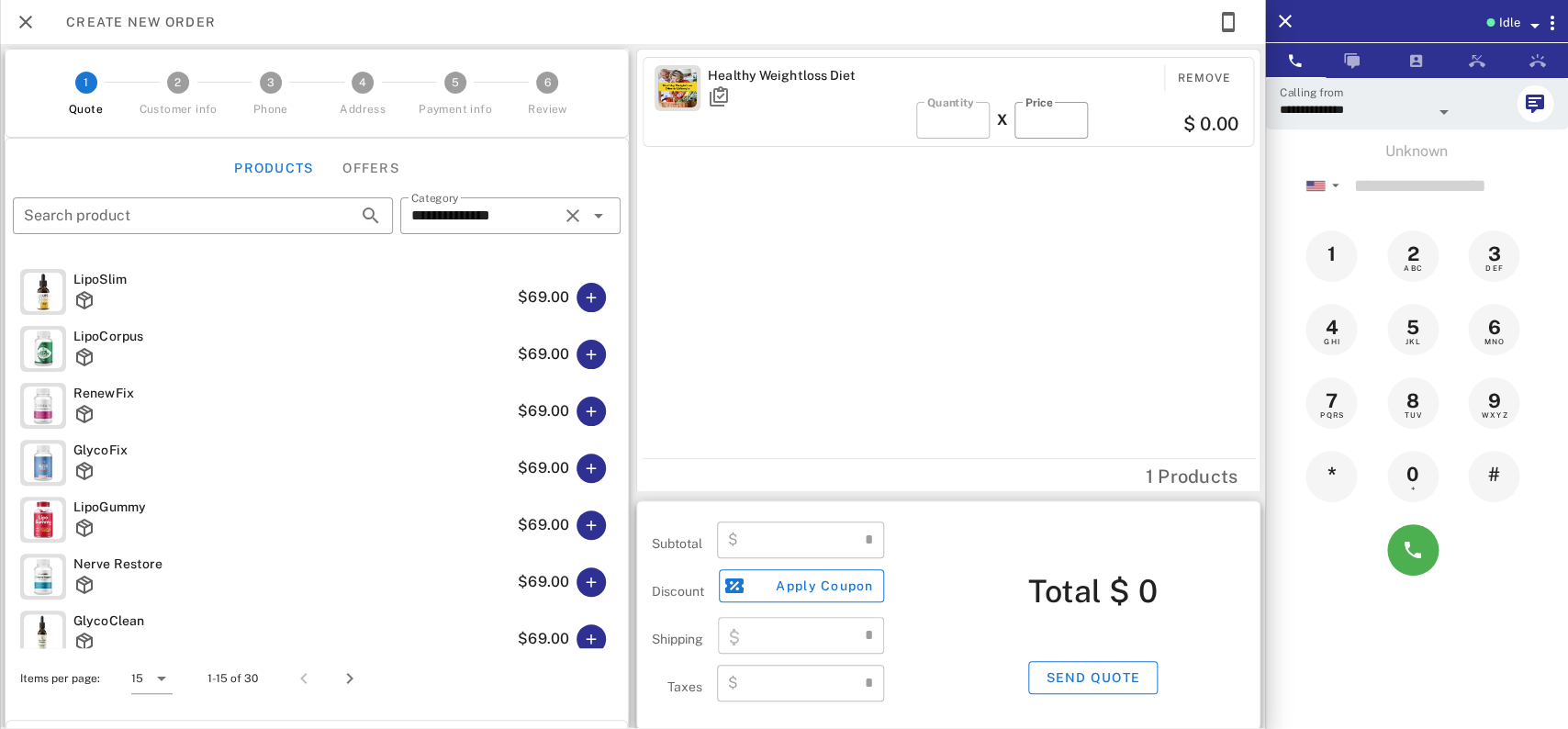 scroll, scrollTop: 6, scrollLeft: 0, axis: vertical 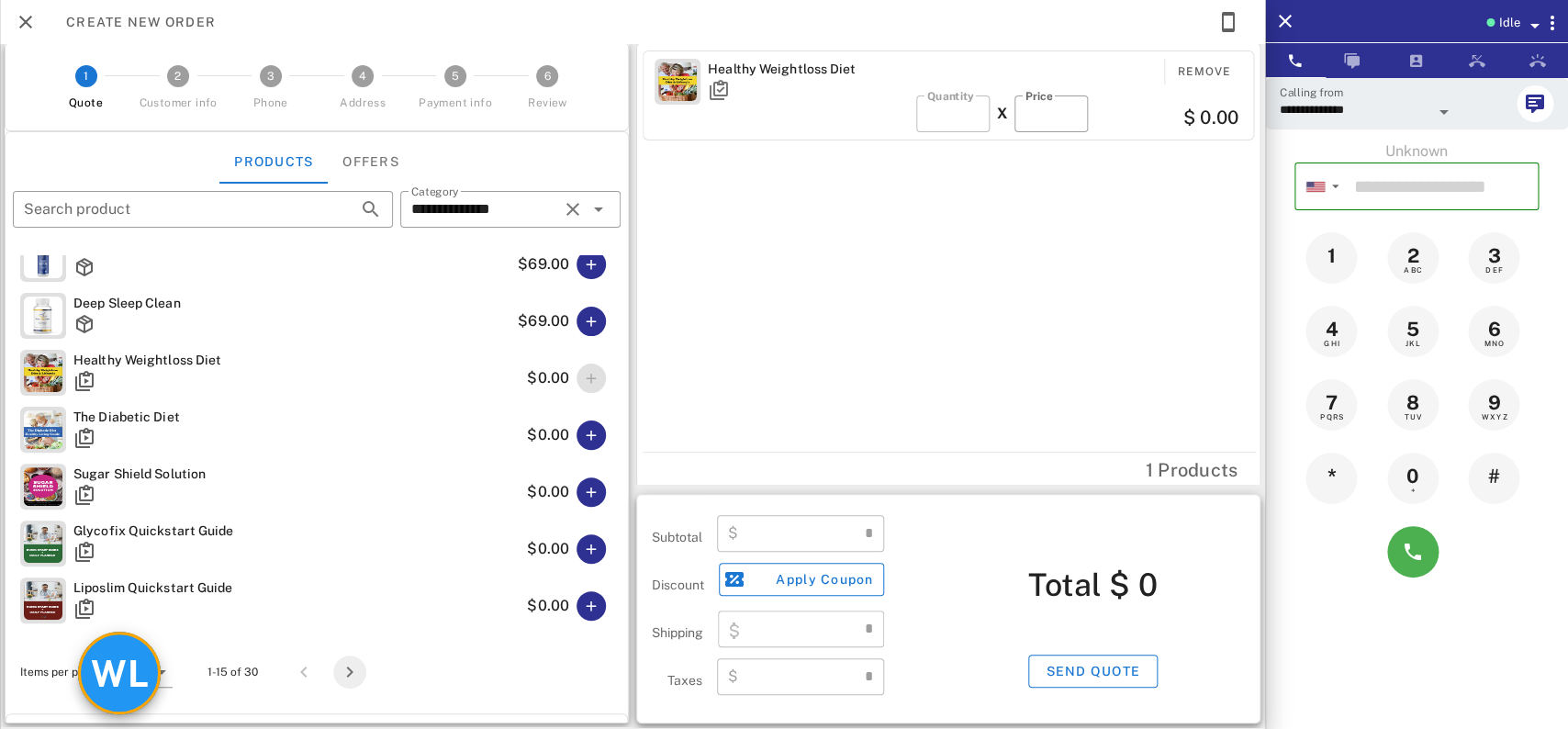 click at bounding box center (350, 672) 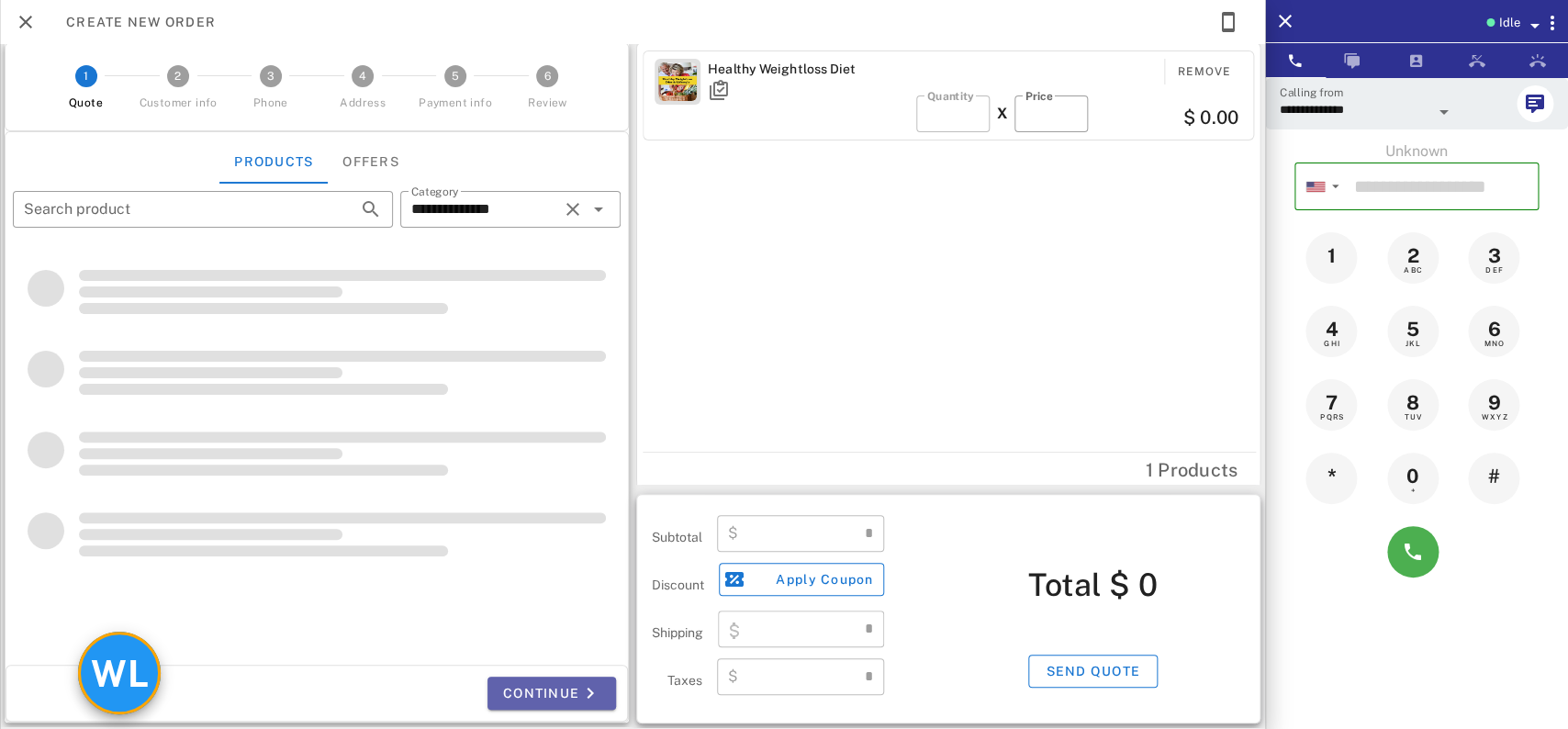 click on "Continue" at bounding box center [552, 693] 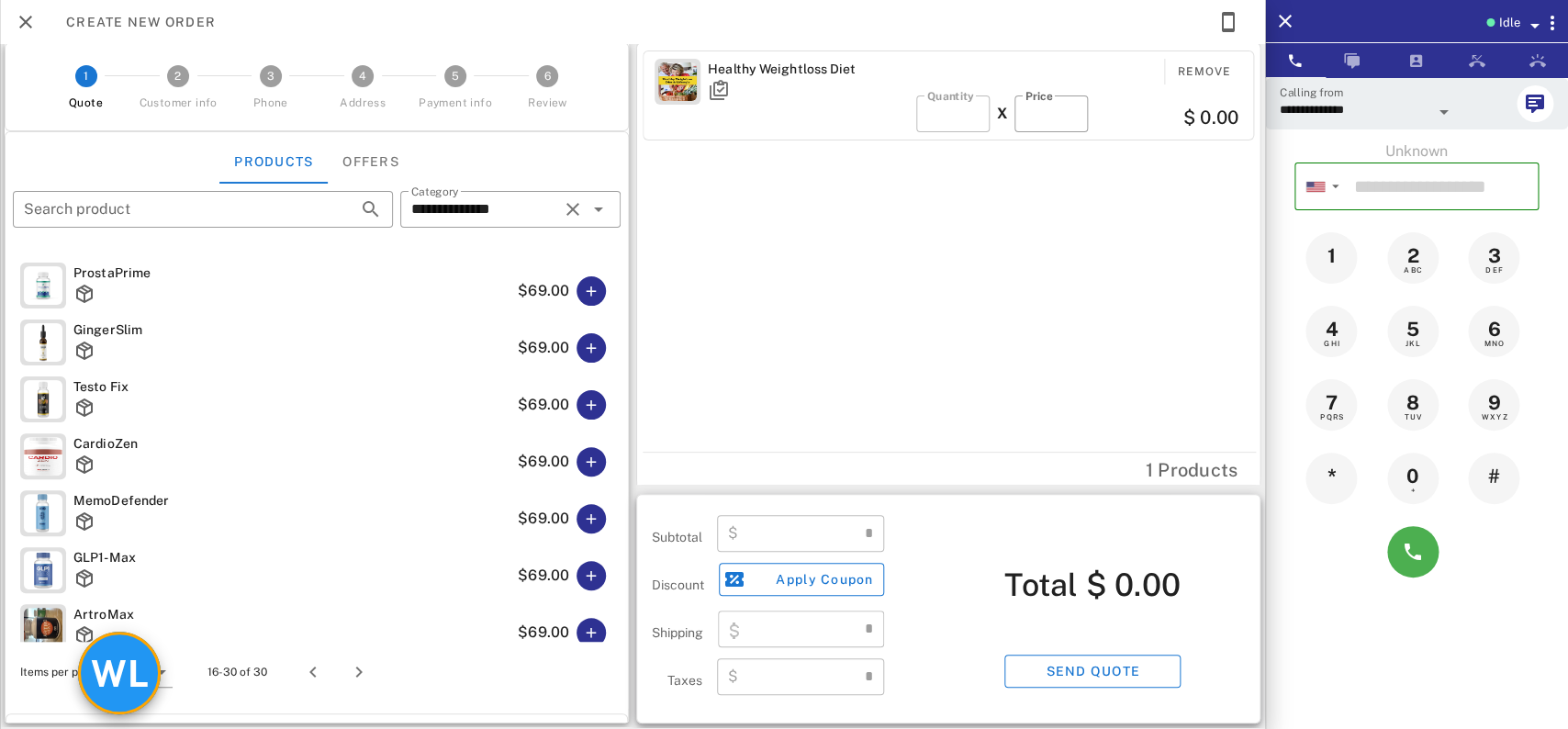 type on "****" 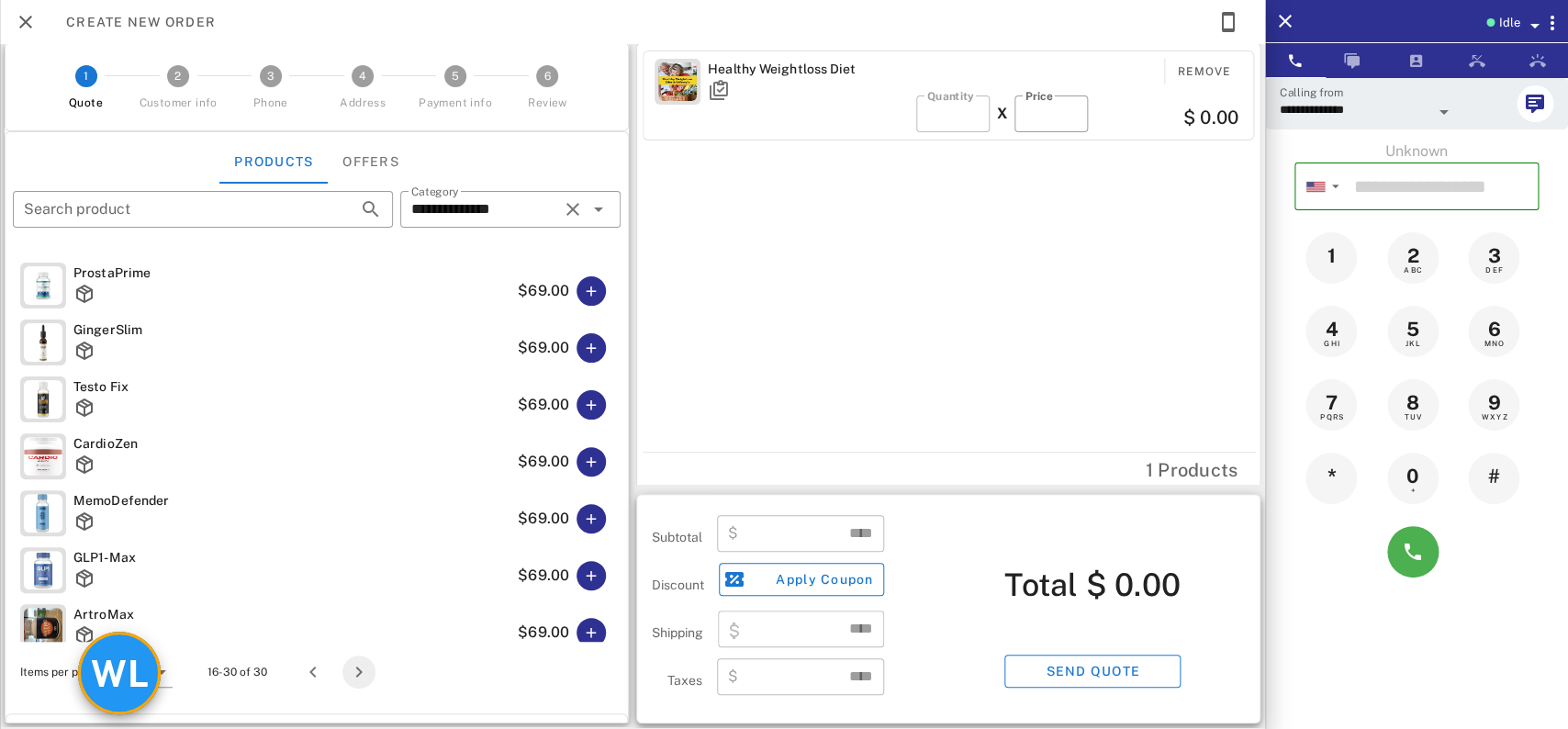 click at bounding box center (359, 672) 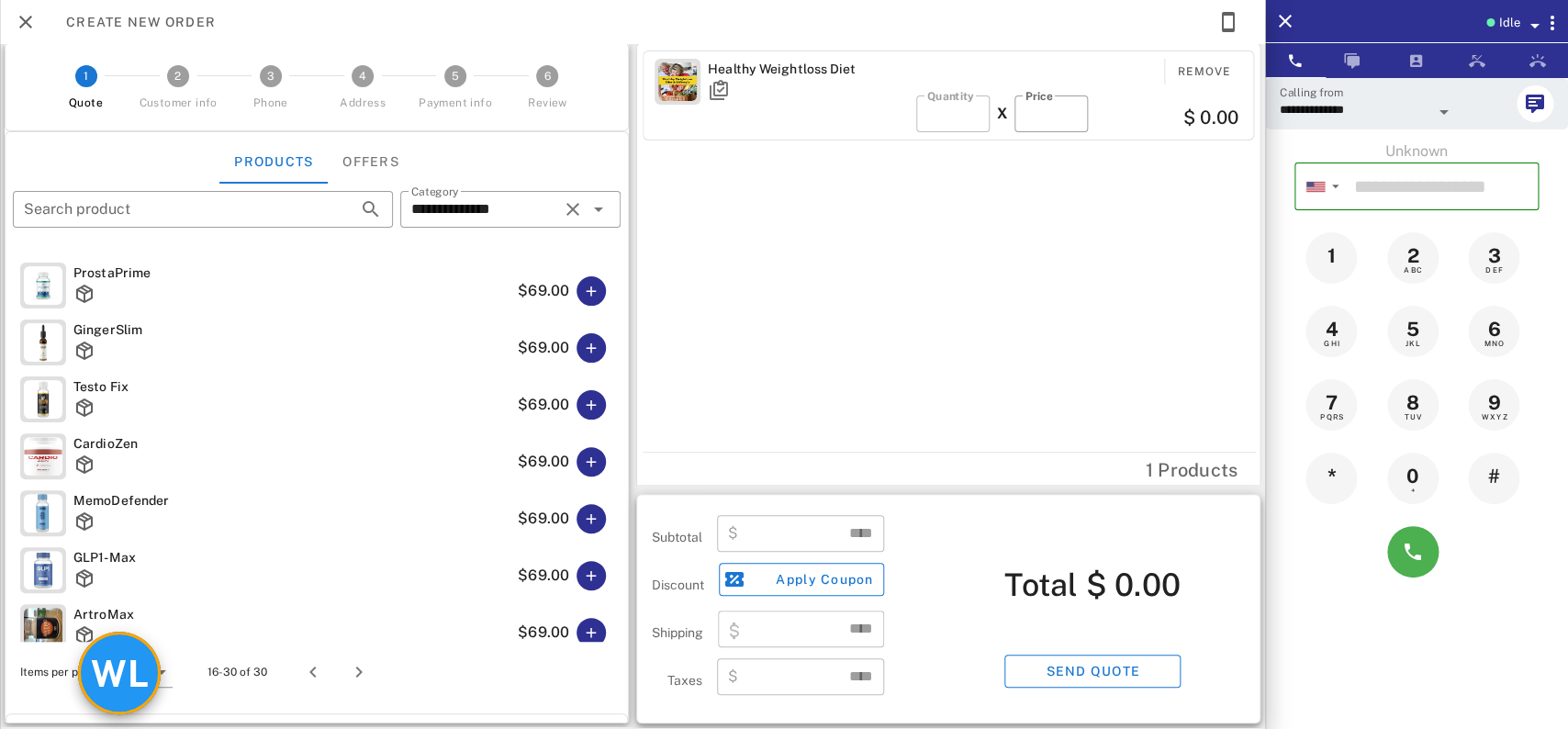 click on "Continue" at bounding box center [472, 742] 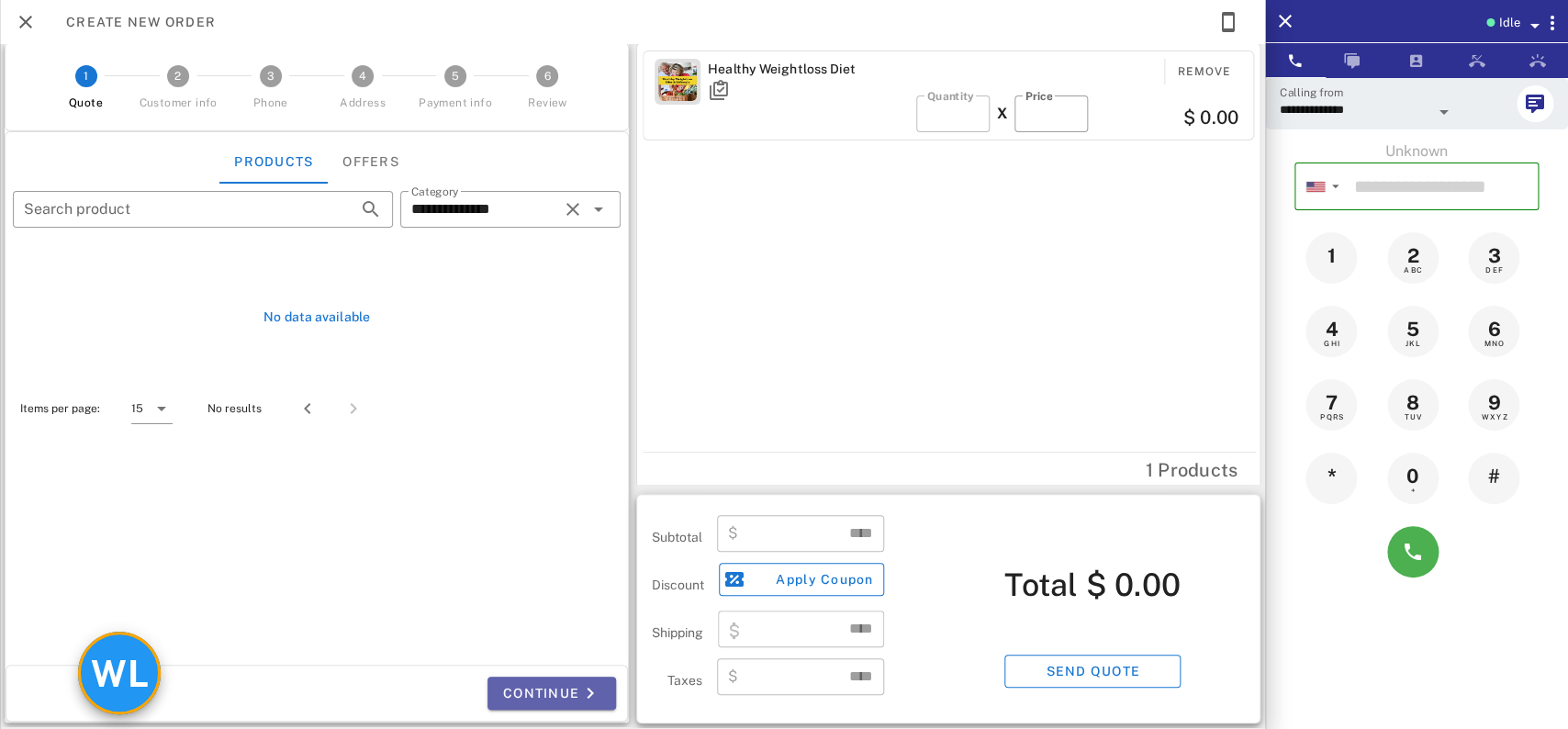 click on "Continue" at bounding box center (552, 693) 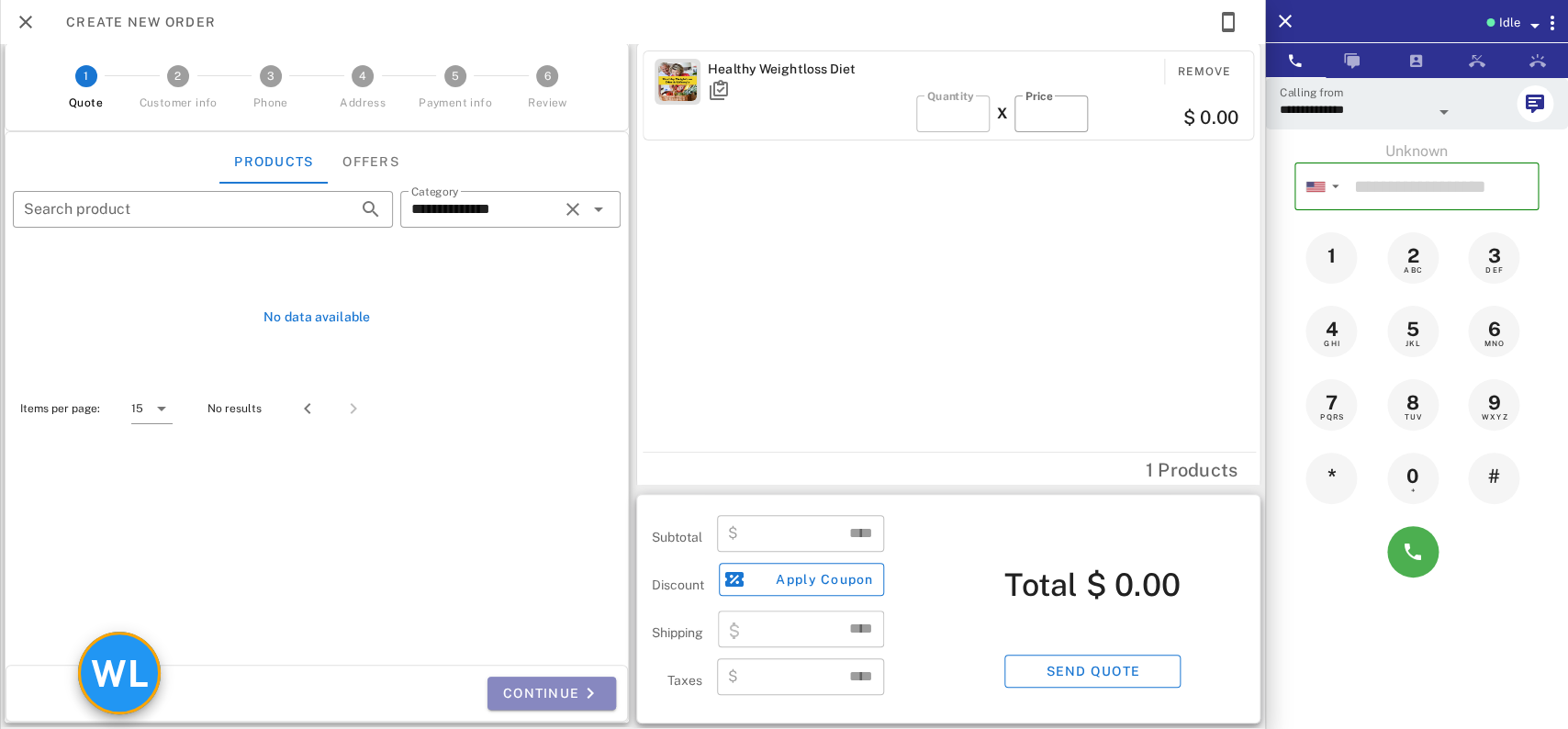 click on "Continue" at bounding box center [552, 693] 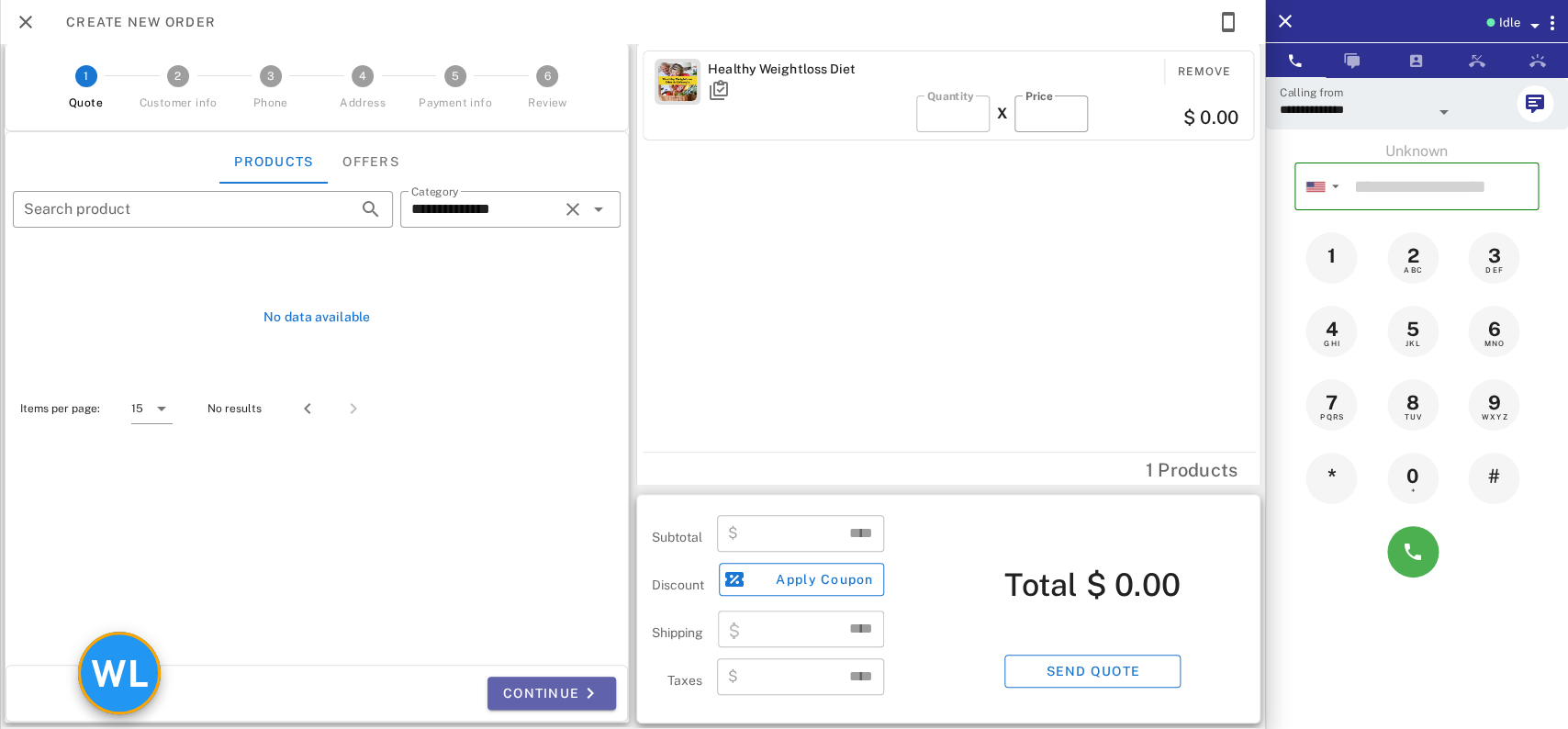 click at bounding box center [590, 693] 